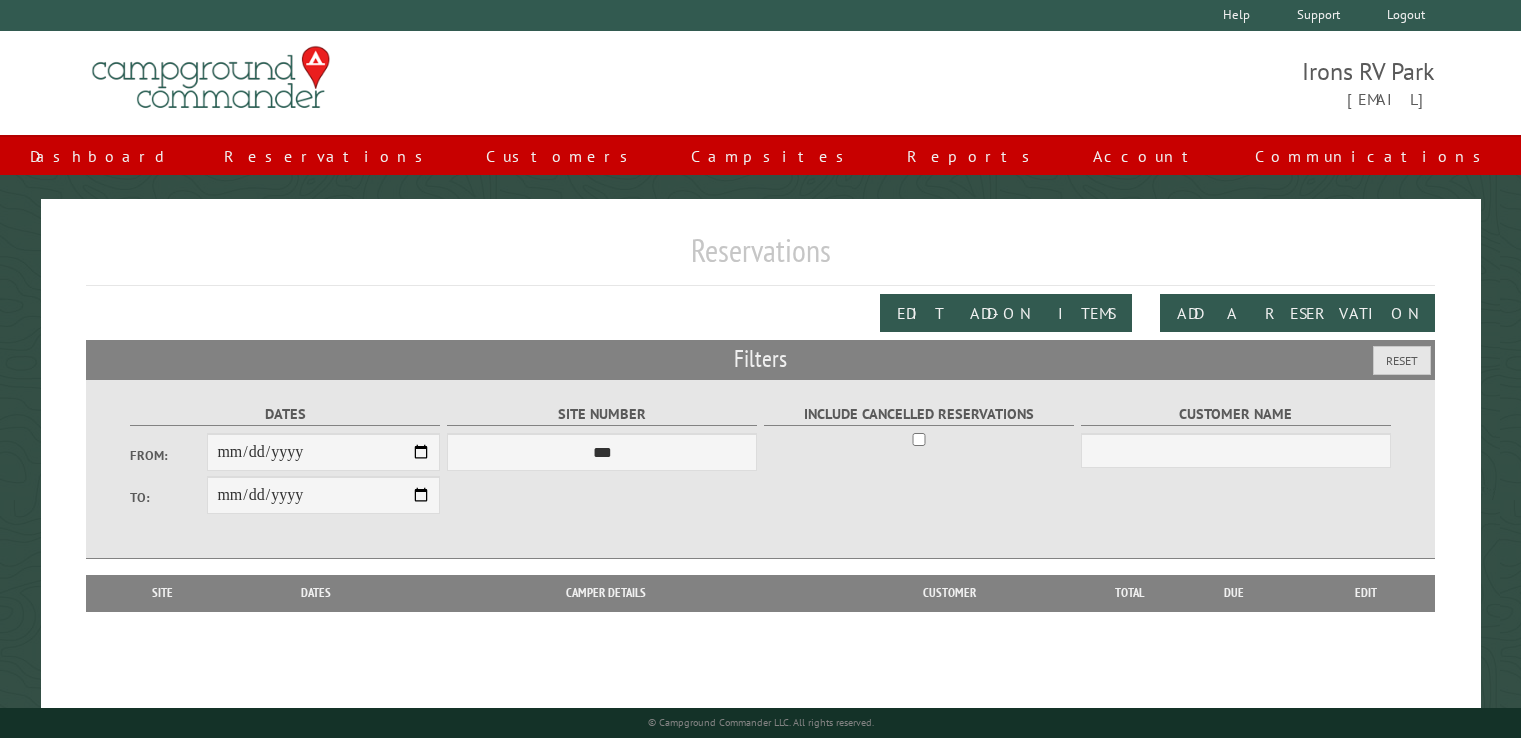 scroll, scrollTop: 0, scrollLeft: 0, axis: both 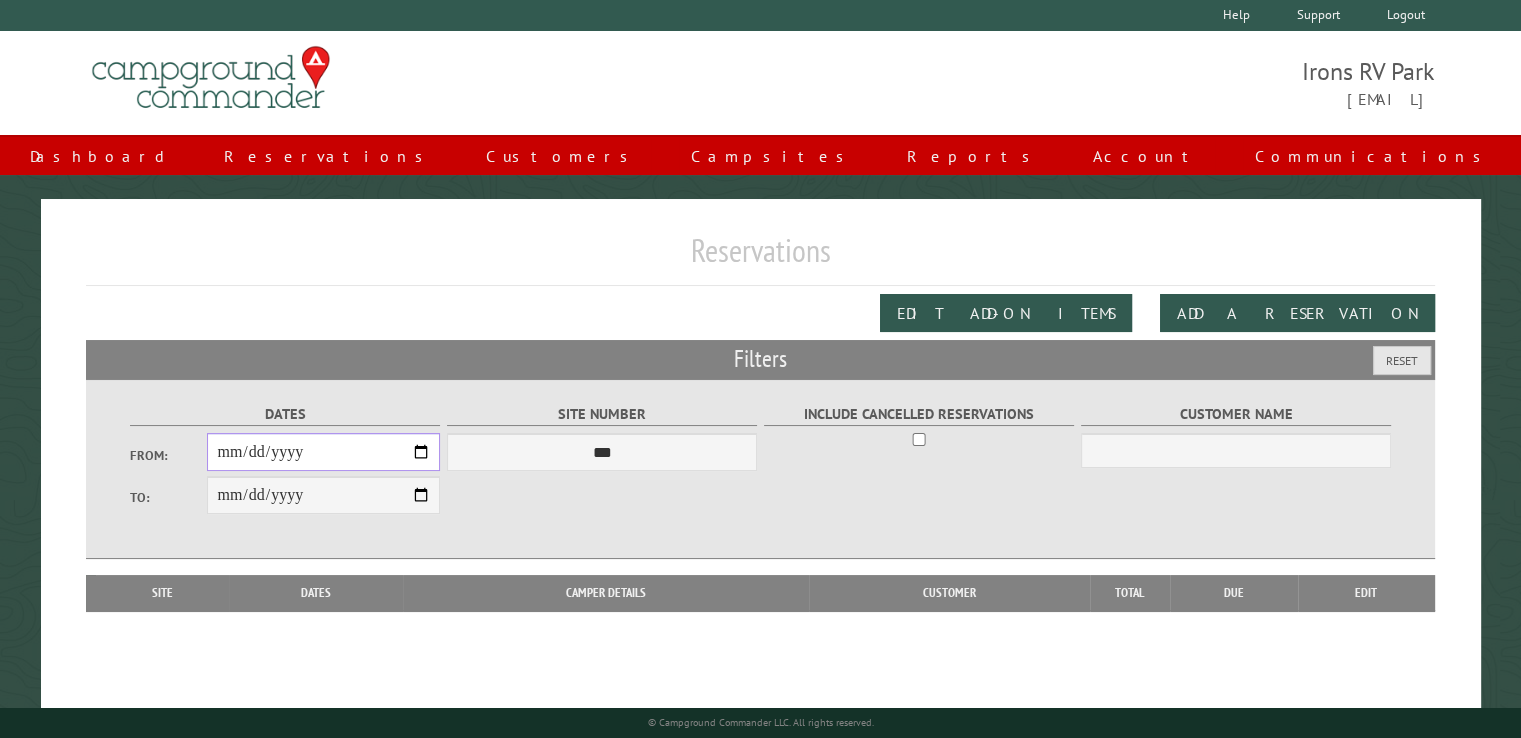 click on "From:" at bounding box center (323, 452) 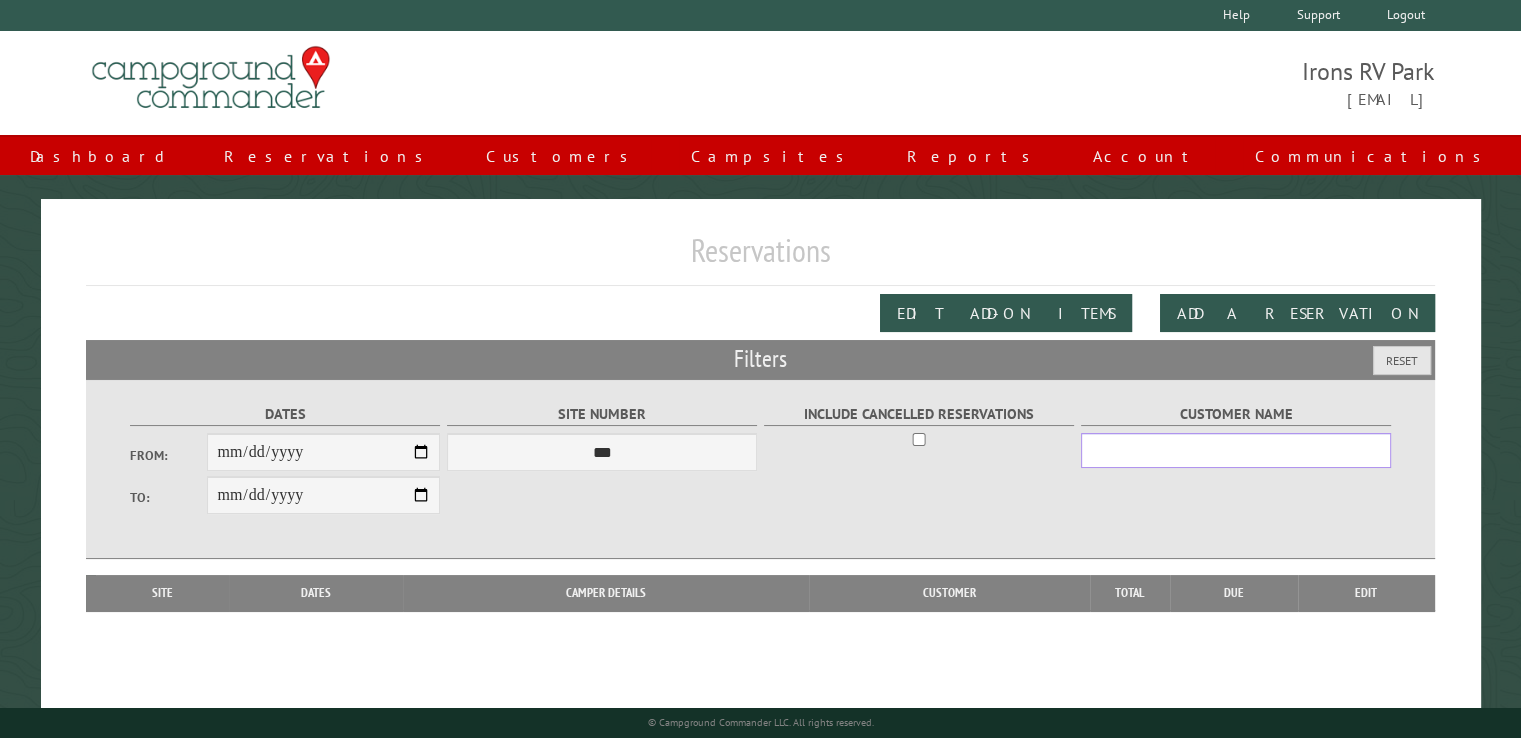 click on "Customer Name" at bounding box center [1236, 450] 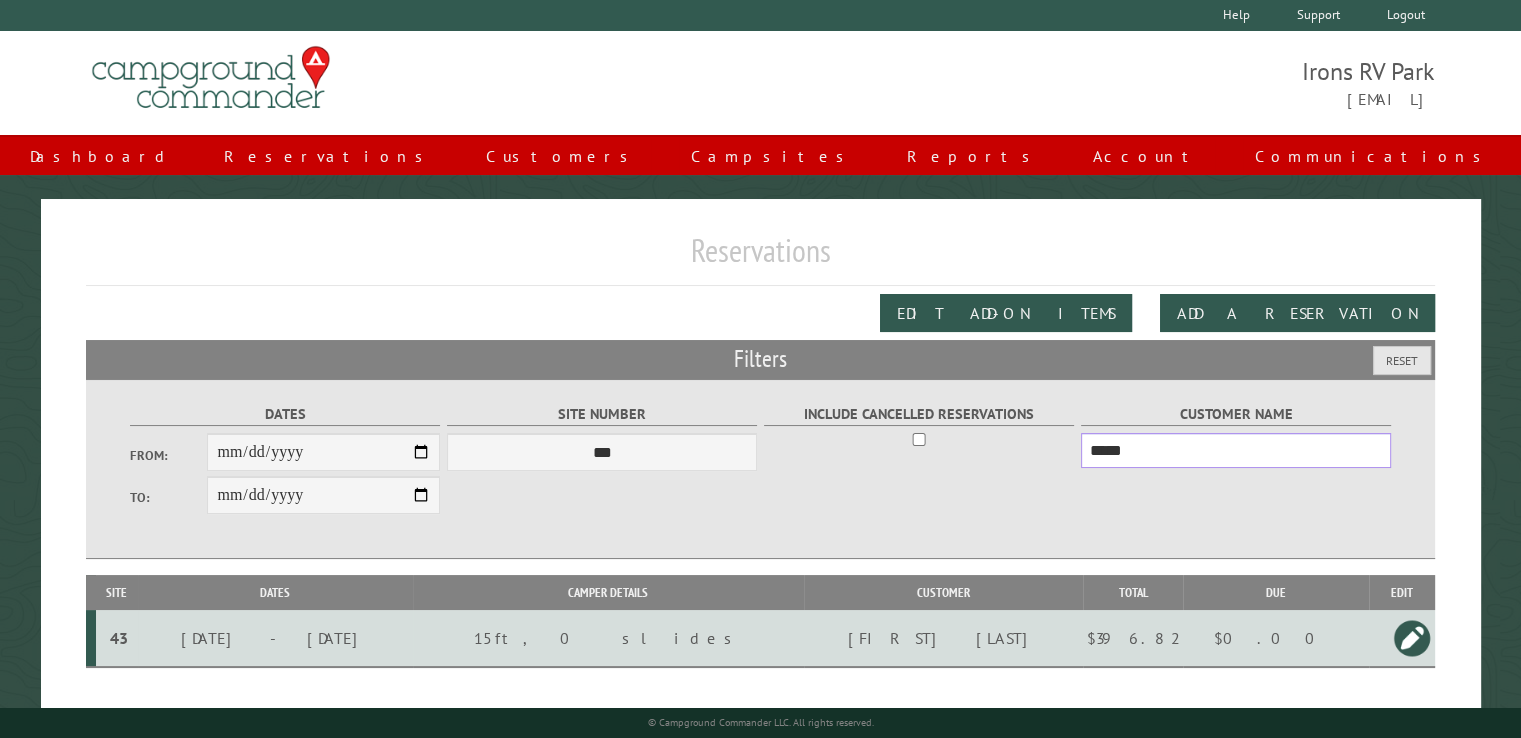 type on "*****" 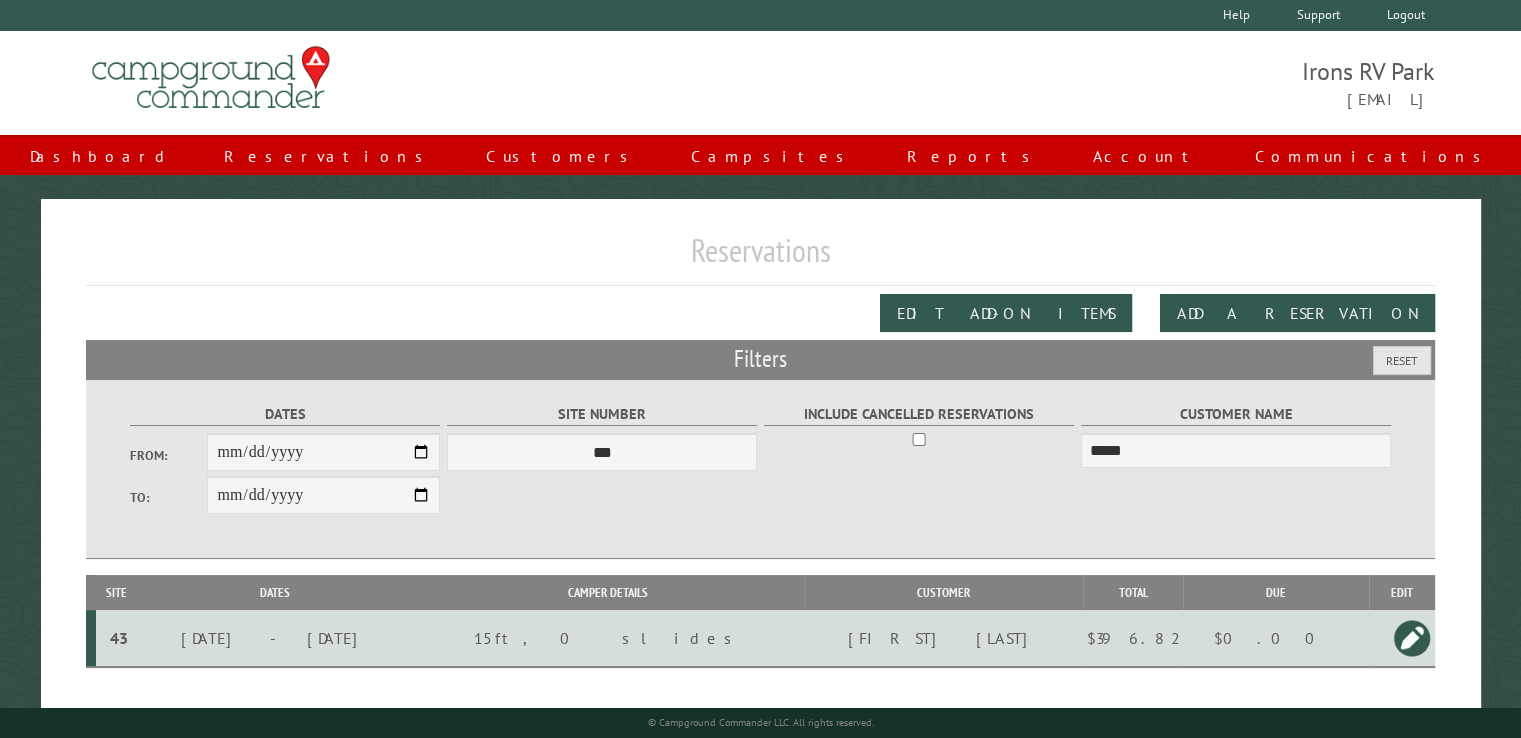 click on "$0.00" at bounding box center (1276, 638) 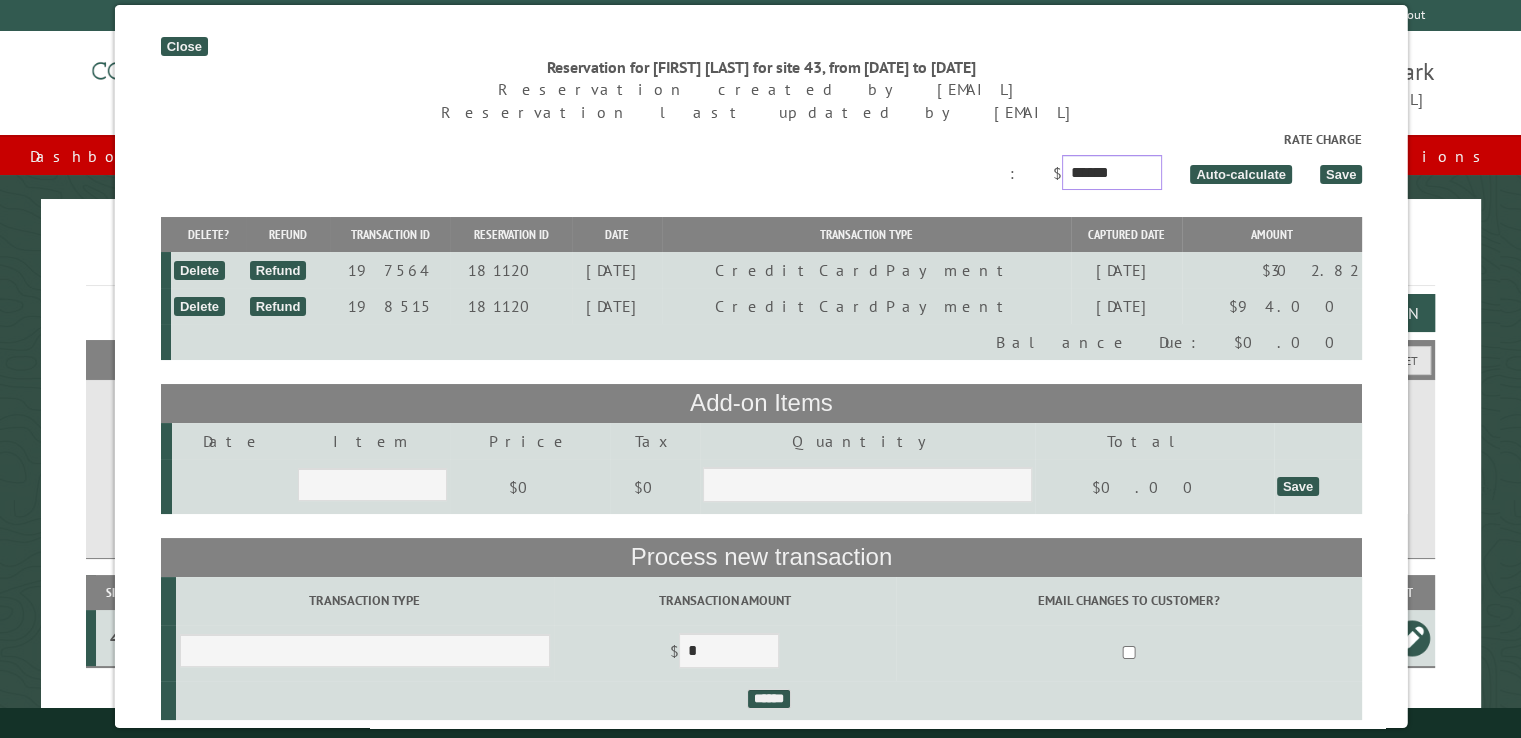 drag, startPoint x: 1168, startPoint y: 174, endPoint x: 1096, endPoint y: 161, distance: 73.1642 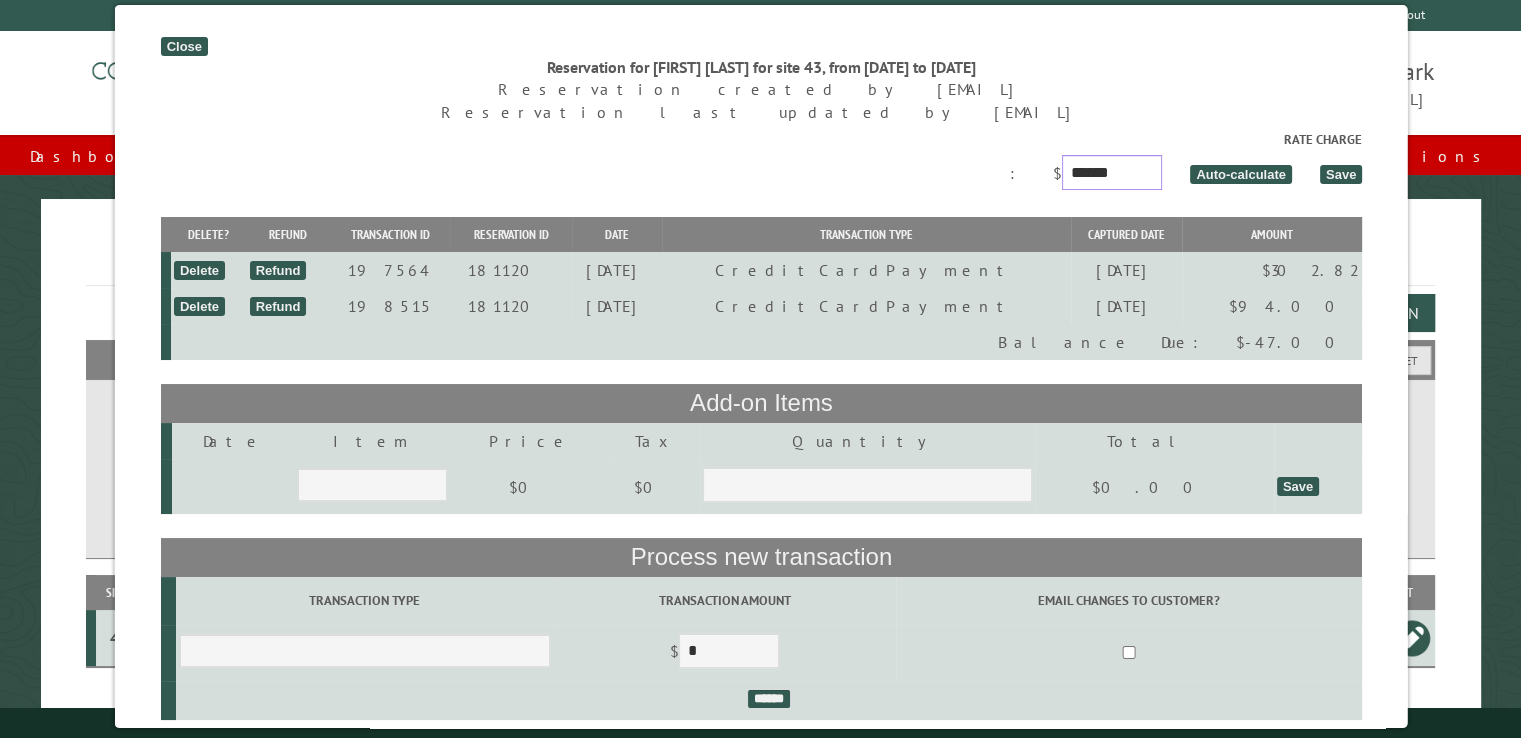 type on "******" 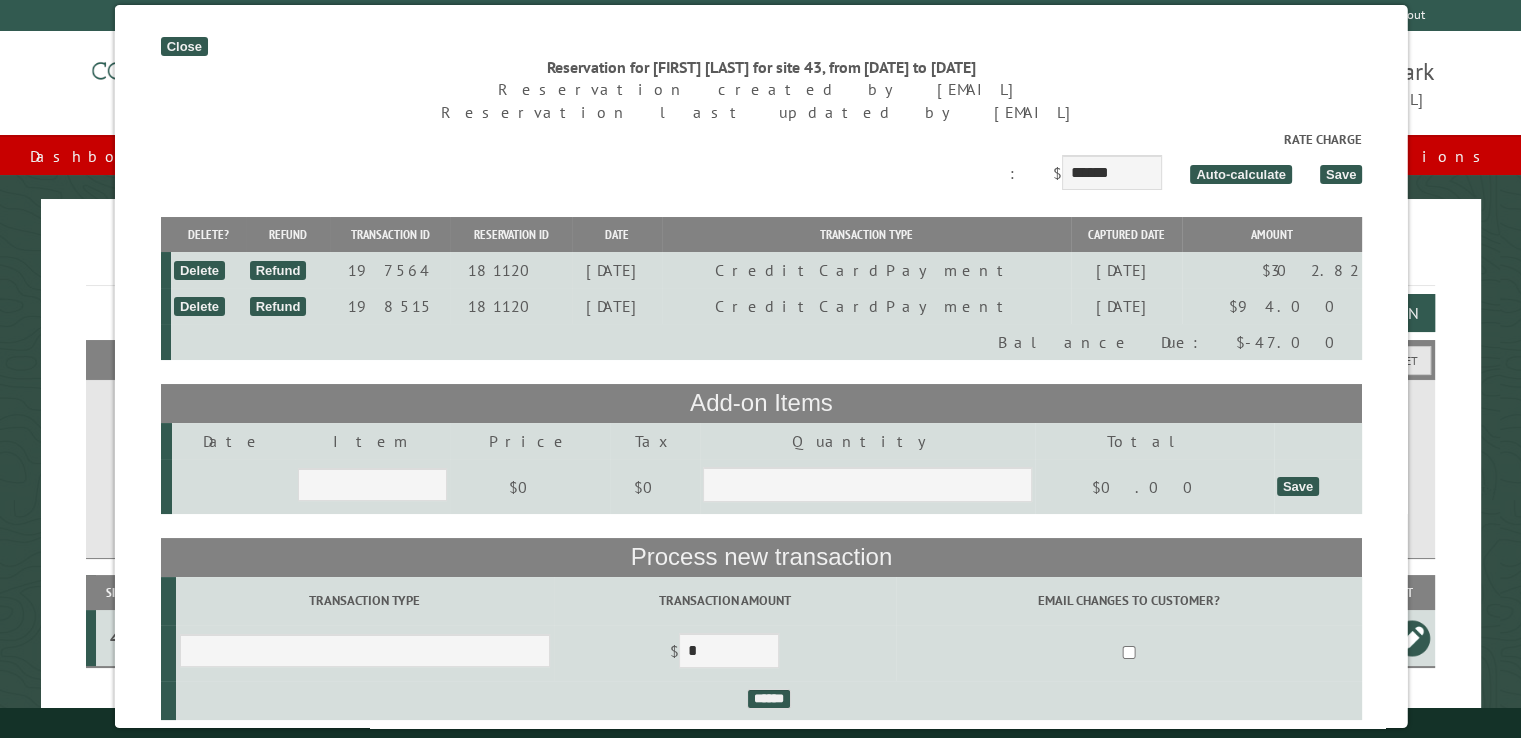 click on "Save" at bounding box center (1340, 174) 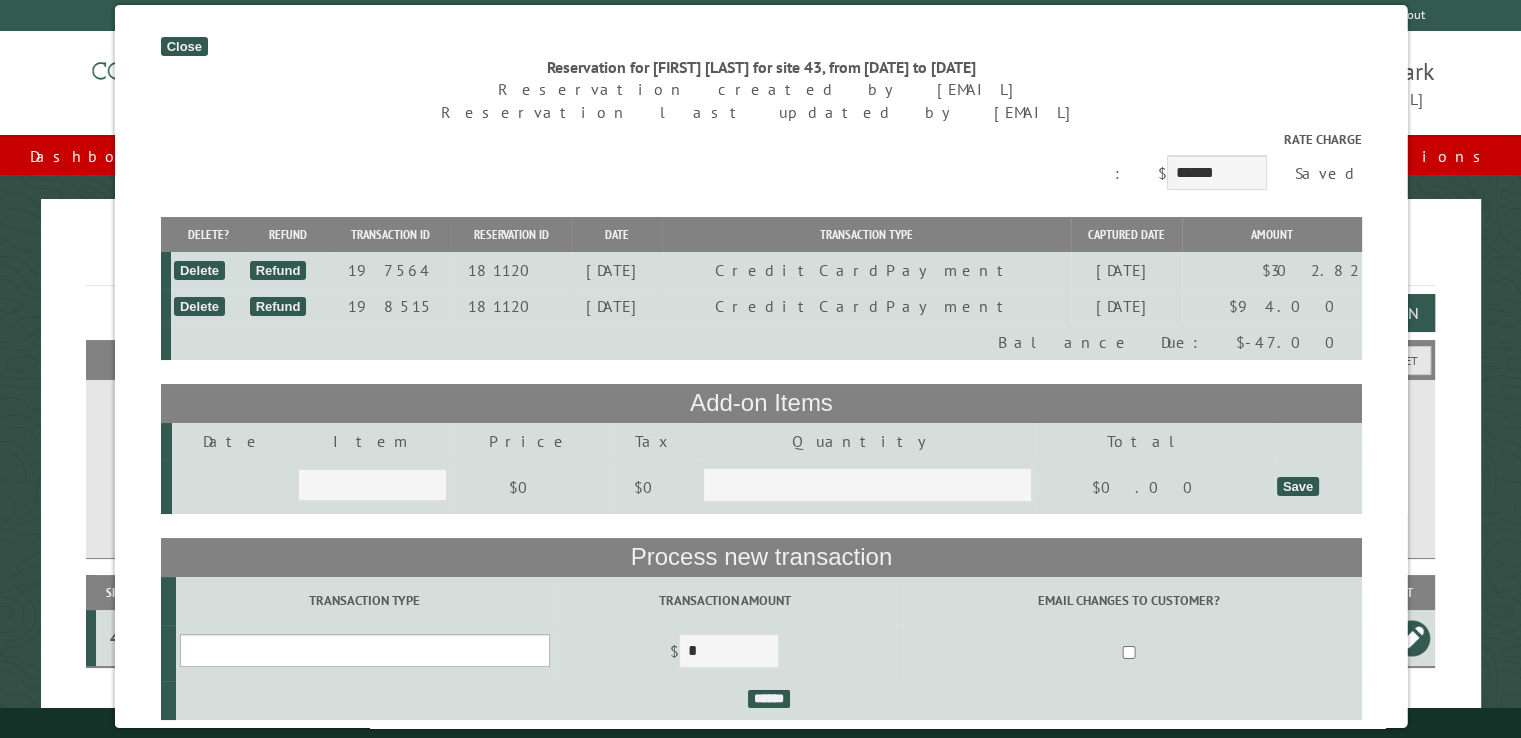 click on "**********" at bounding box center (364, 650) 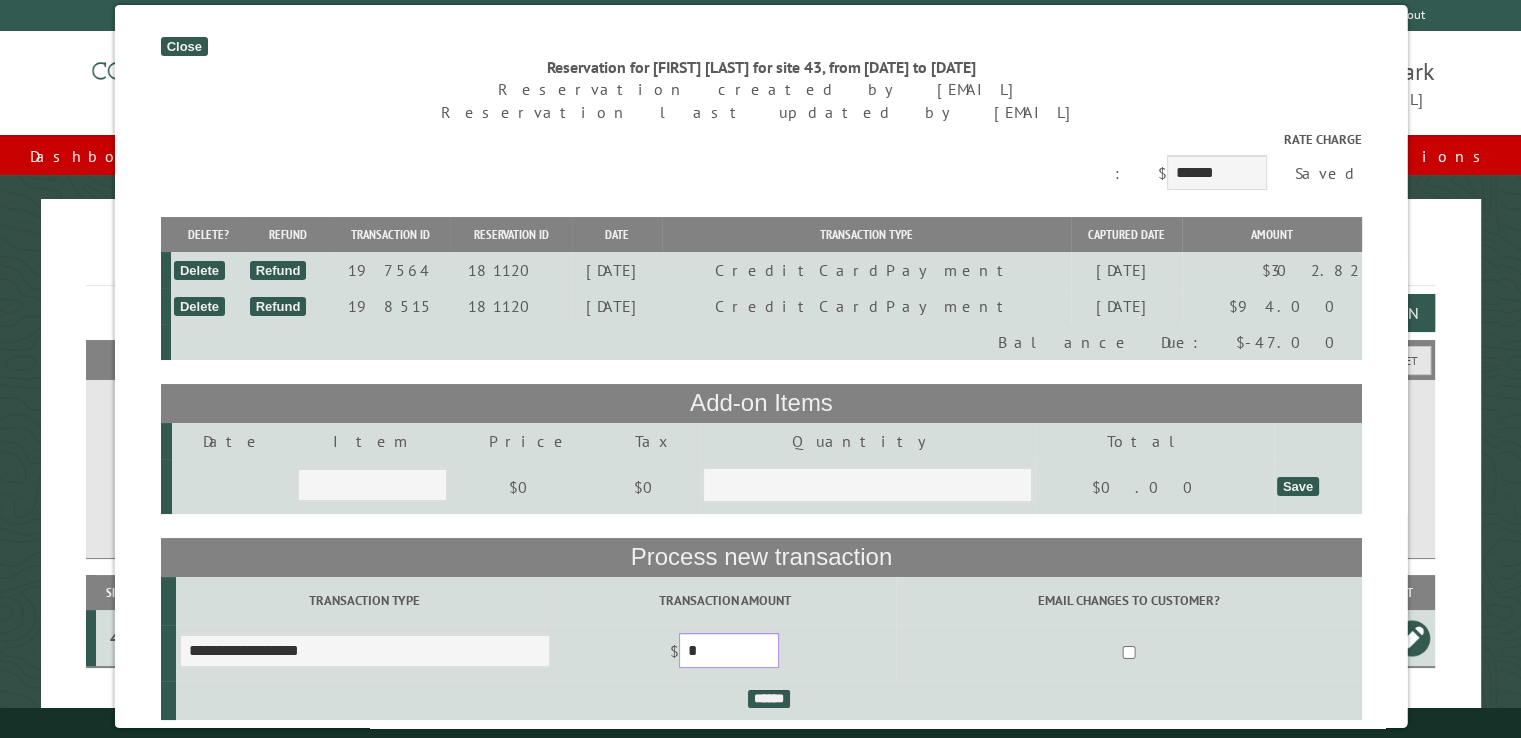 click on "*" at bounding box center (728, 650) 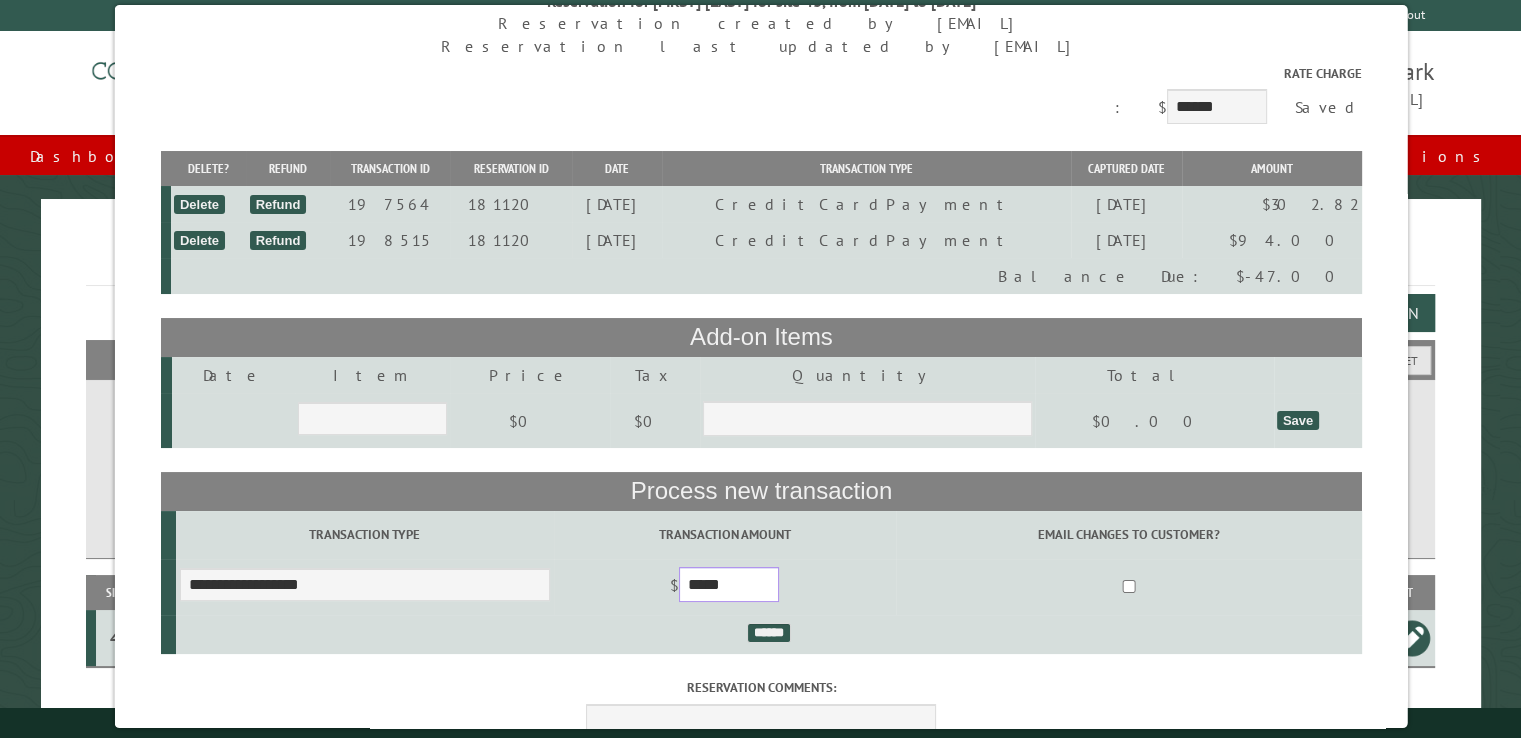 scroll, scrollTop: 196, scrollLeft: 0, axis: vertical 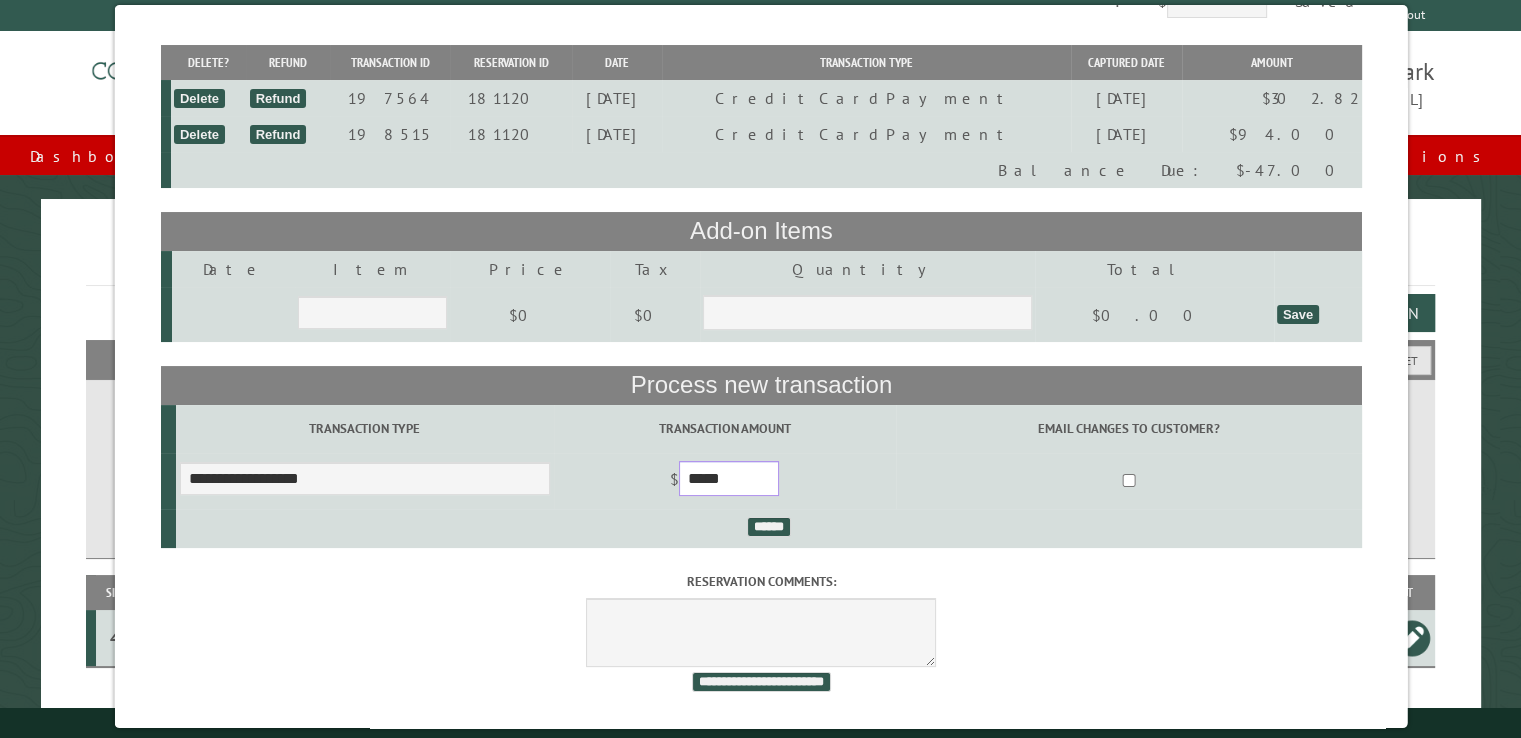 type on "*****" 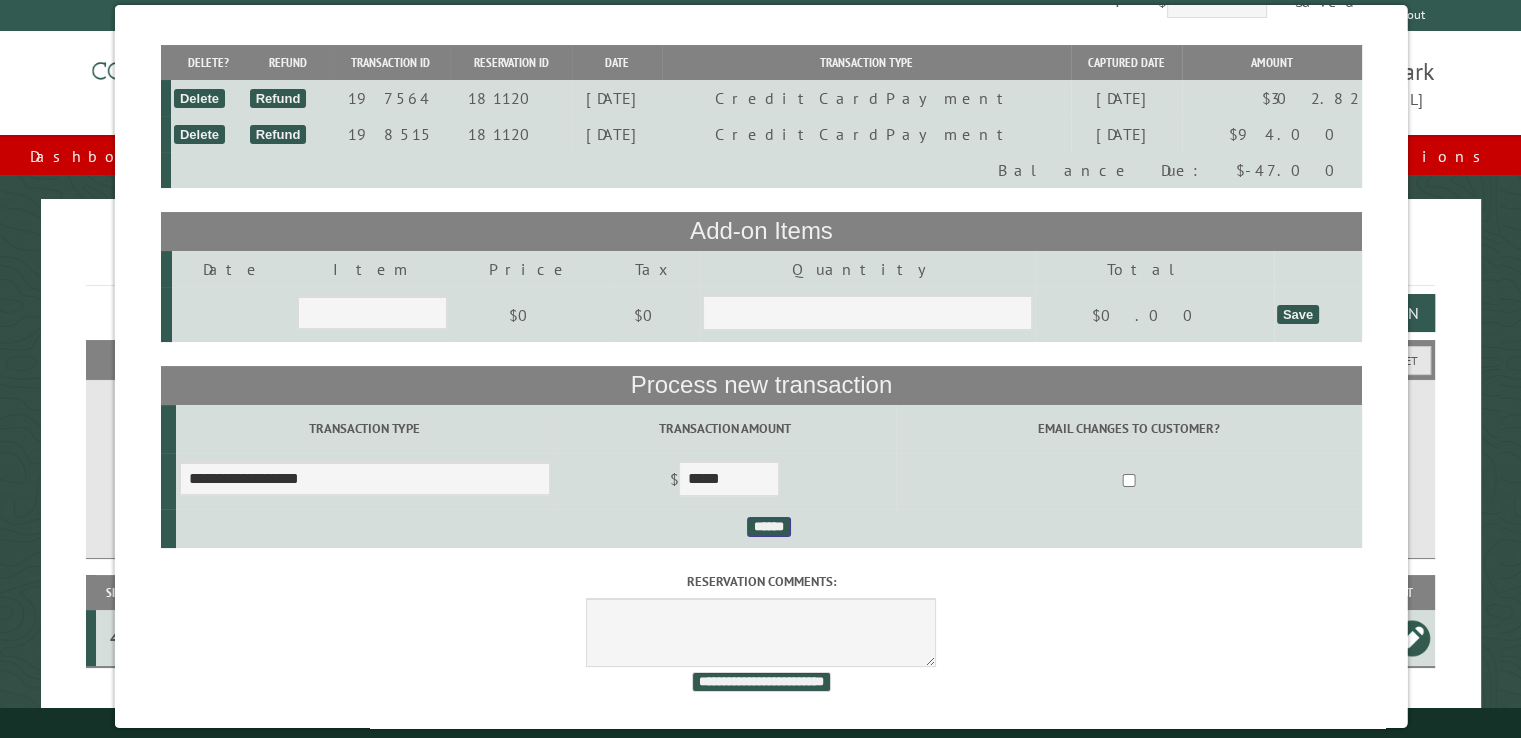 click on "******" at bounding box center (768, 527) 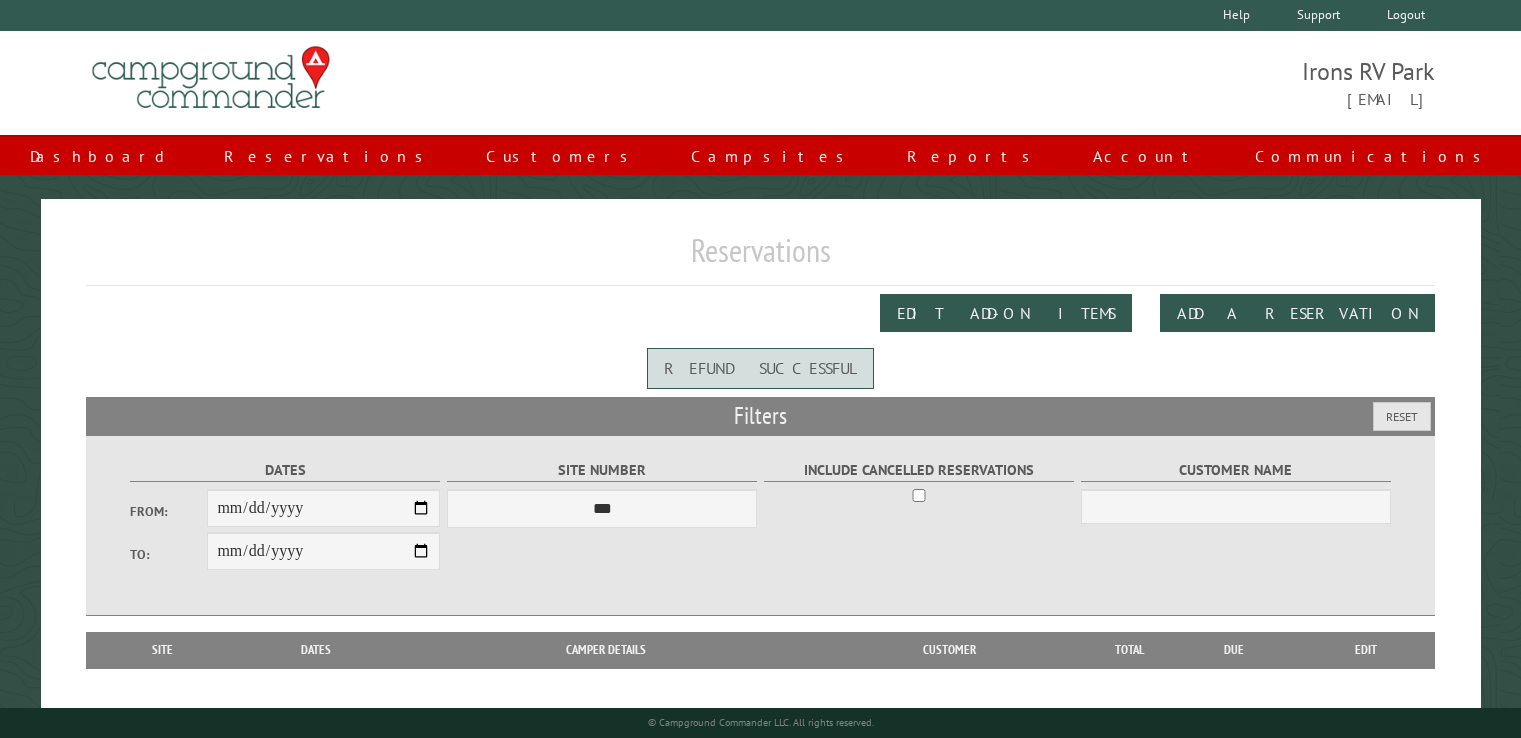 scroll, scrollTop: 0, scrollLeft: 0, axis: both 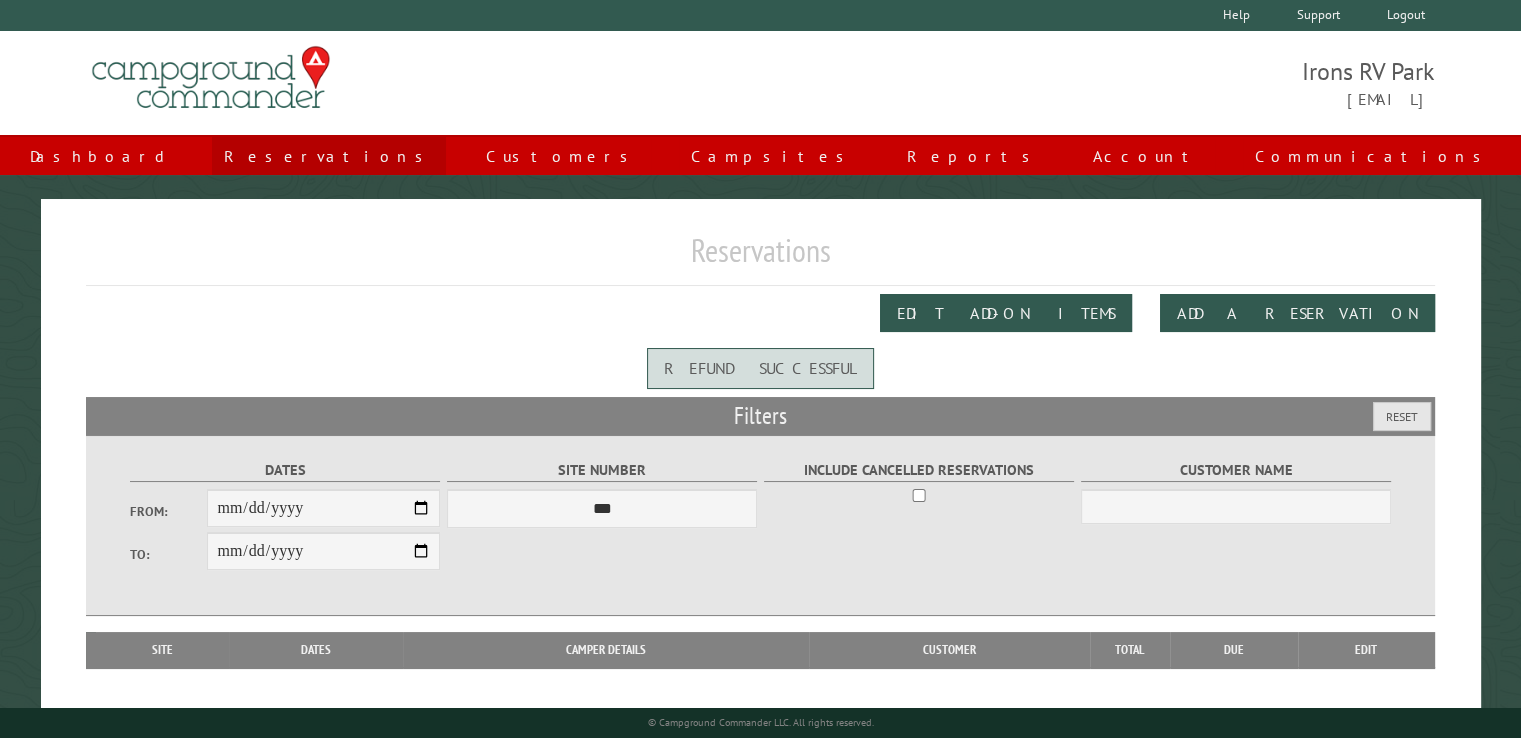 click on "Reservations" at bounding box center [329, 156] 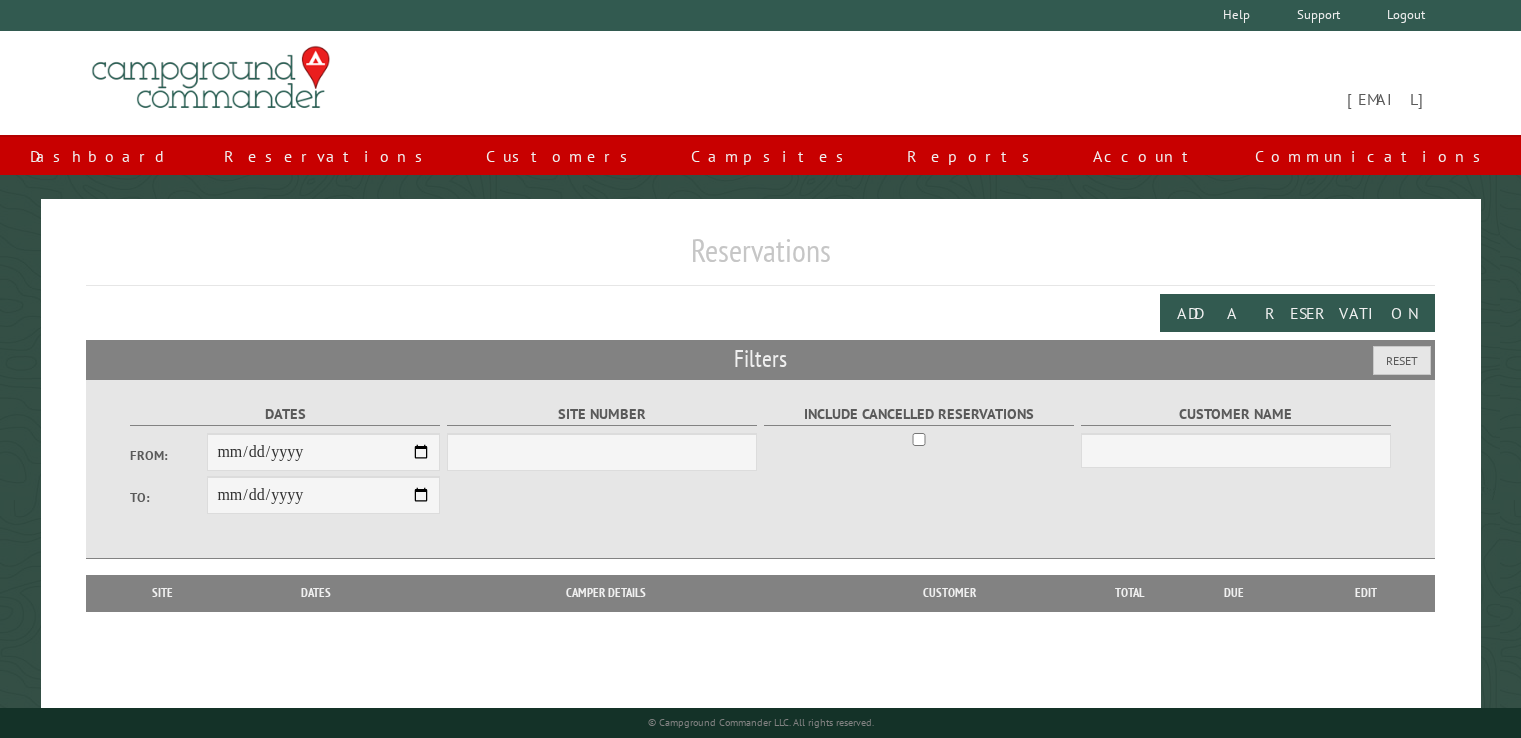 scroll, scrollTop: 0, scrollLeft: 0, axis: both 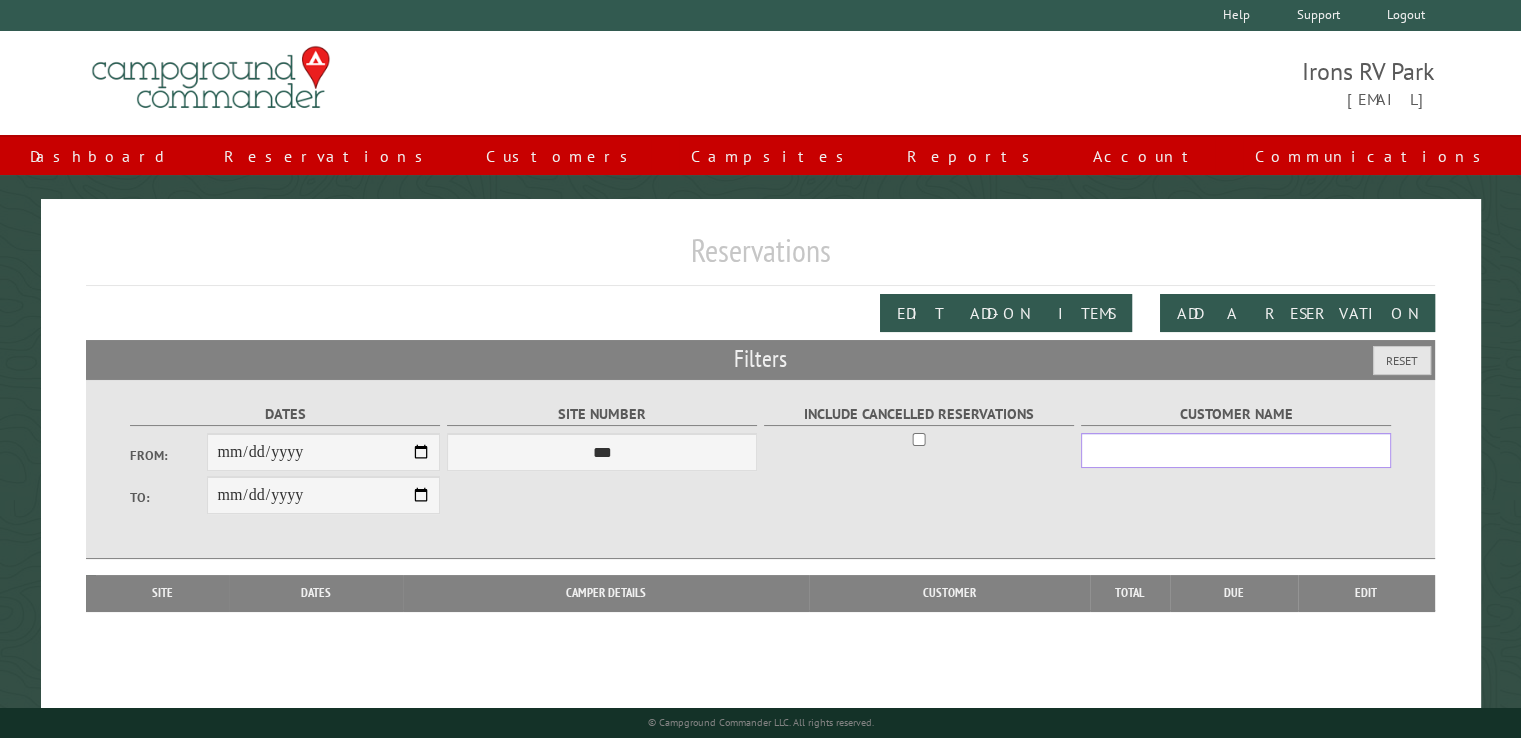 click on "Customer Name" at bounding box center [1236, 450] 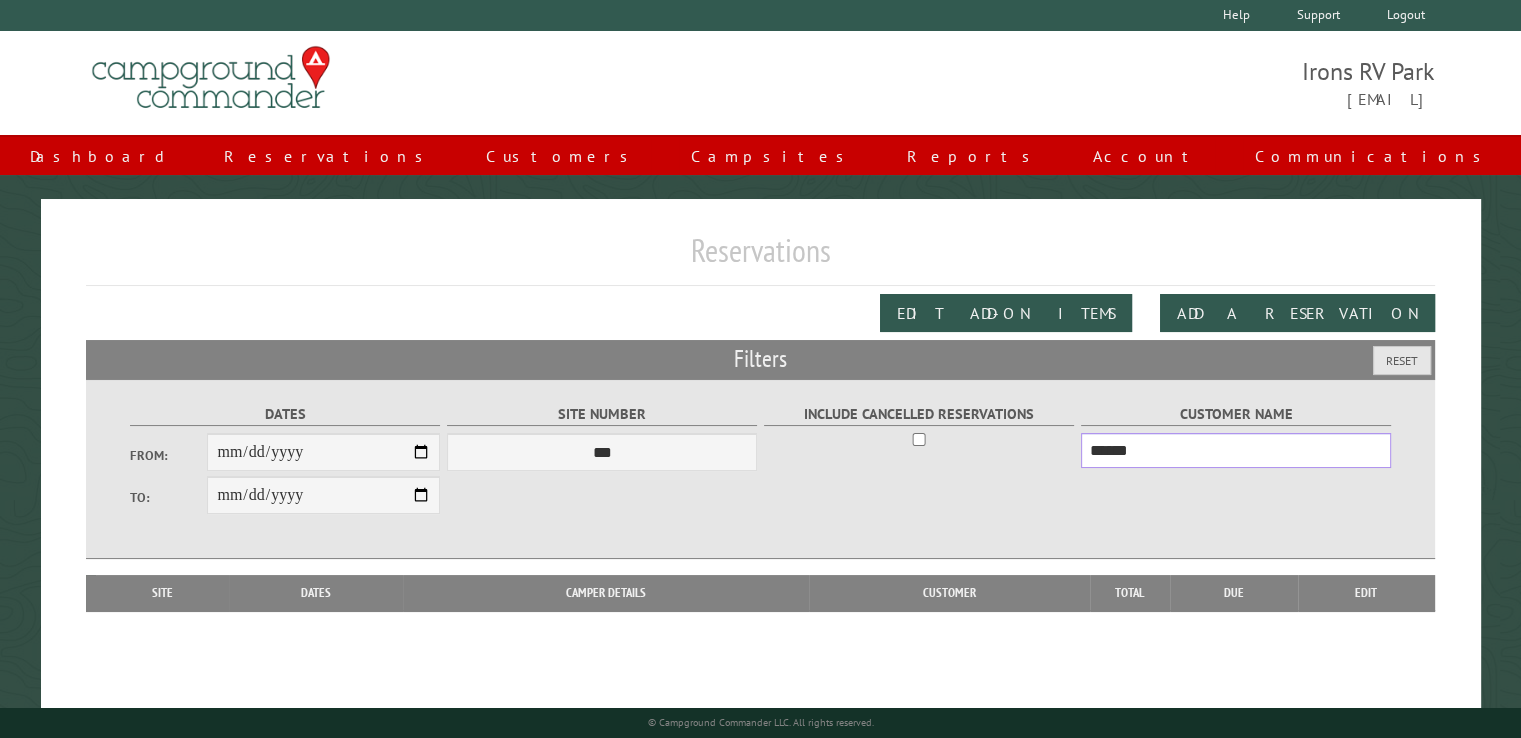 type on "******" 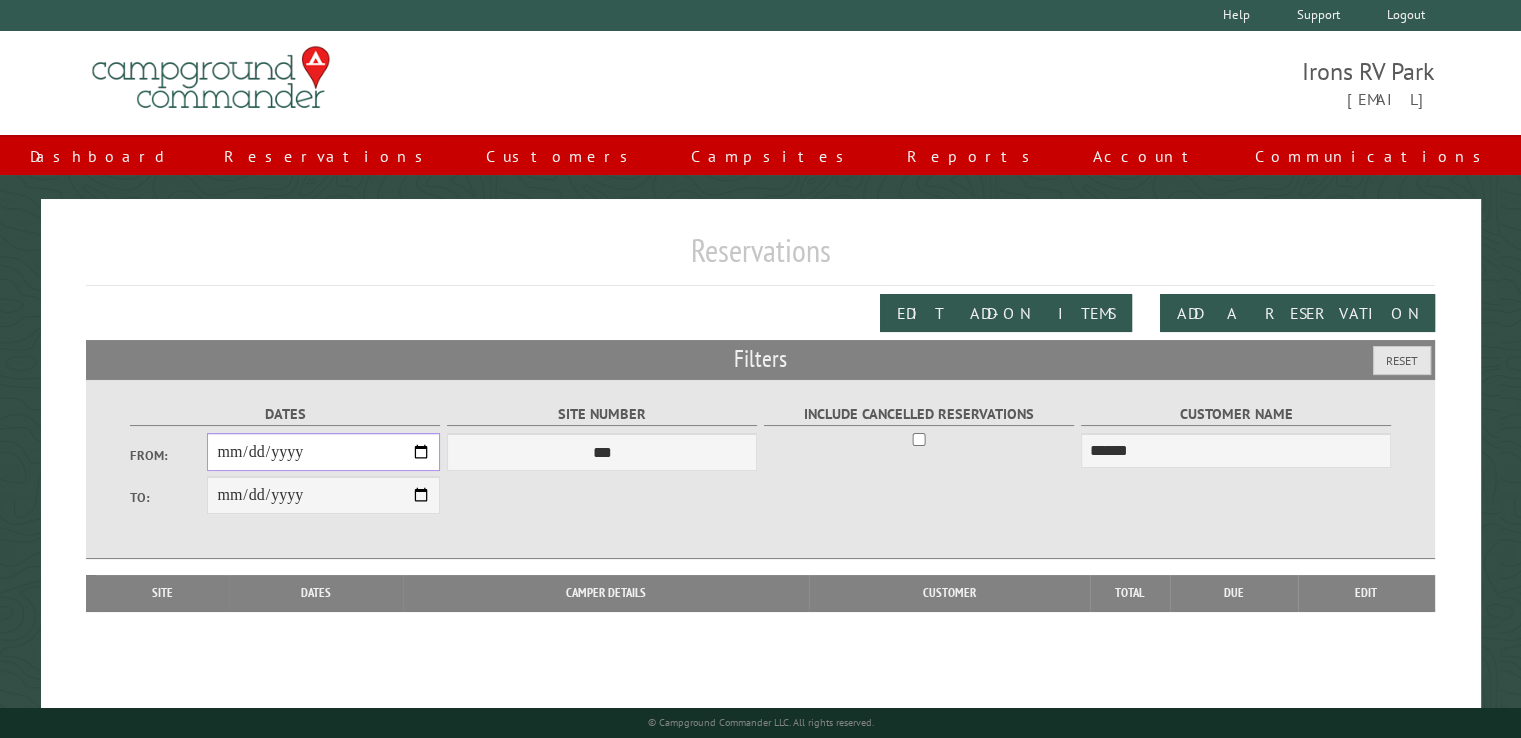 click on "From:" at bounding box center [323, 452] 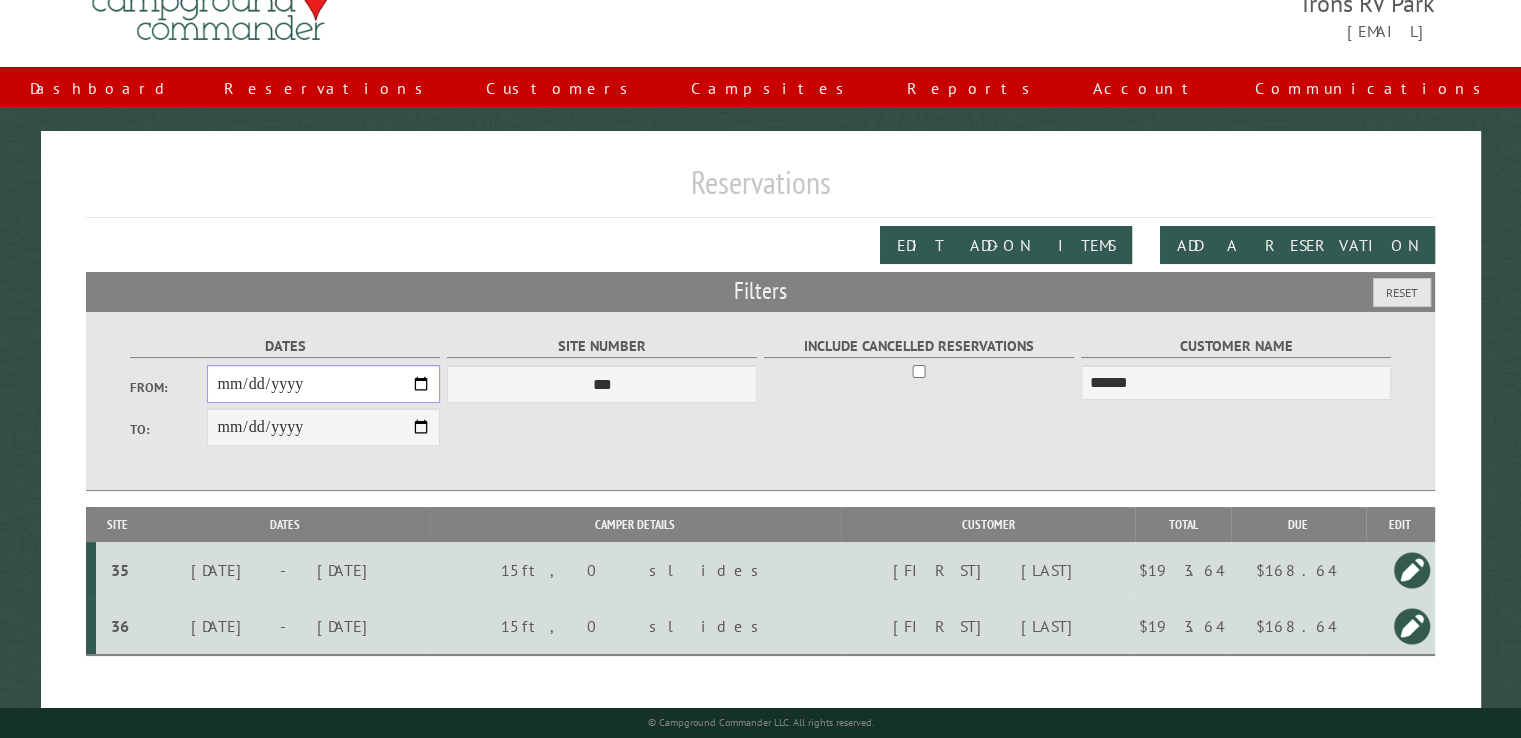 scroll, scrollTop: 99, scrollLeft: 0, axis: vertical 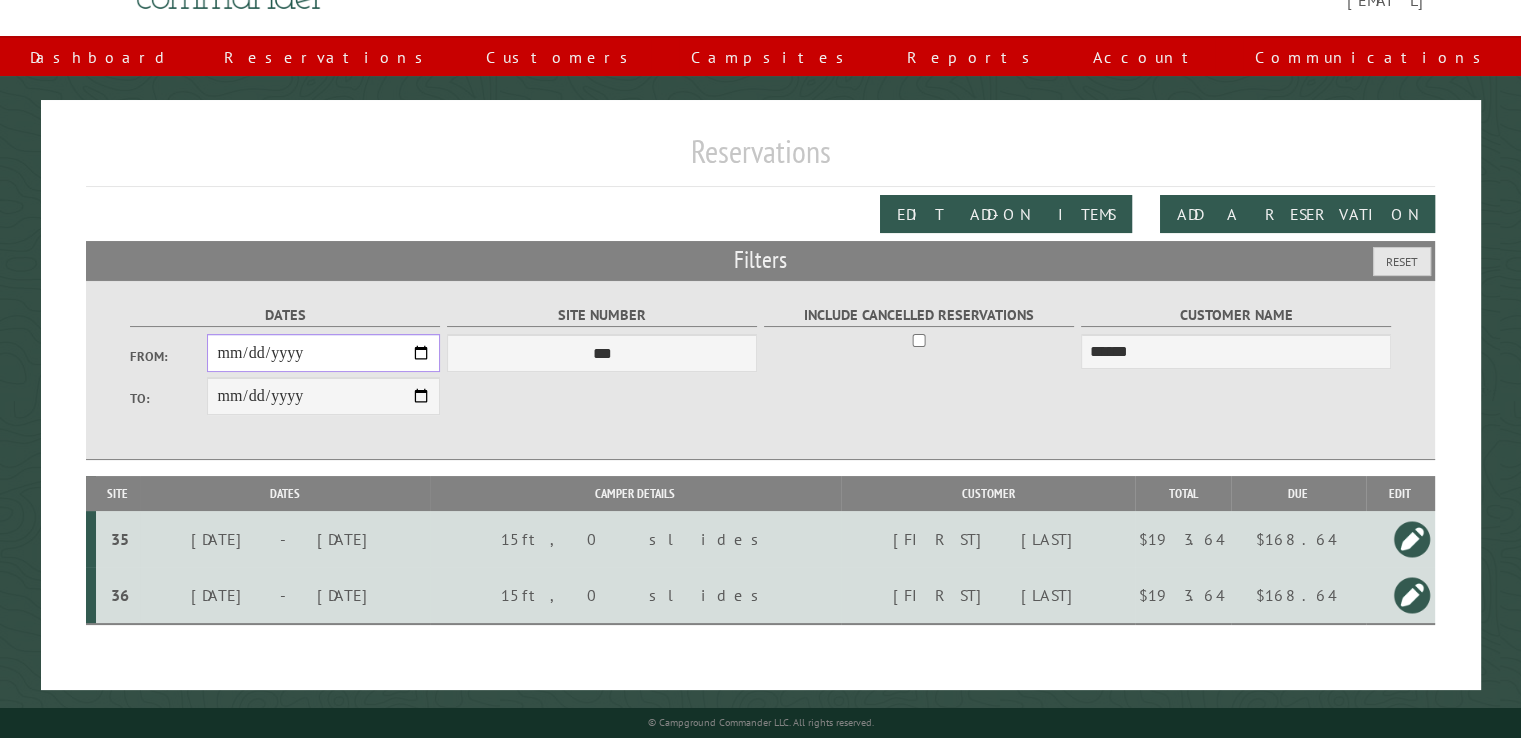 click on "**********" at bounding box center [323, 353] 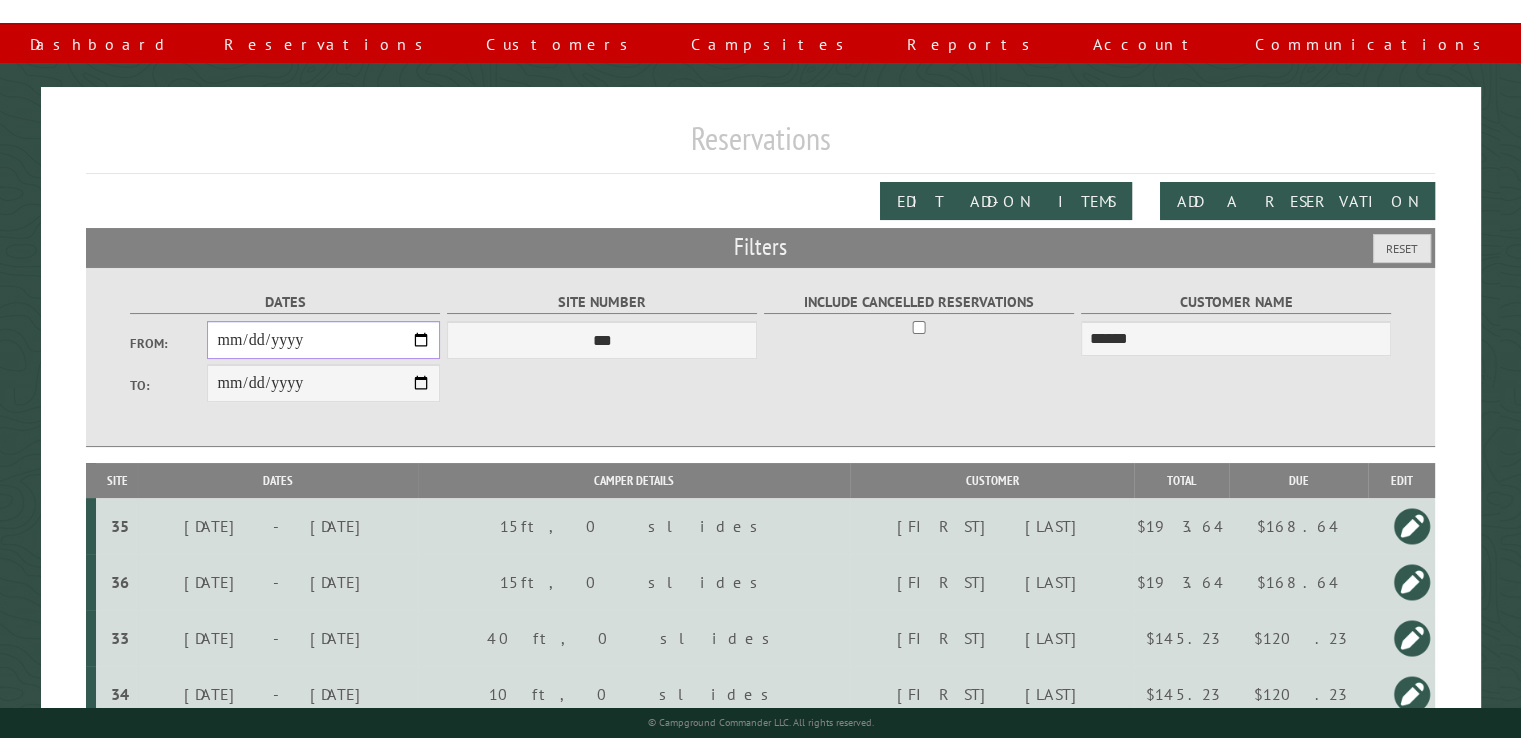 scroll, scrollTop: 204, scrollLeft: 0, axis: vertical 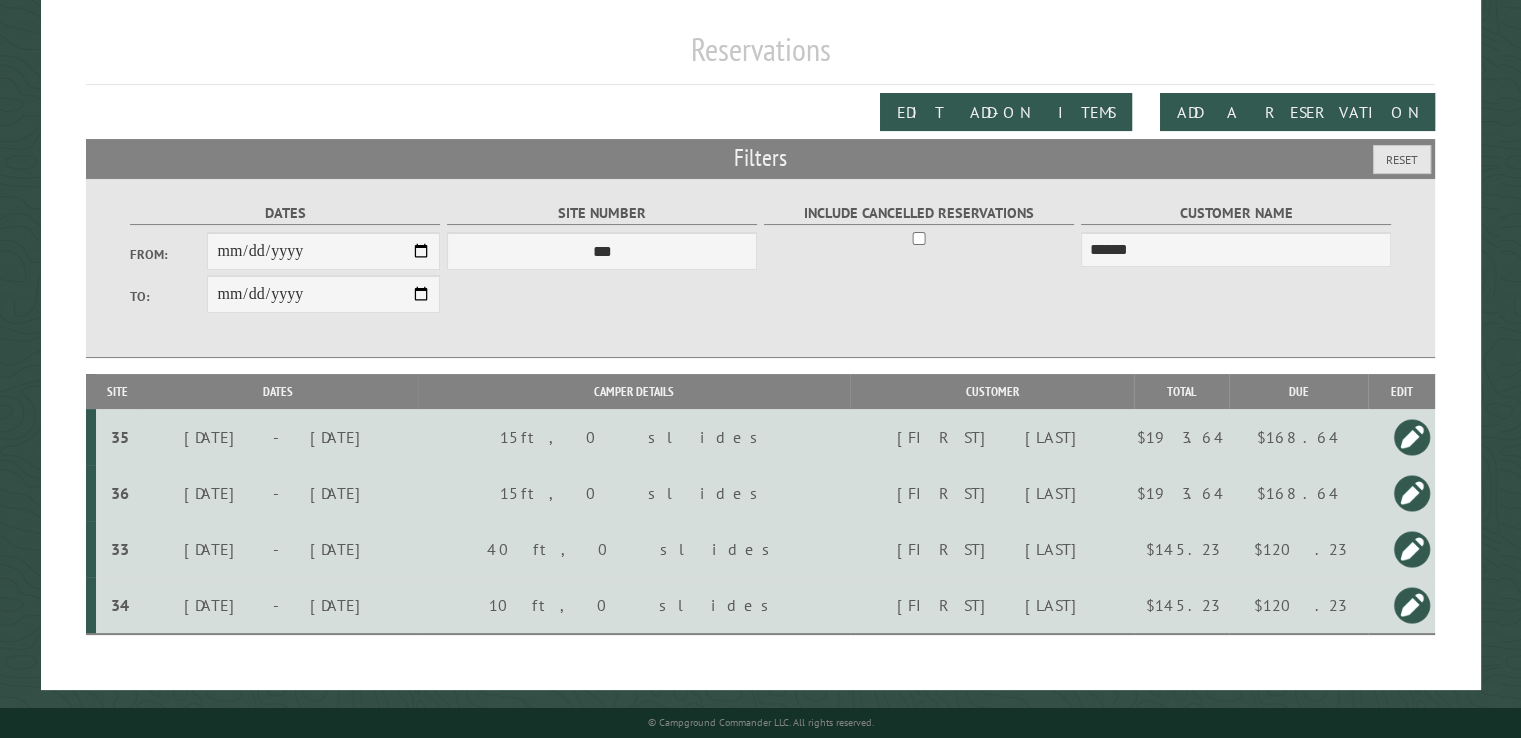 click at bounding box center (1412, 549) 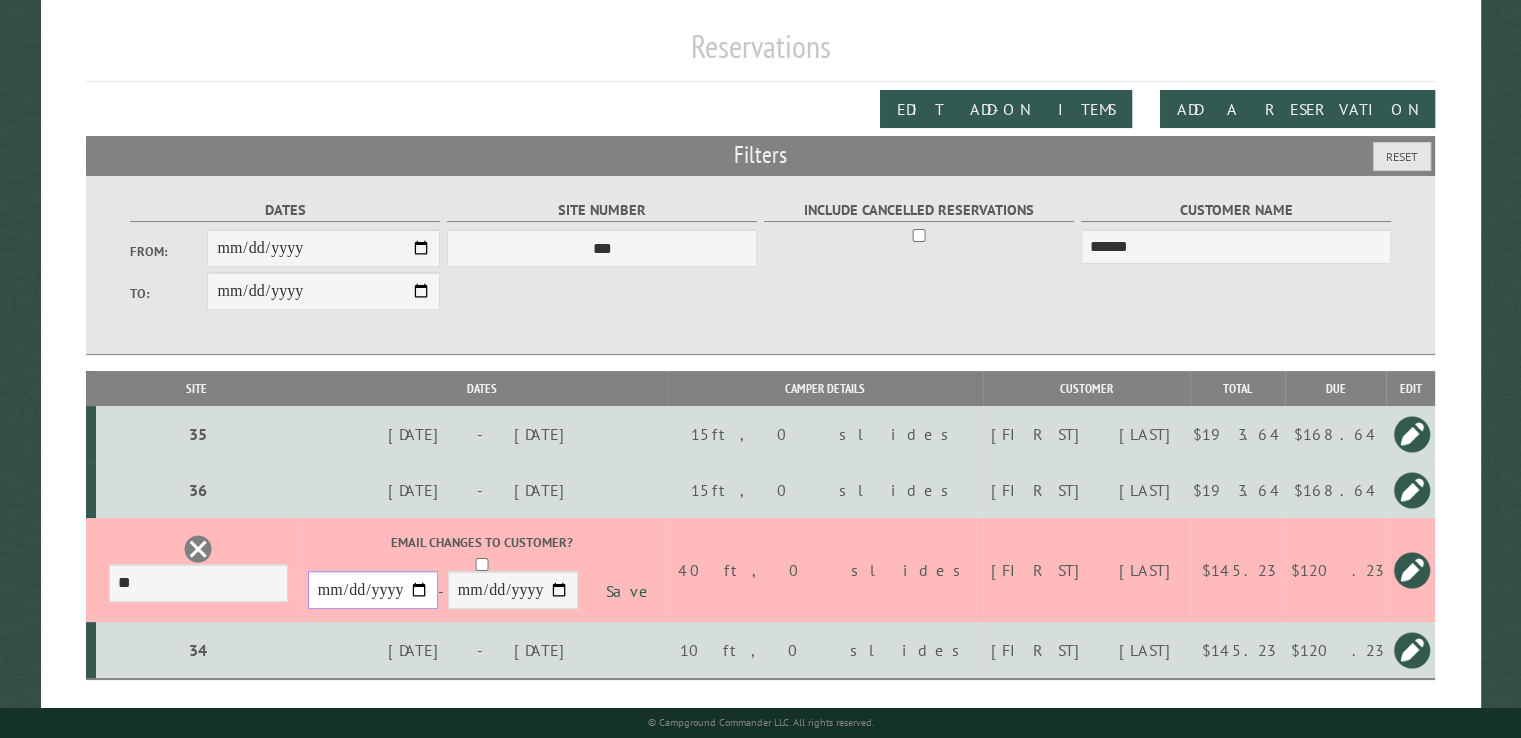 click on "**********" at bounding box center [0, 0] 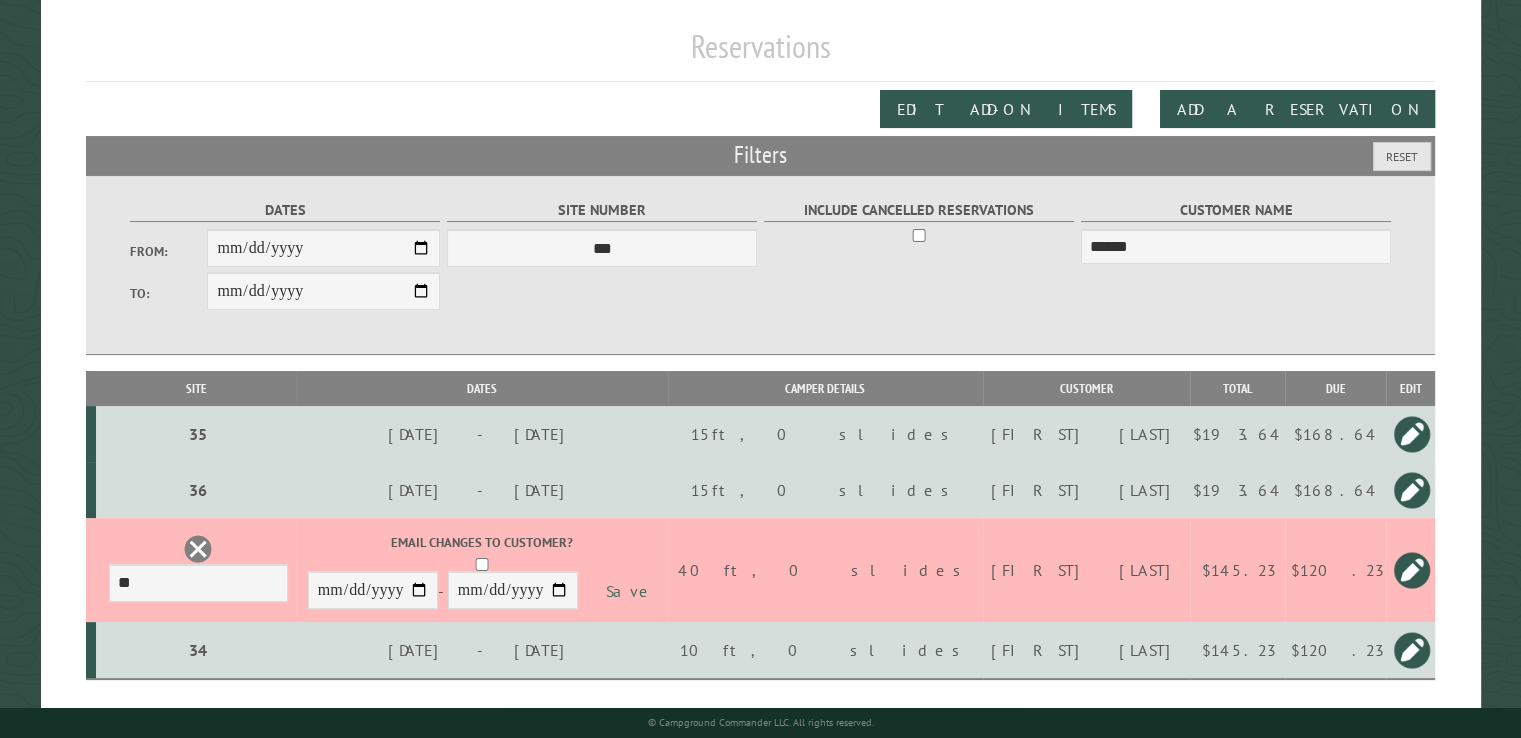 click on "Save" at bounding box center (631, 591) 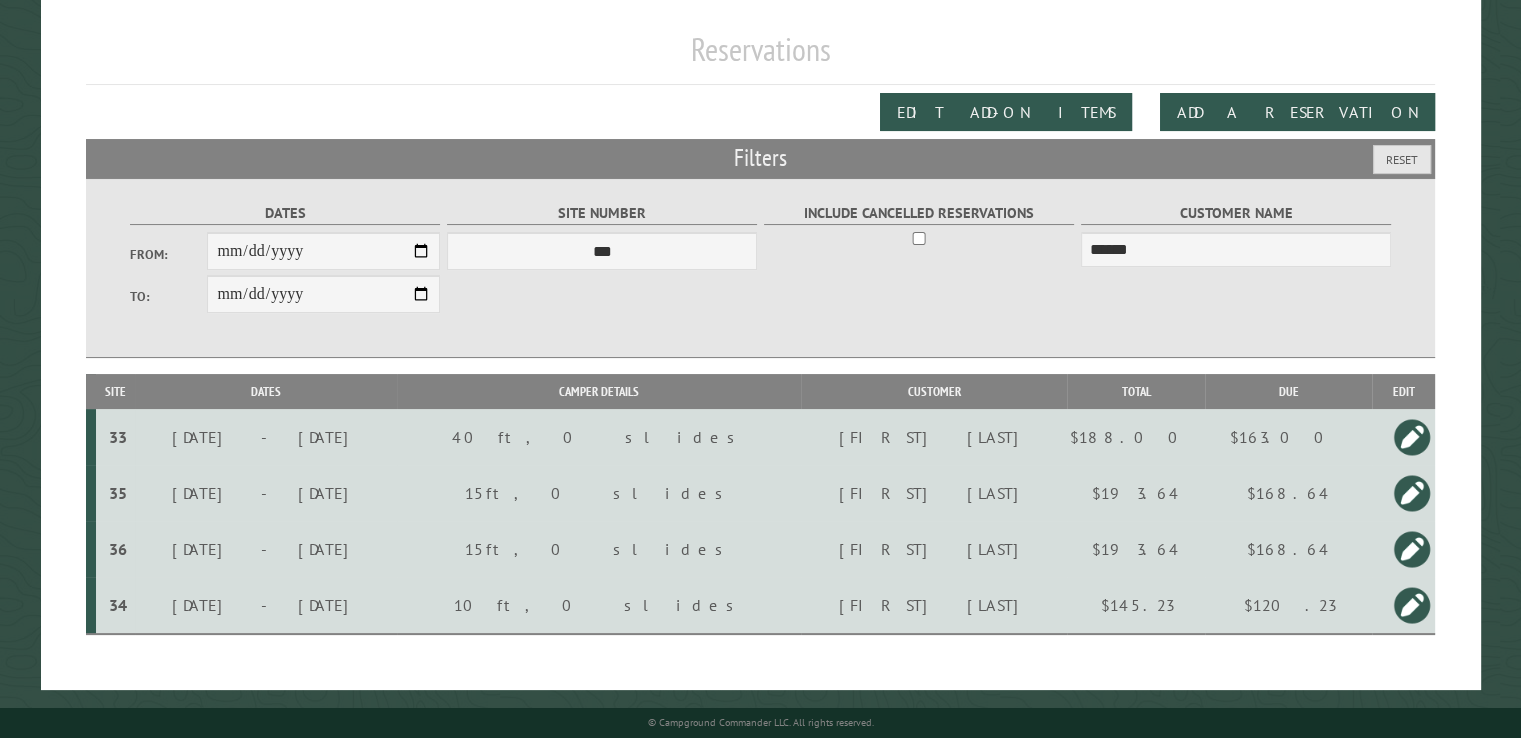 click on "$163.00" at bounding box center (1288, 437) 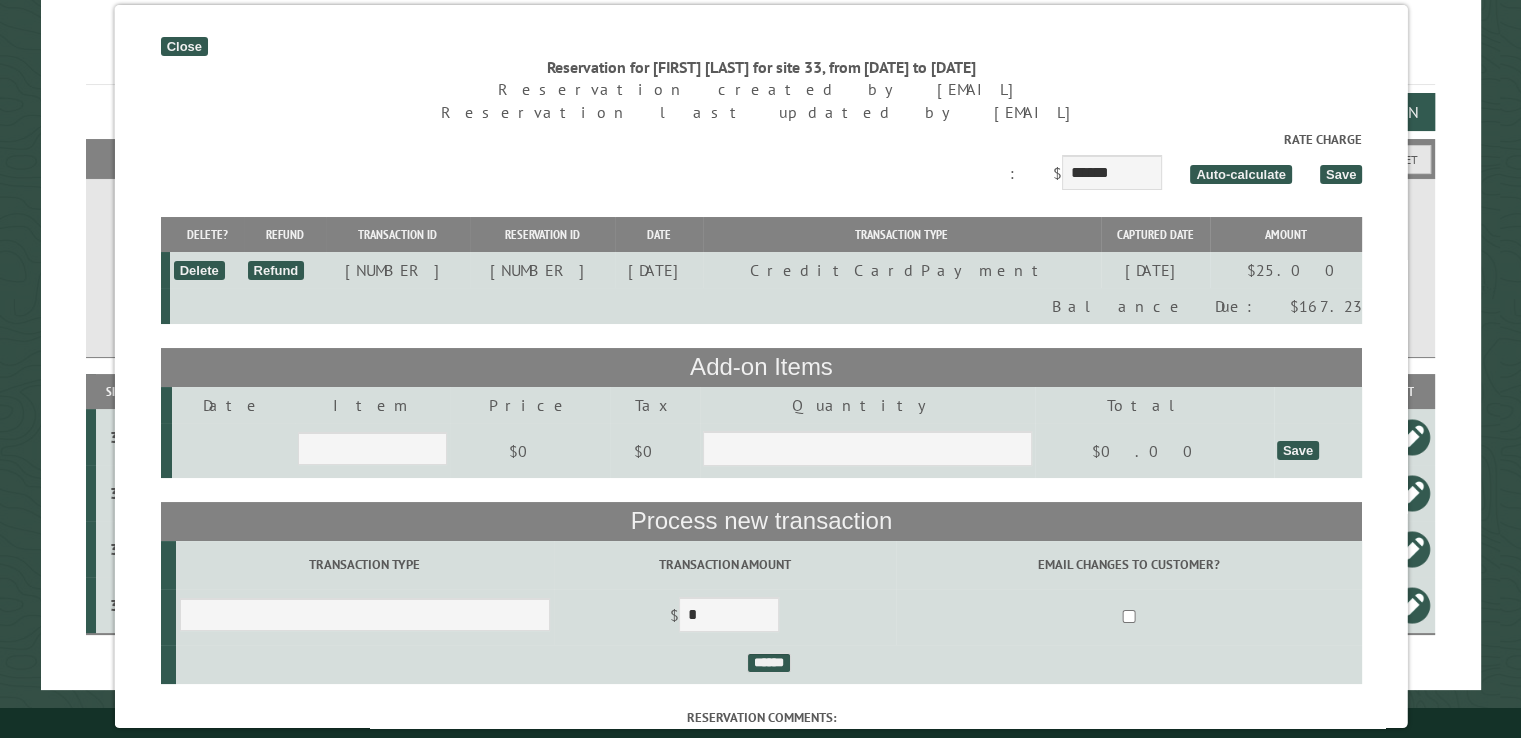 click on "Save" at bounding box center (1340, 174) 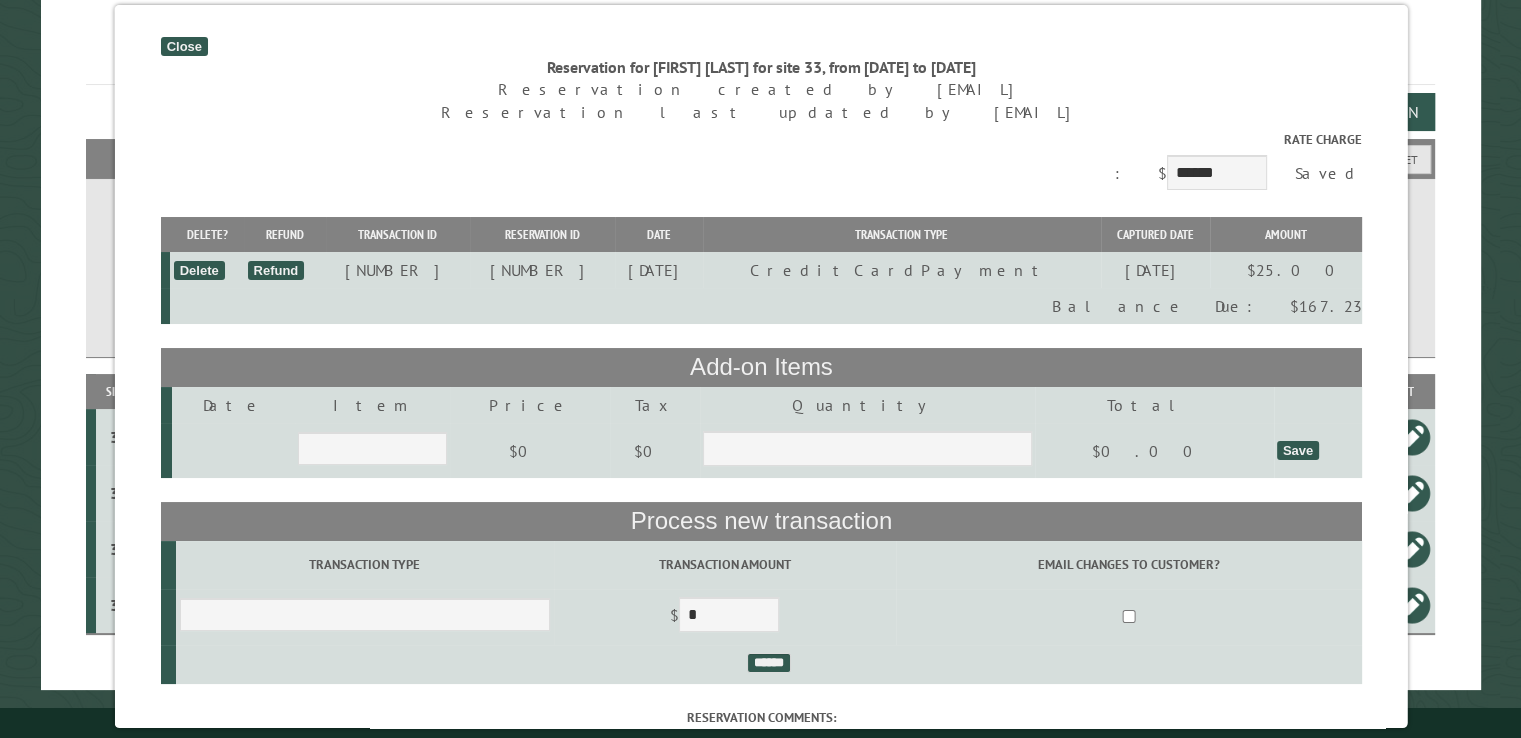 click on "Close" at bounding box center (183, 46) 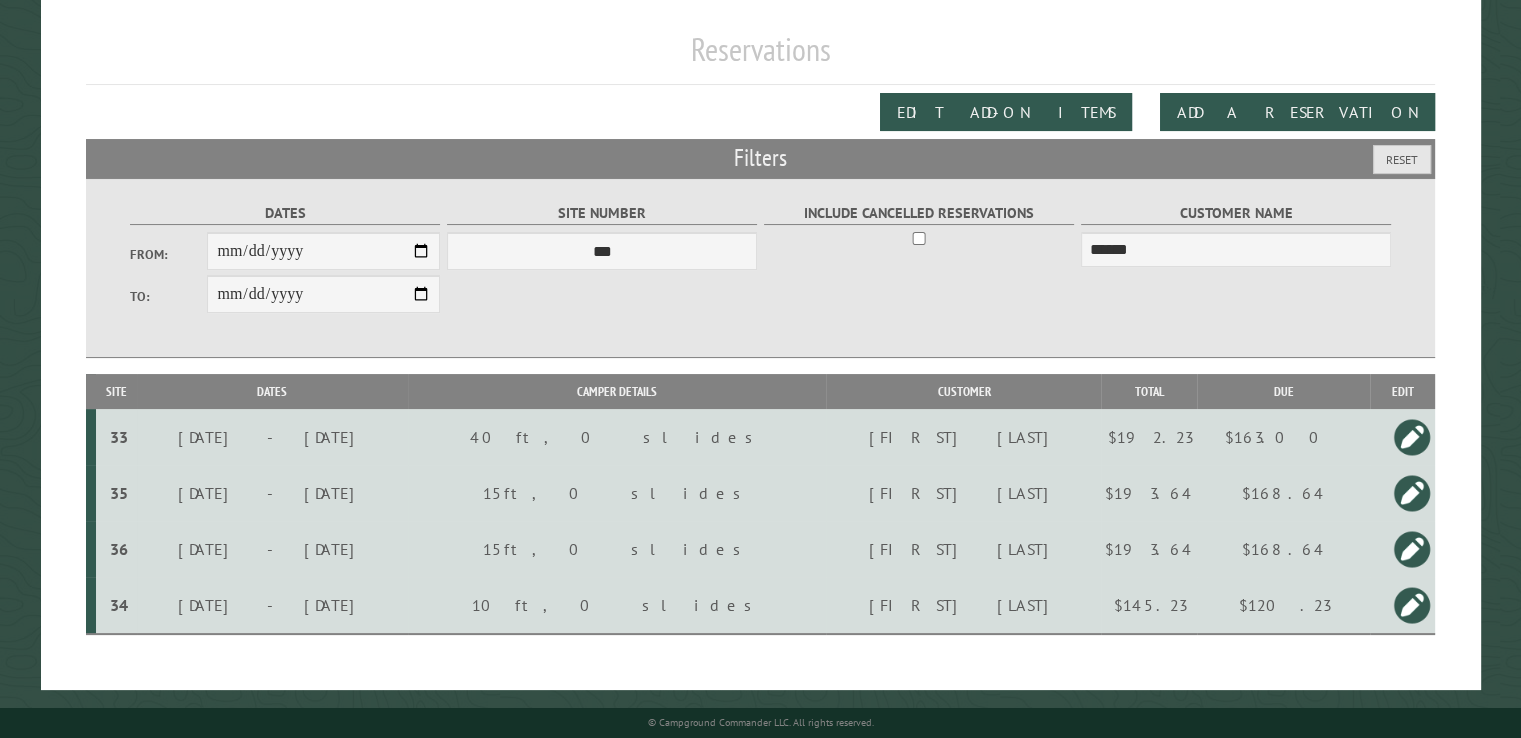 click on "Reservations" at bounding box center [760, 57] 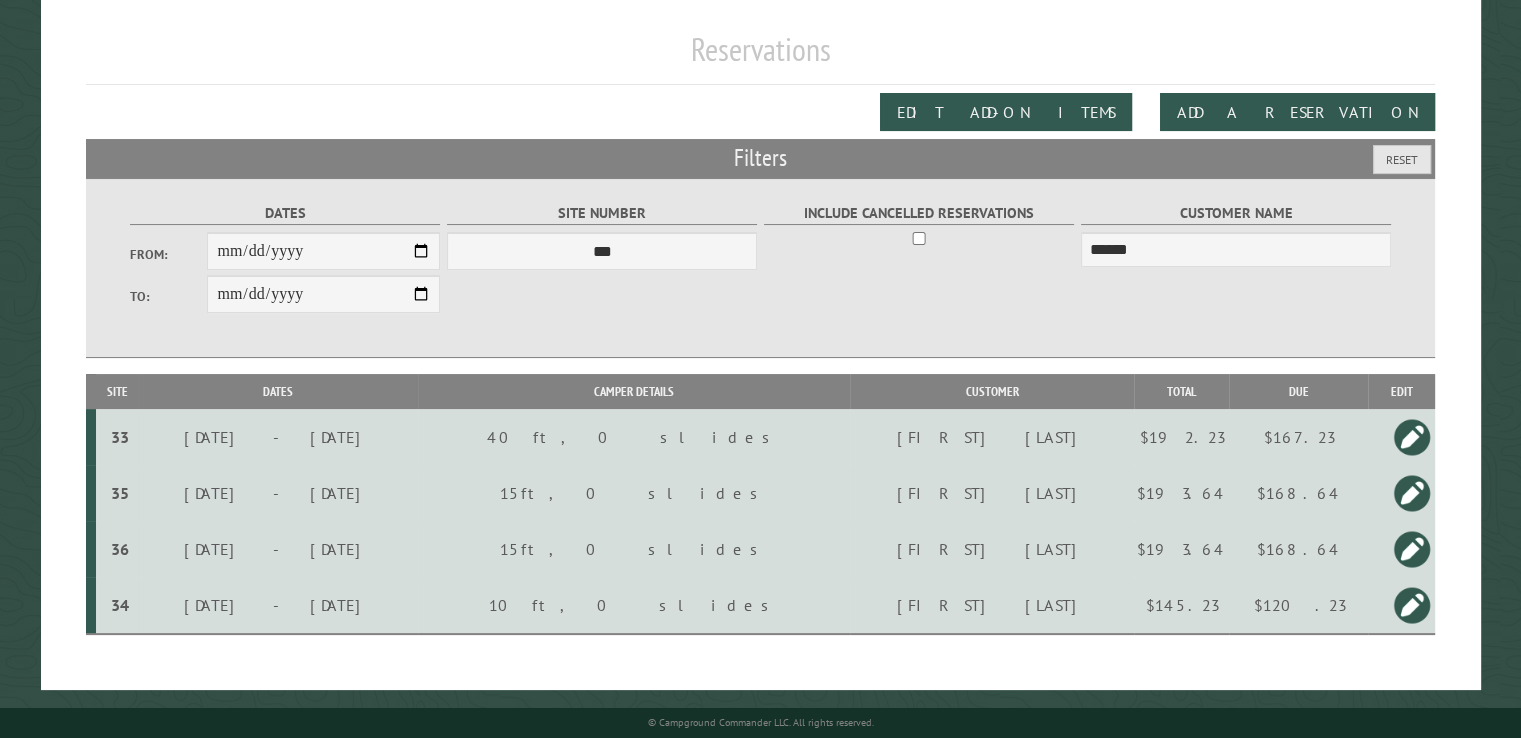 click on "$167.23" at bounding box center (1298, 437) 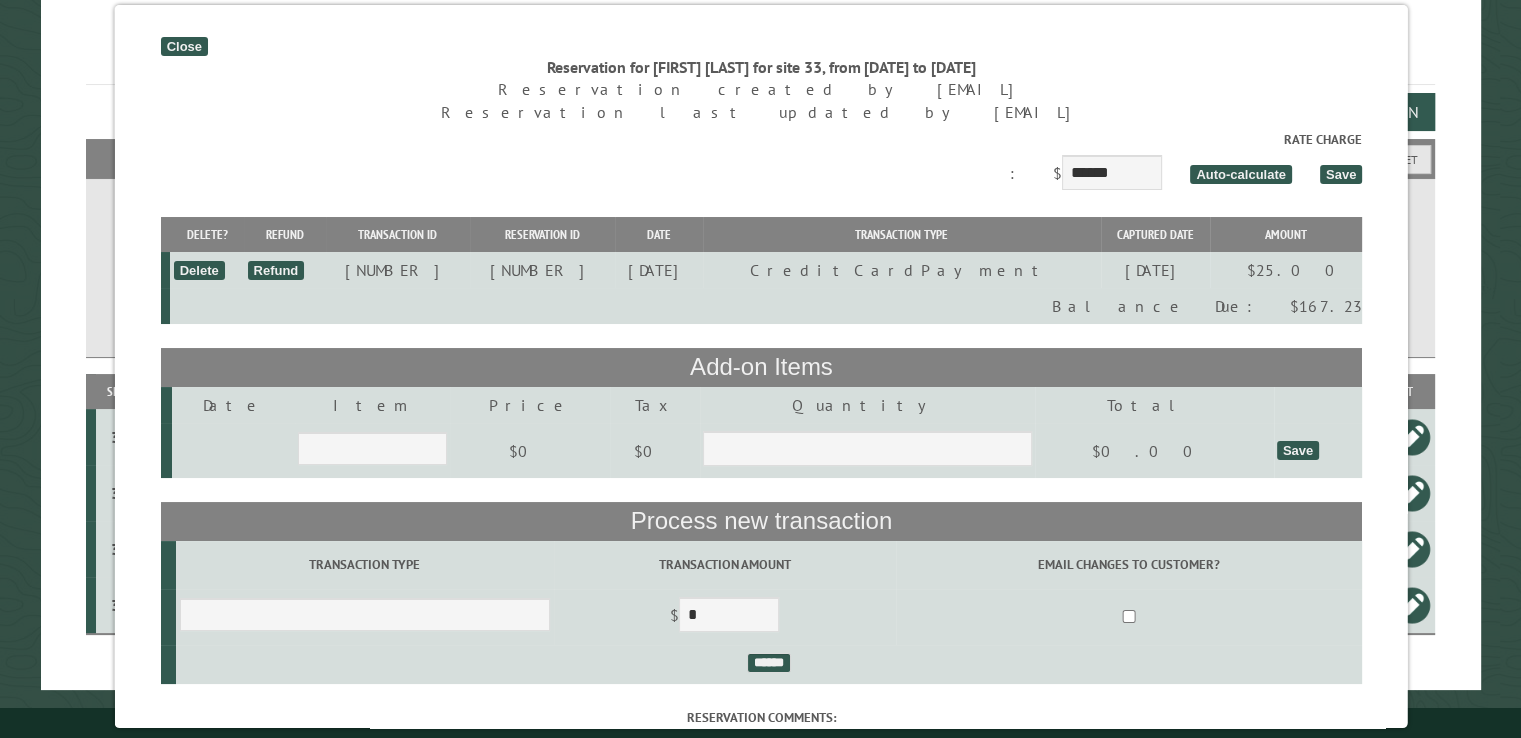click on "Close" at bounding box center [183, 46] 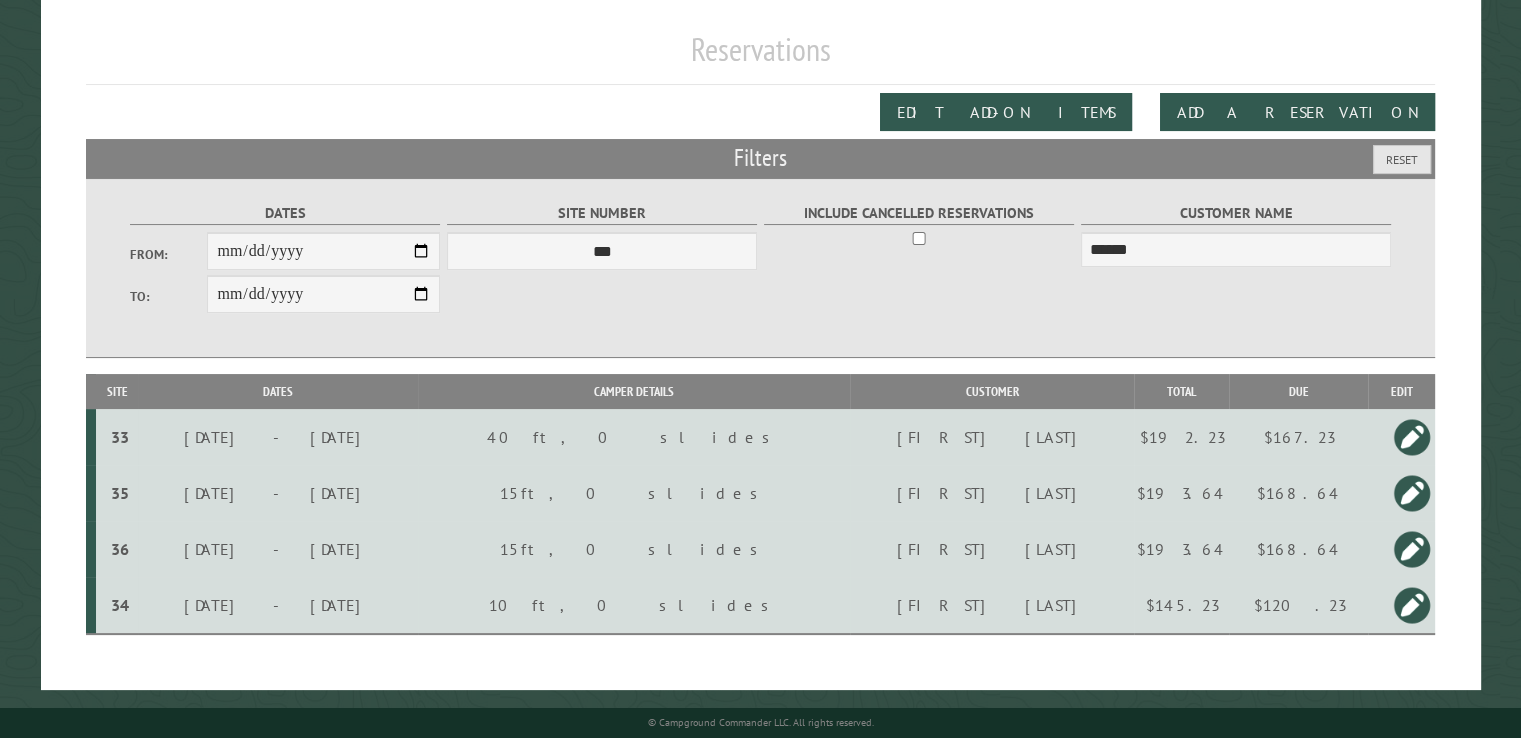 click on "$167.23" at bounding box center [1298, 437] 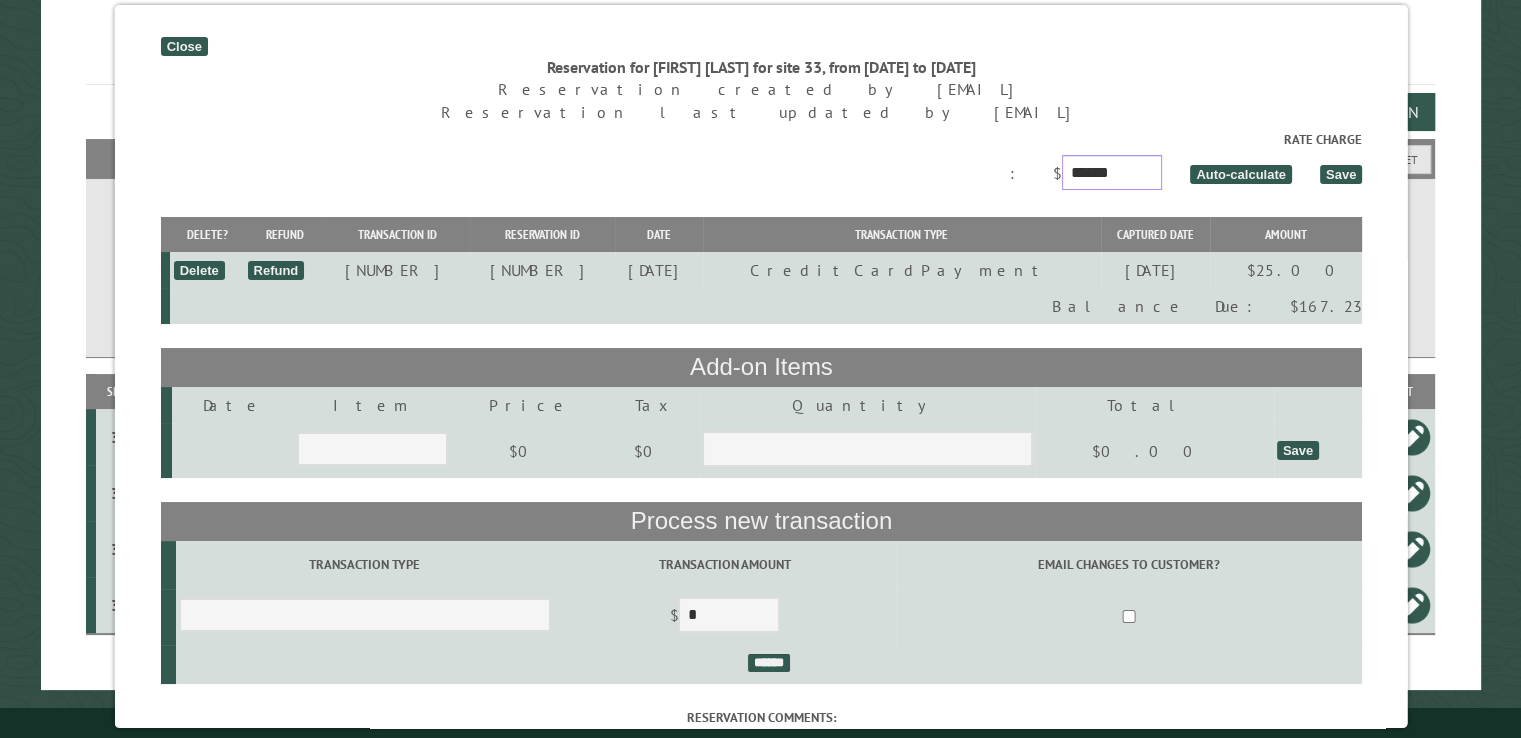 drag, startPoint x: 1161, startPoint y: 173, endPoint x: 1046, endPoint y: 177, distance: 115.06954 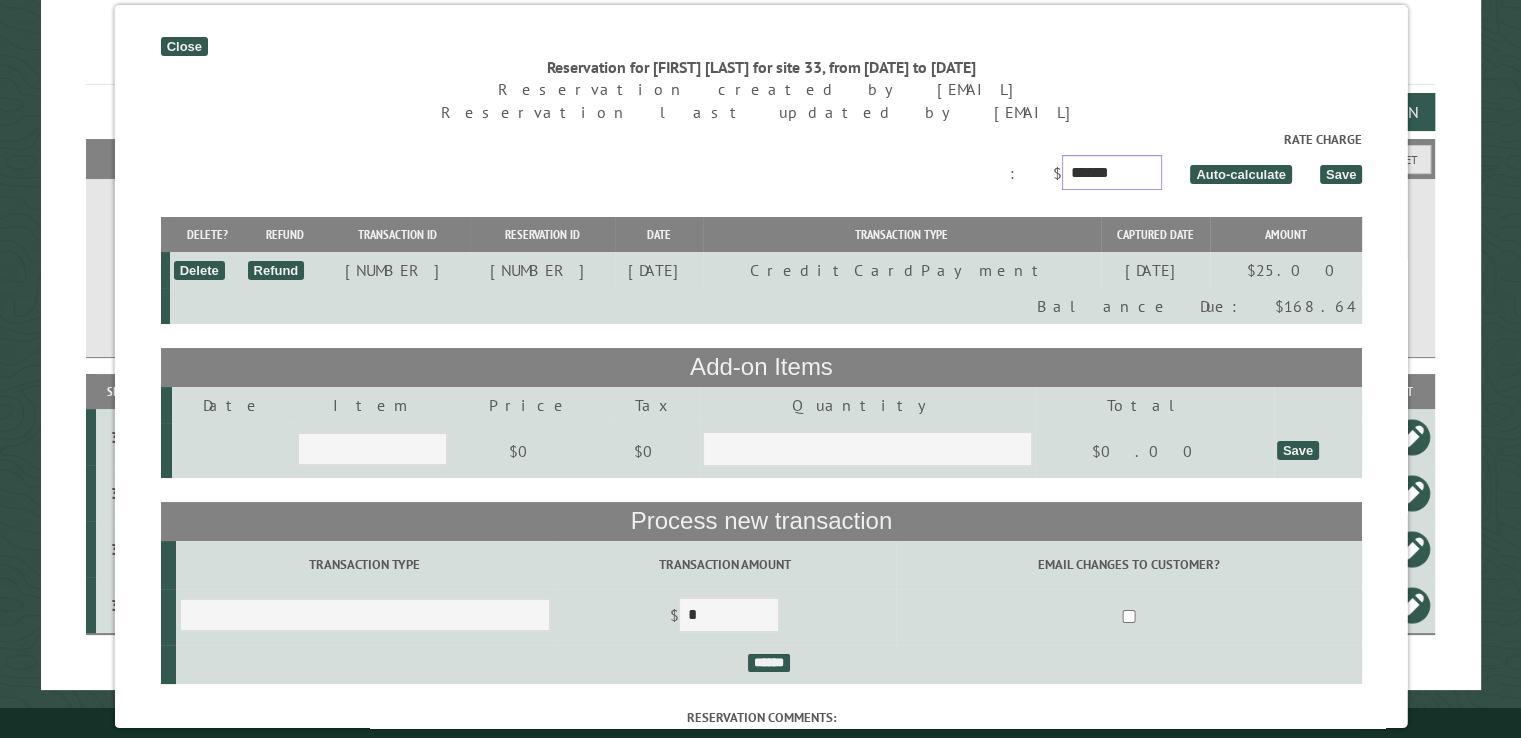 type on "******" 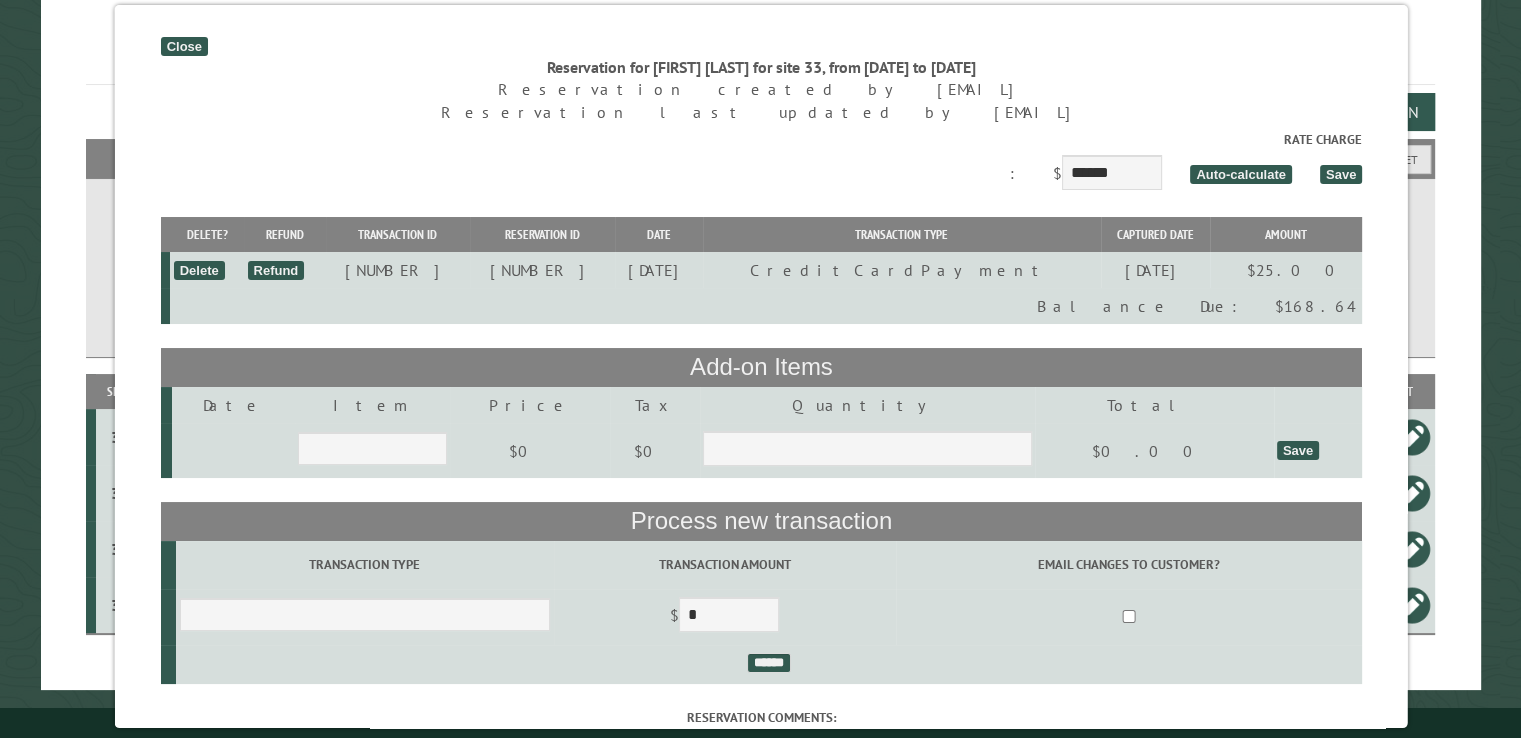 click on "Save" at bounding box center [1340, 174] 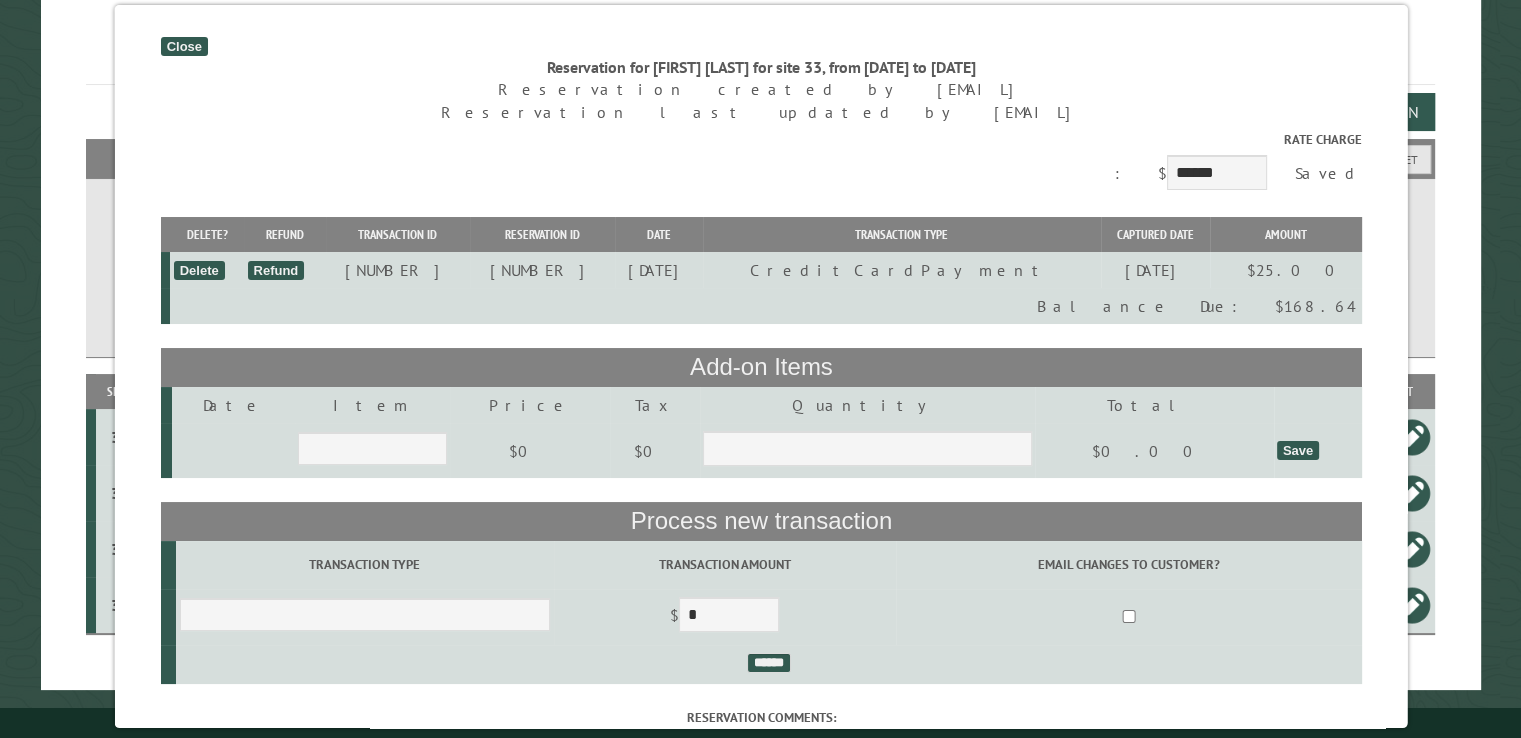 click on "Close" at bounding box center [183, 46] 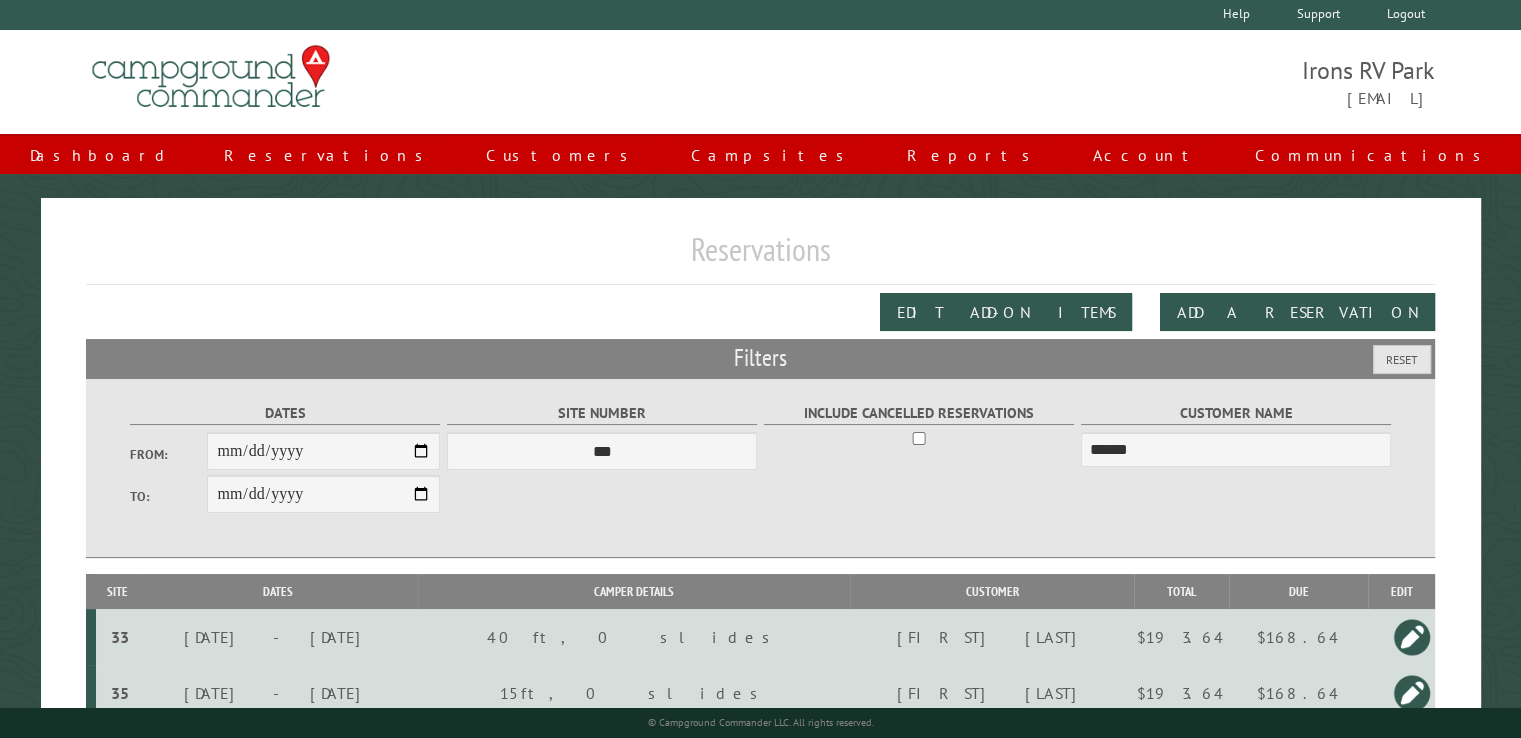 scroll, scrollTop: 0, scrollLeft: 0, axis: both 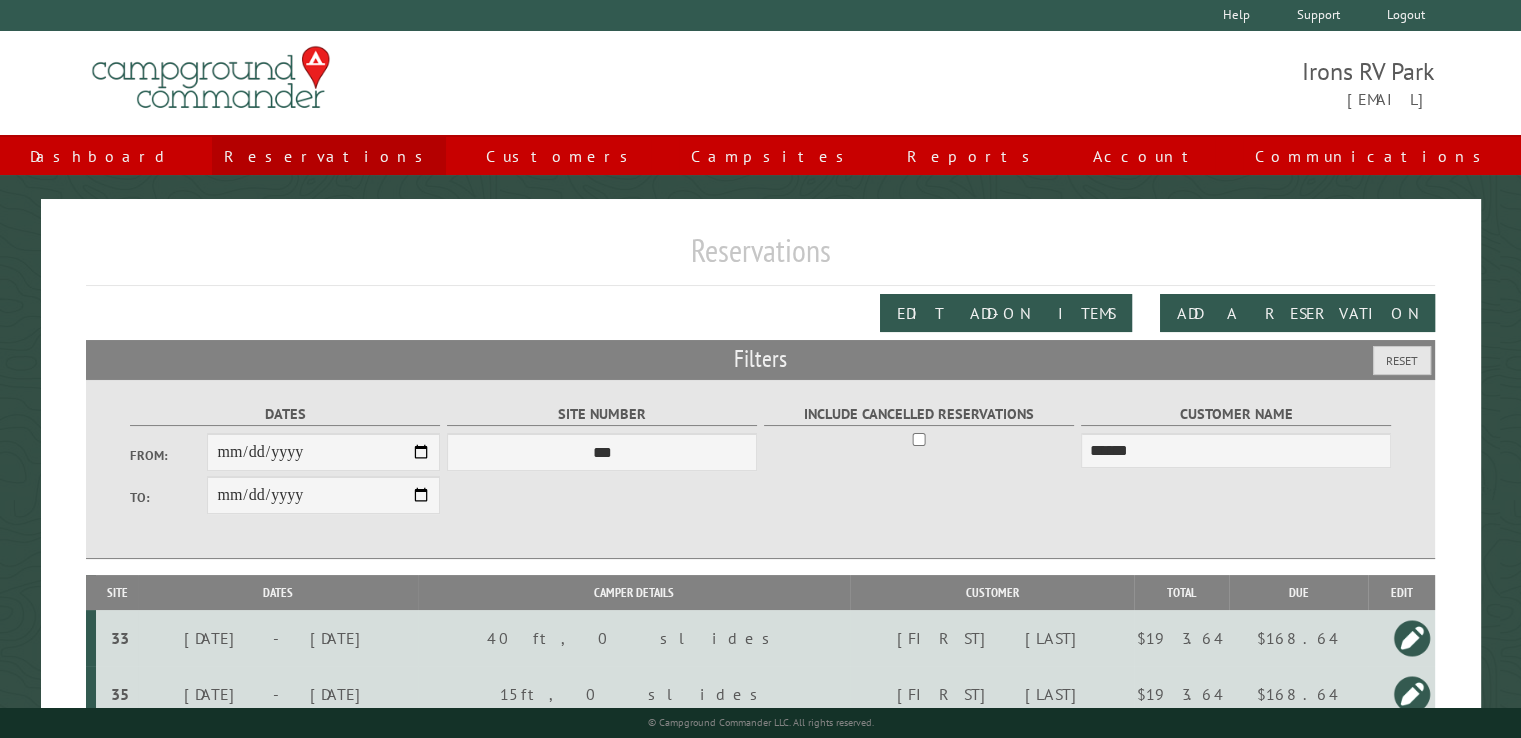 click on "Reservations" at bounding box center [329, 156] 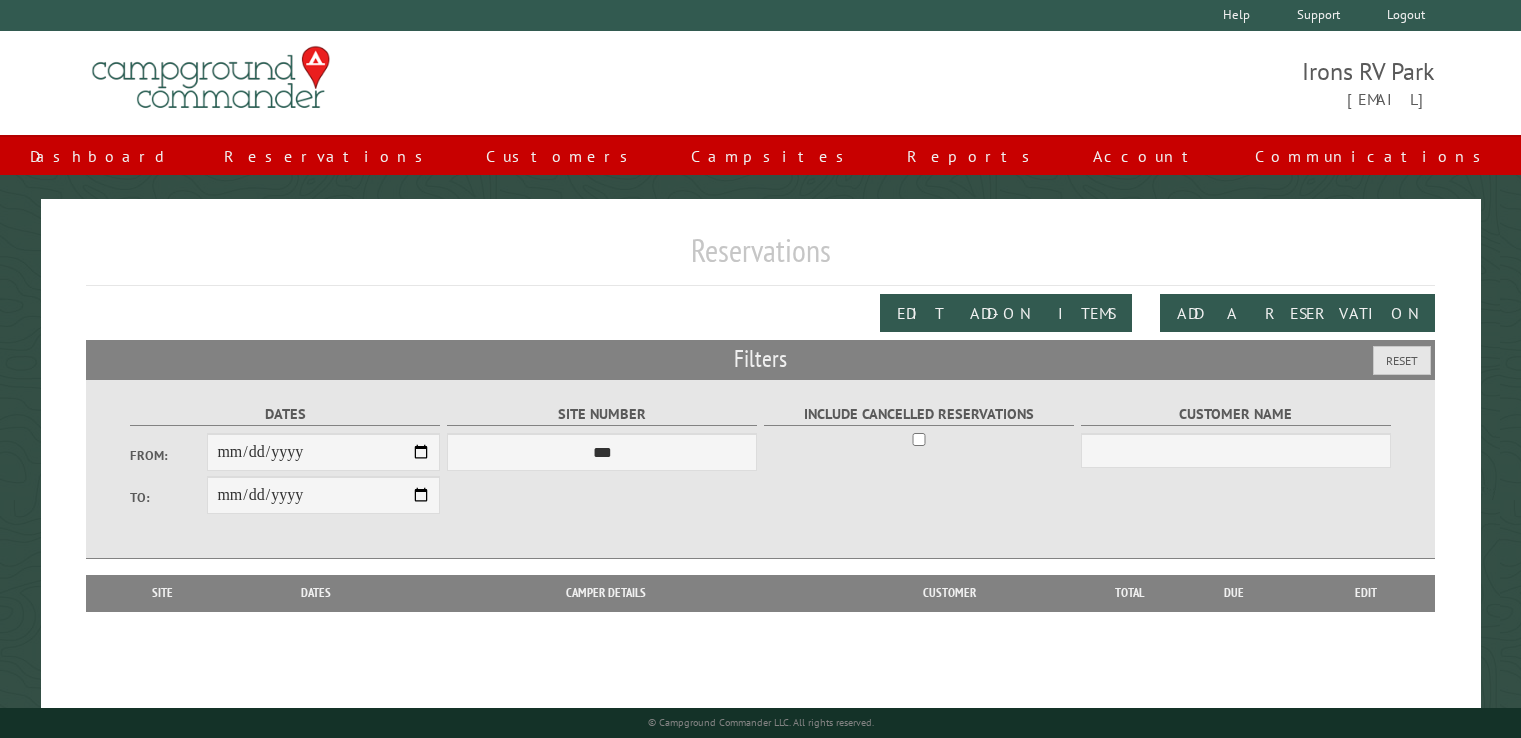 scroll, scrollTop: 0, scrollLeft: 0, axis: both 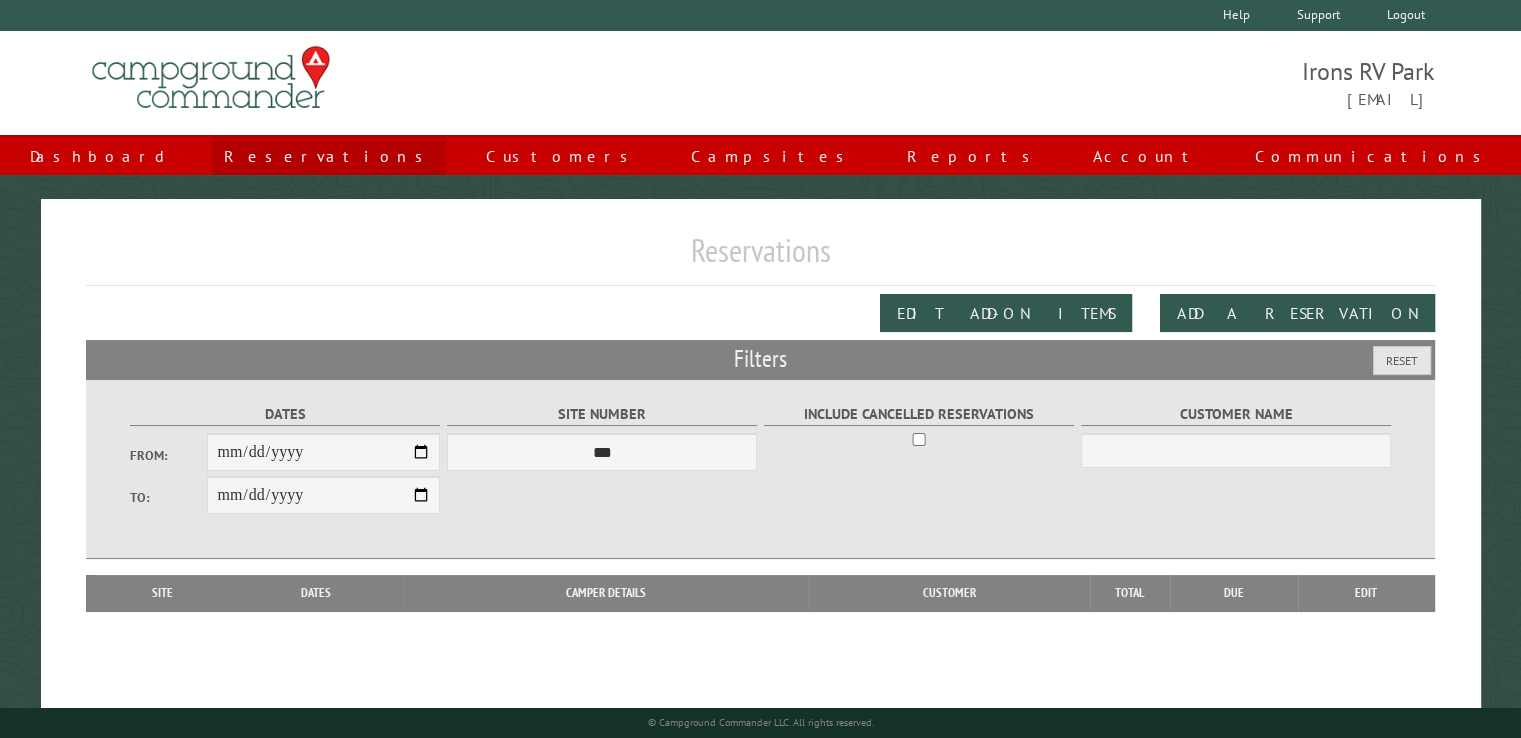 click on "Reservations" at bounding box center (329, 156) 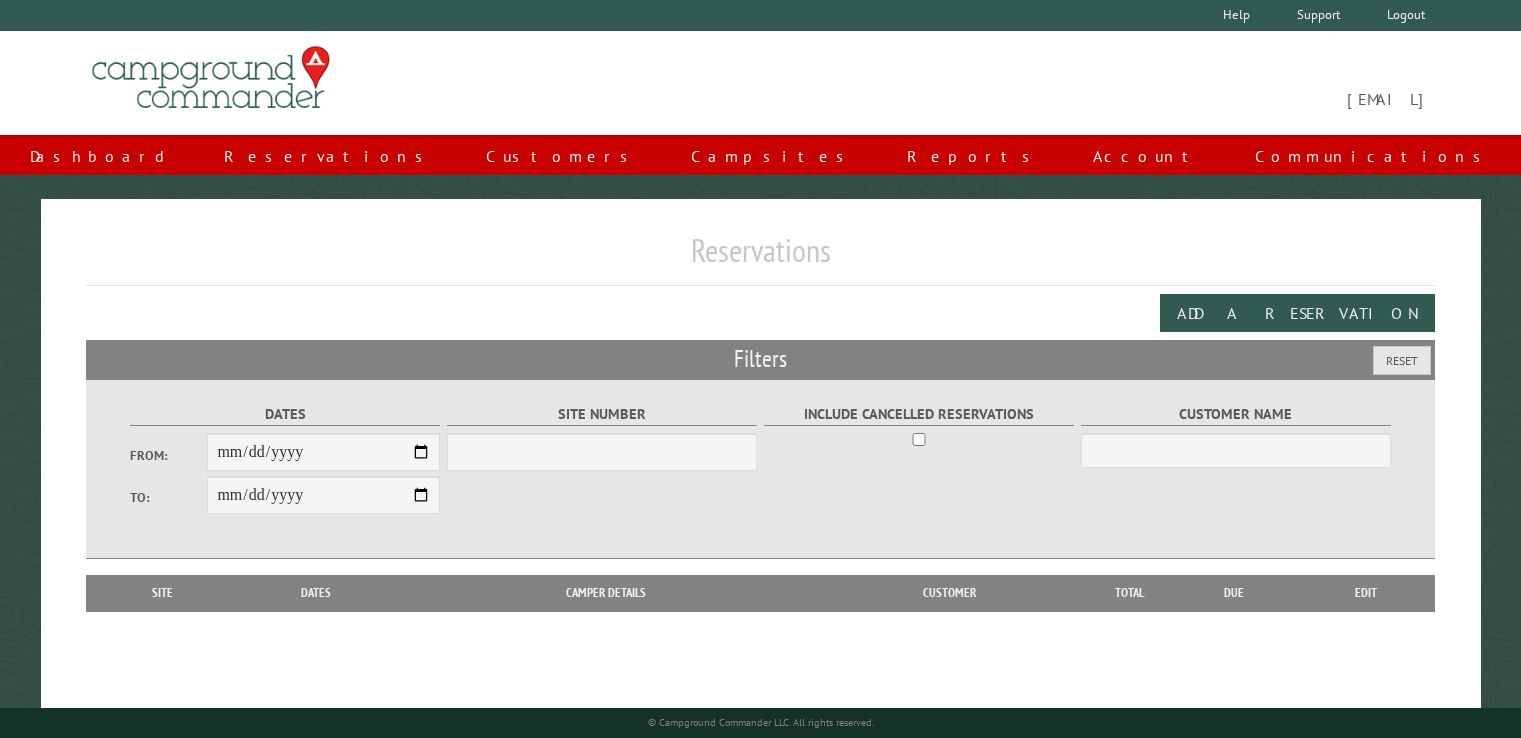 scroll, scrollTop: 0, scrollLeft: 0, axis: both 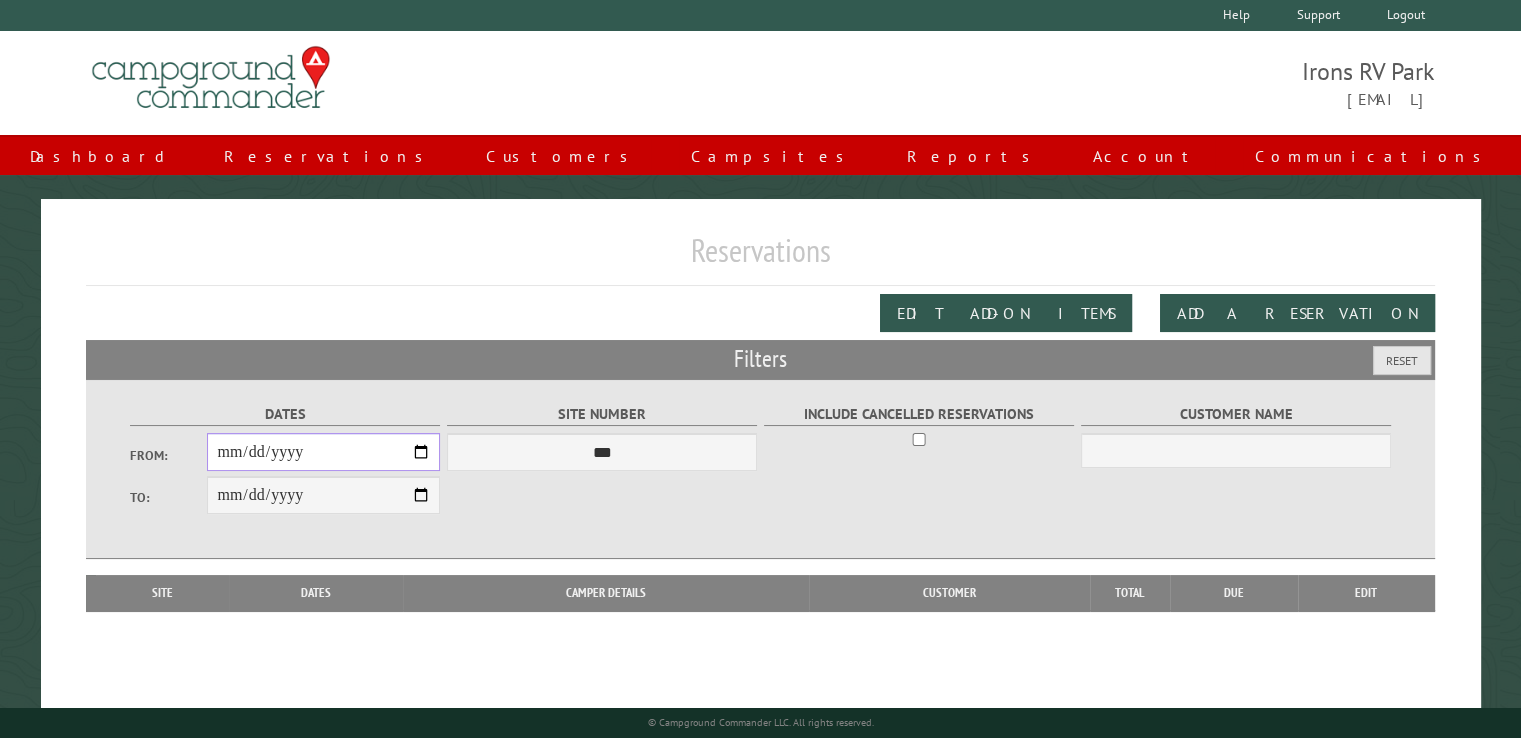 click on "From:" at bounding box center [323, 452] 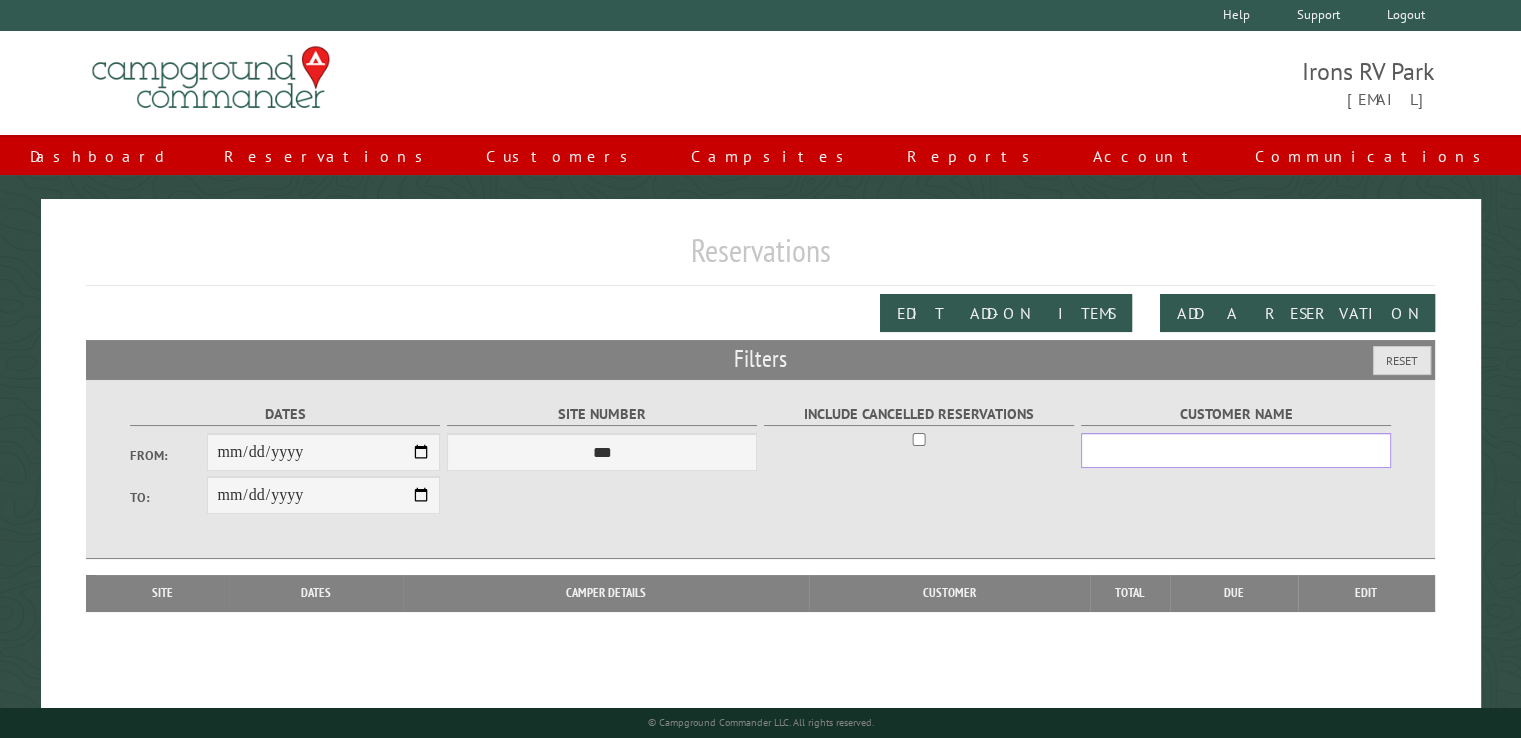 click on "Customer Name" at bounding box center [1236, 450] 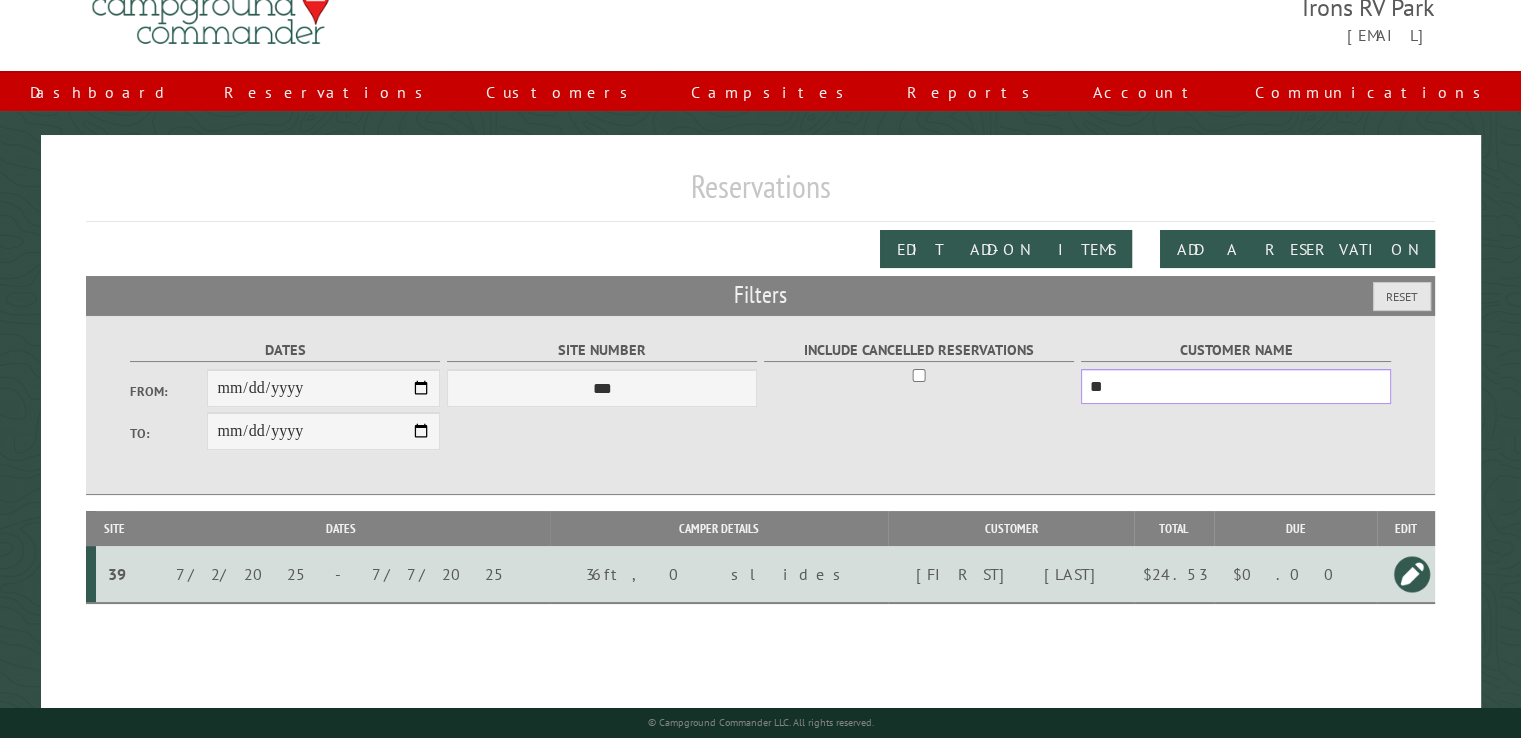 scroll, scrollTop: 99, scrollLeft: 0, axis: vertical 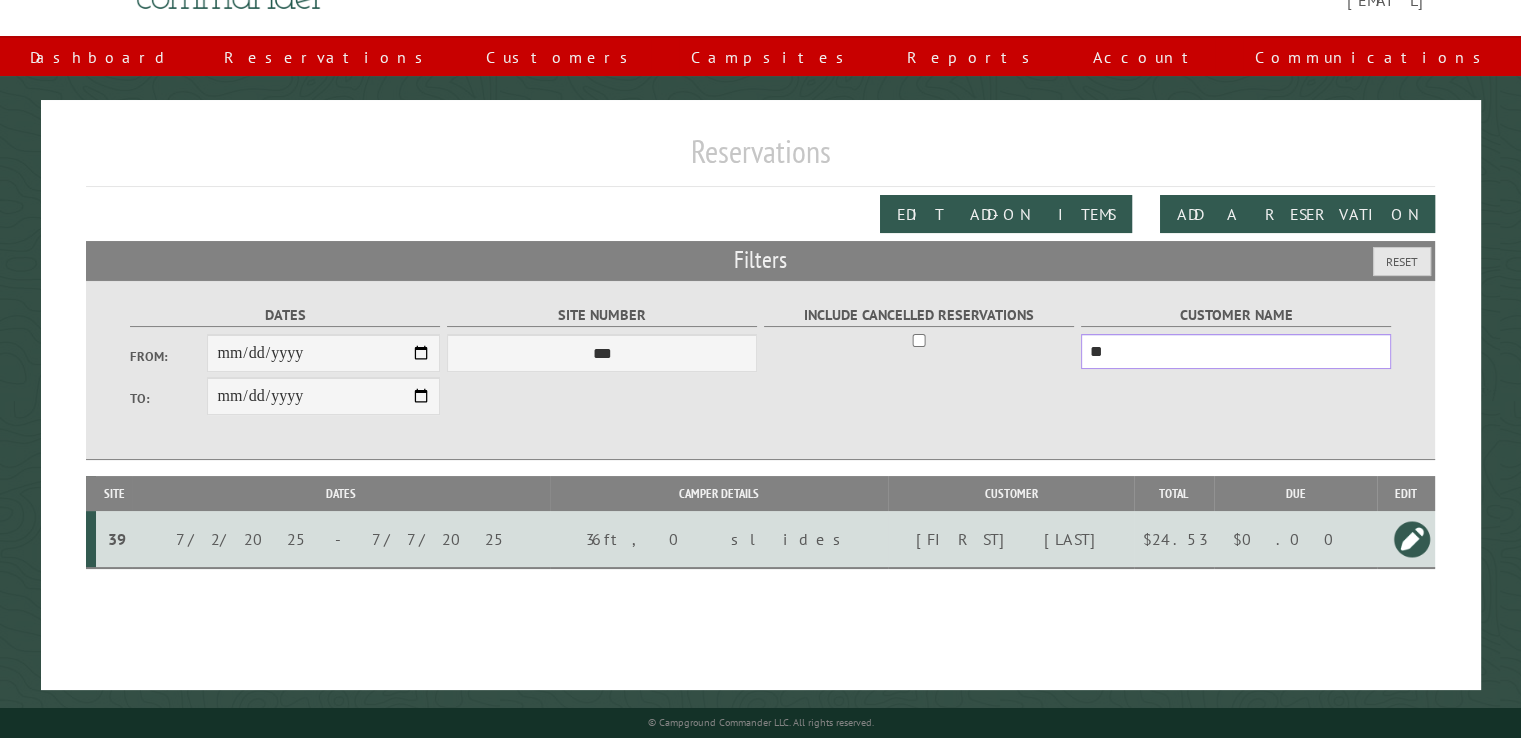 type on "**" 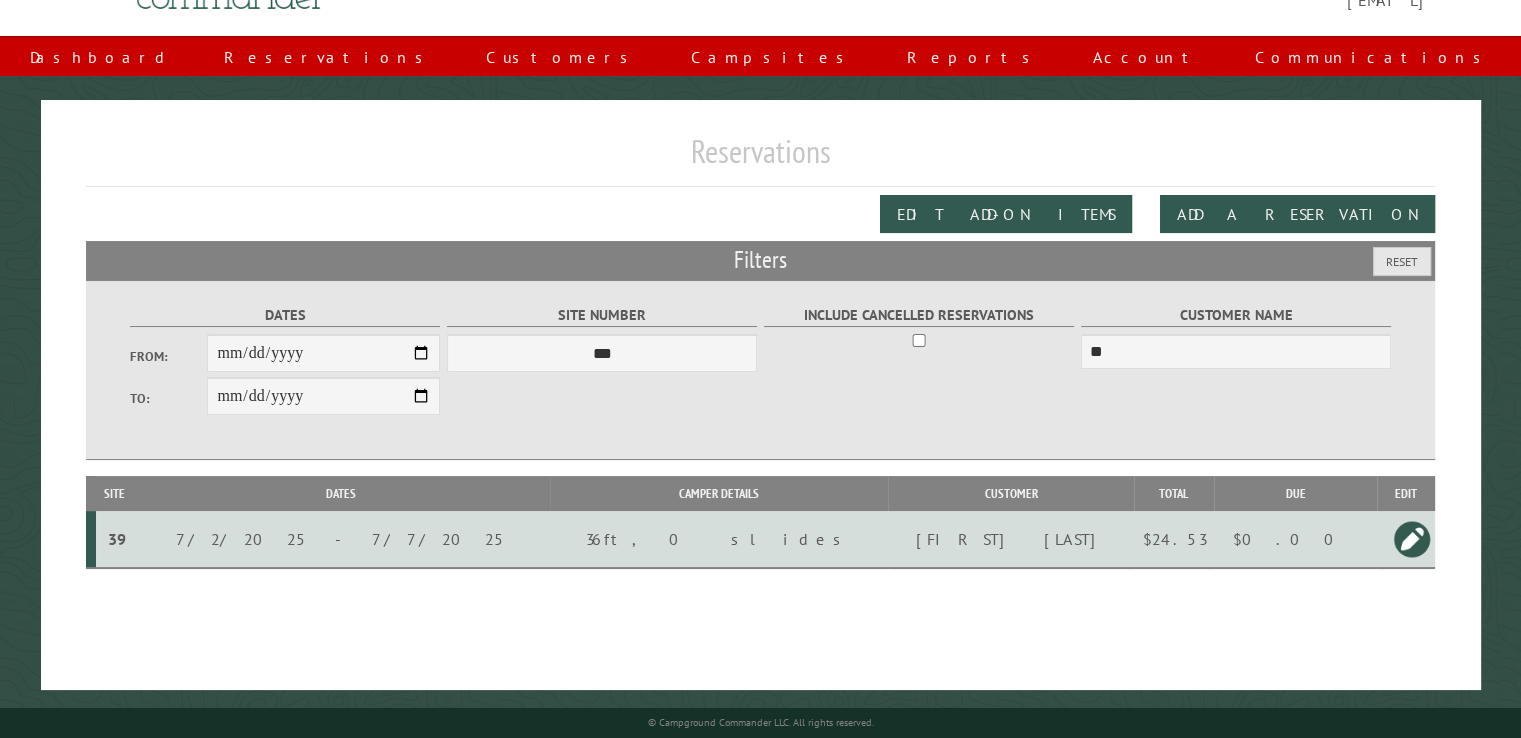 click on "$0.00" at bounding box center [1295, 539] 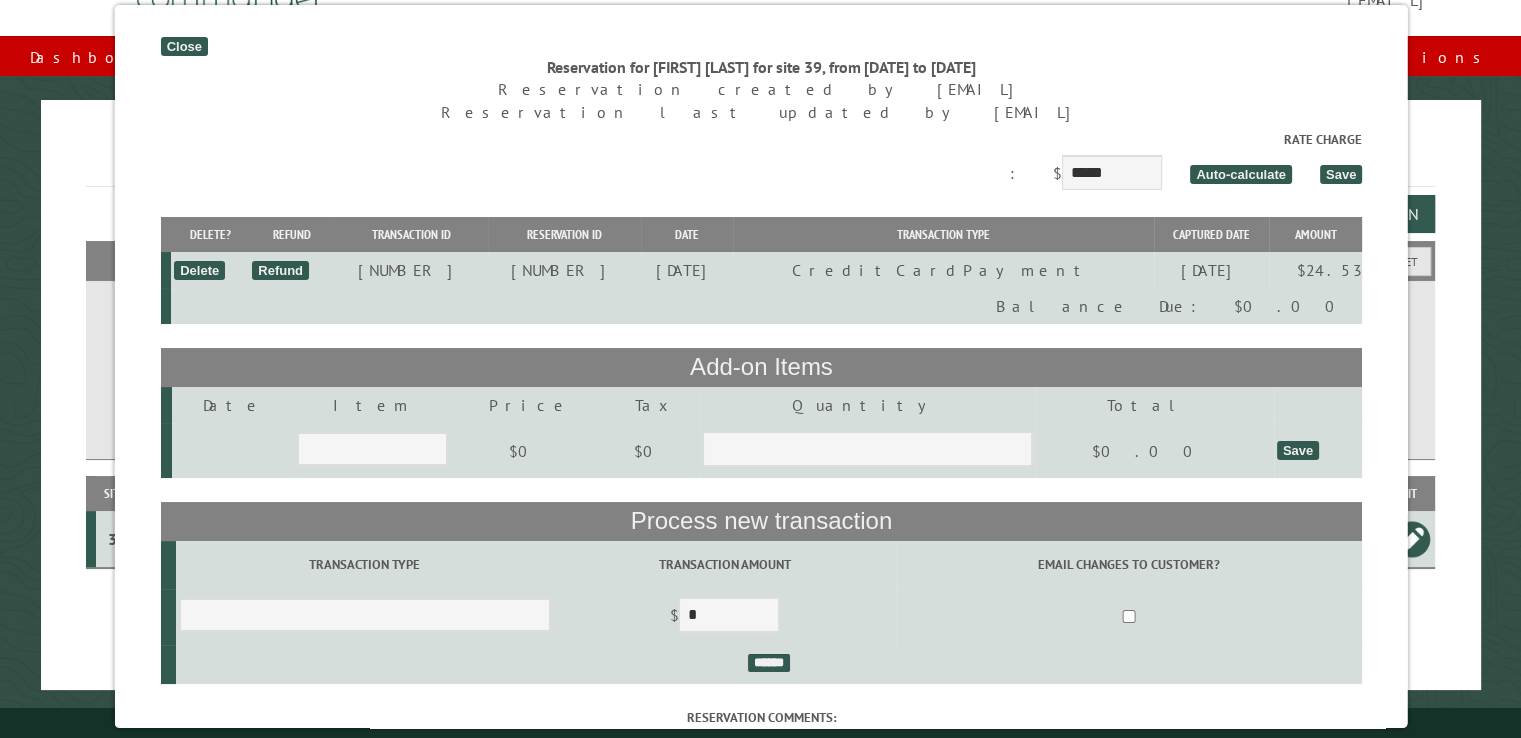 click on "Close" at bounding box center (183, 46) 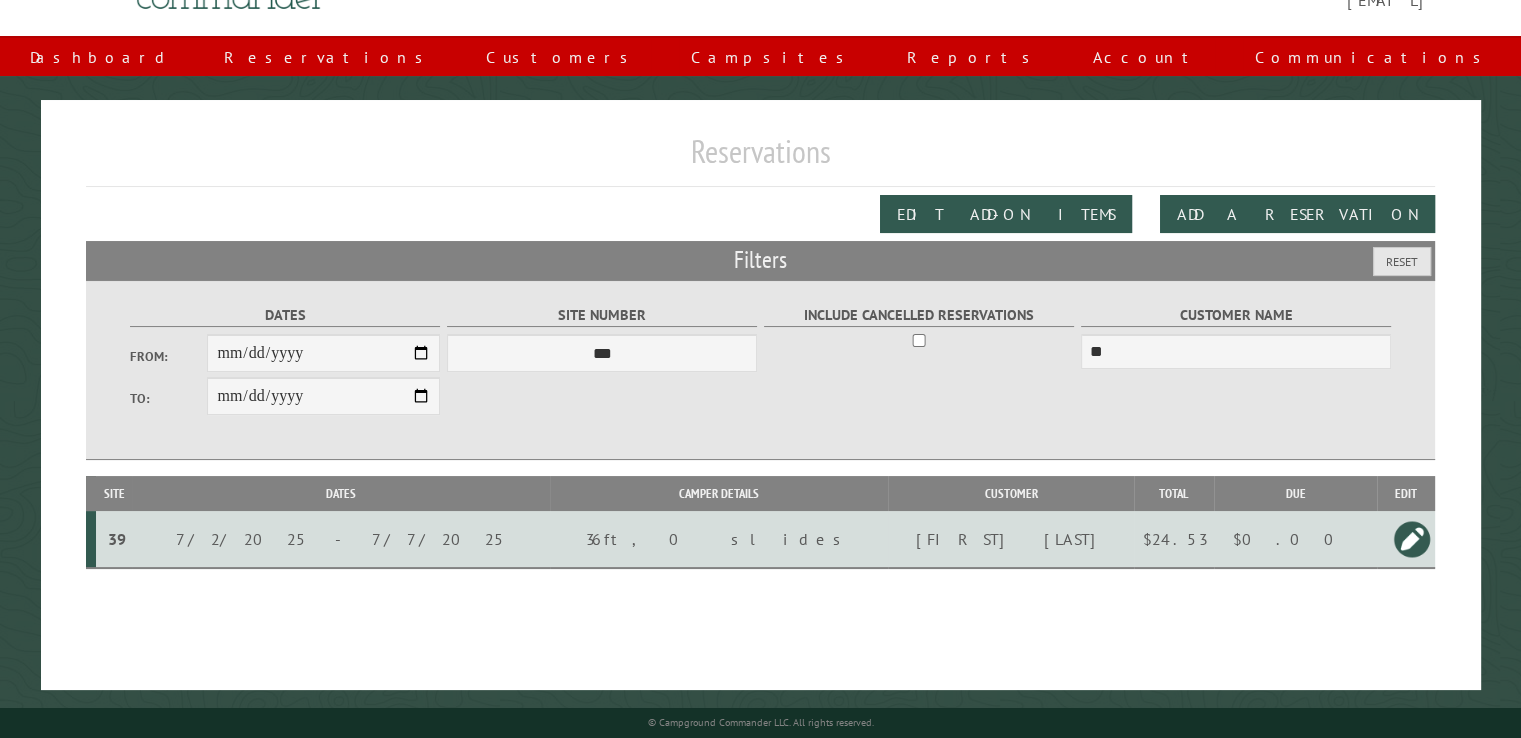 click on "$0.00" at bounding box center (1295, 539) 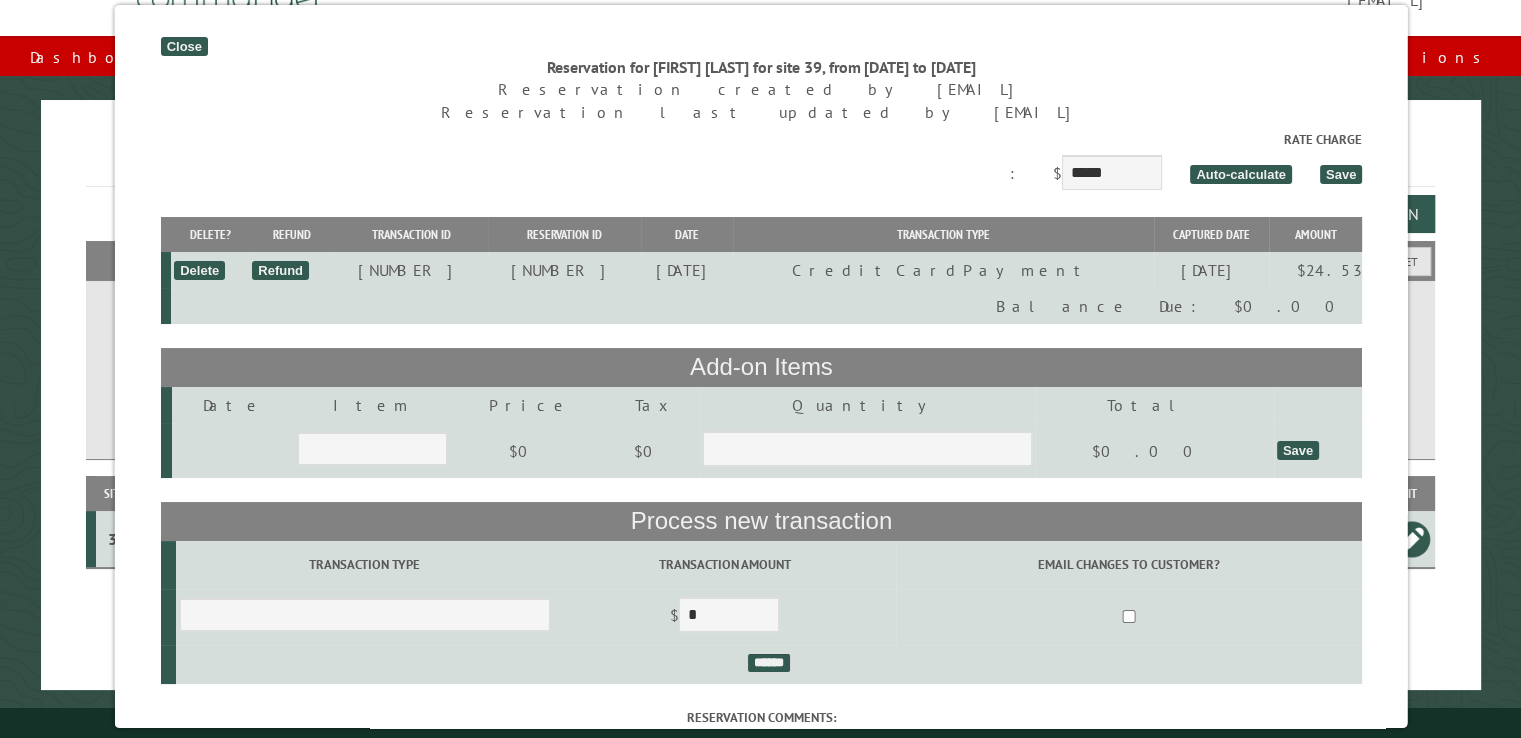 drag, startPoint x: 188, startPoint y: 40, endPoint x: 232, endPoint y: 43, distance: 44.102154 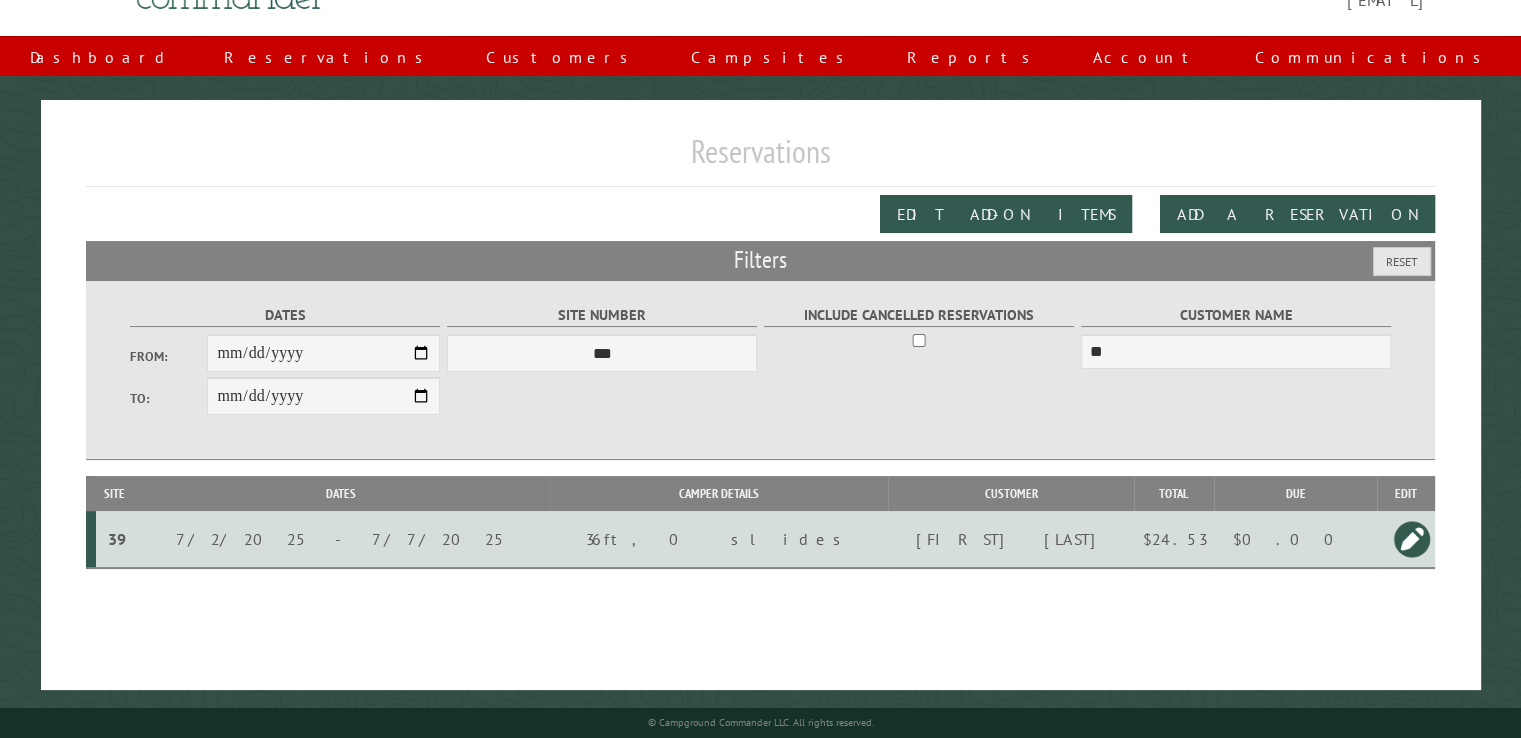 click on "$0.00" at bounding box center (1295, 539) 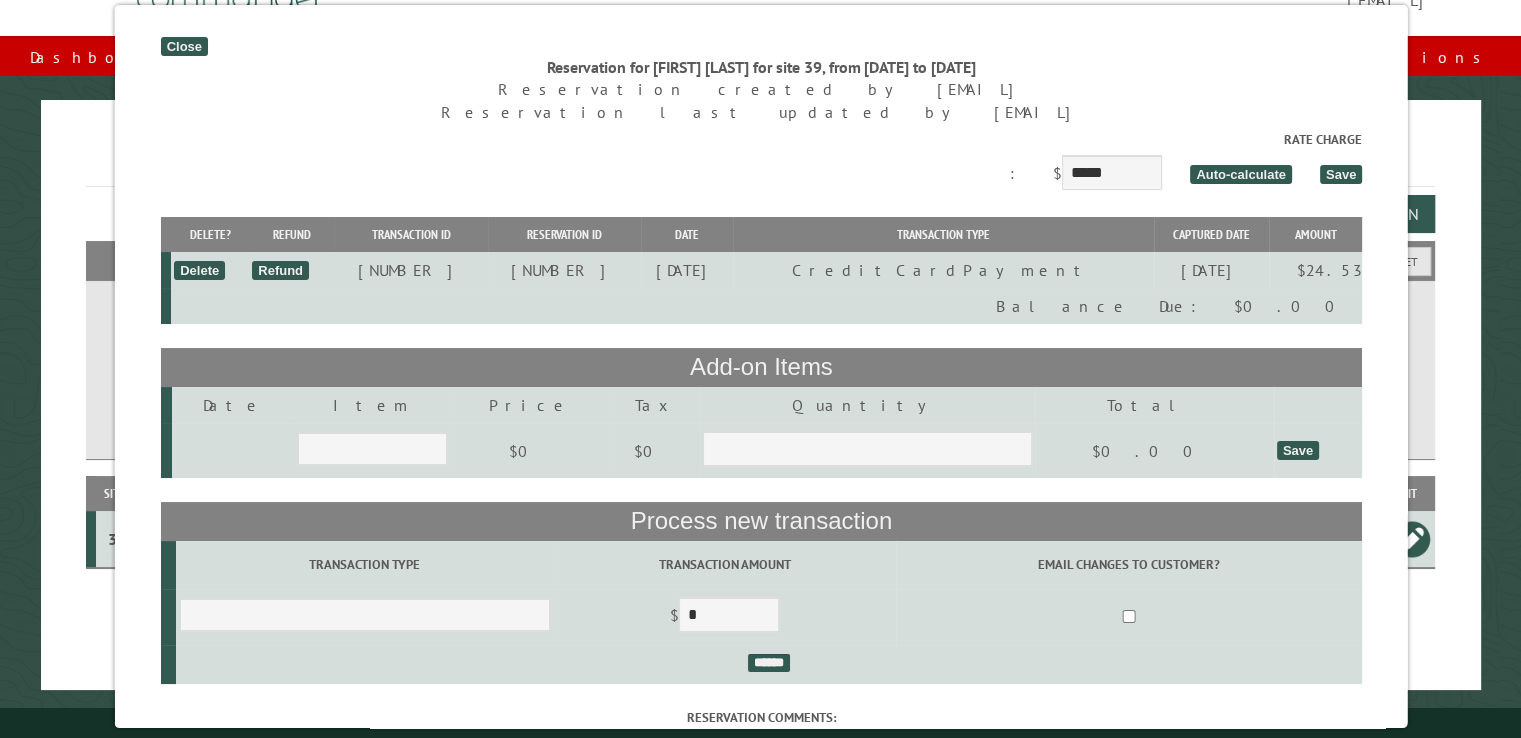 click on "Close" at bounding box center (183, 46) 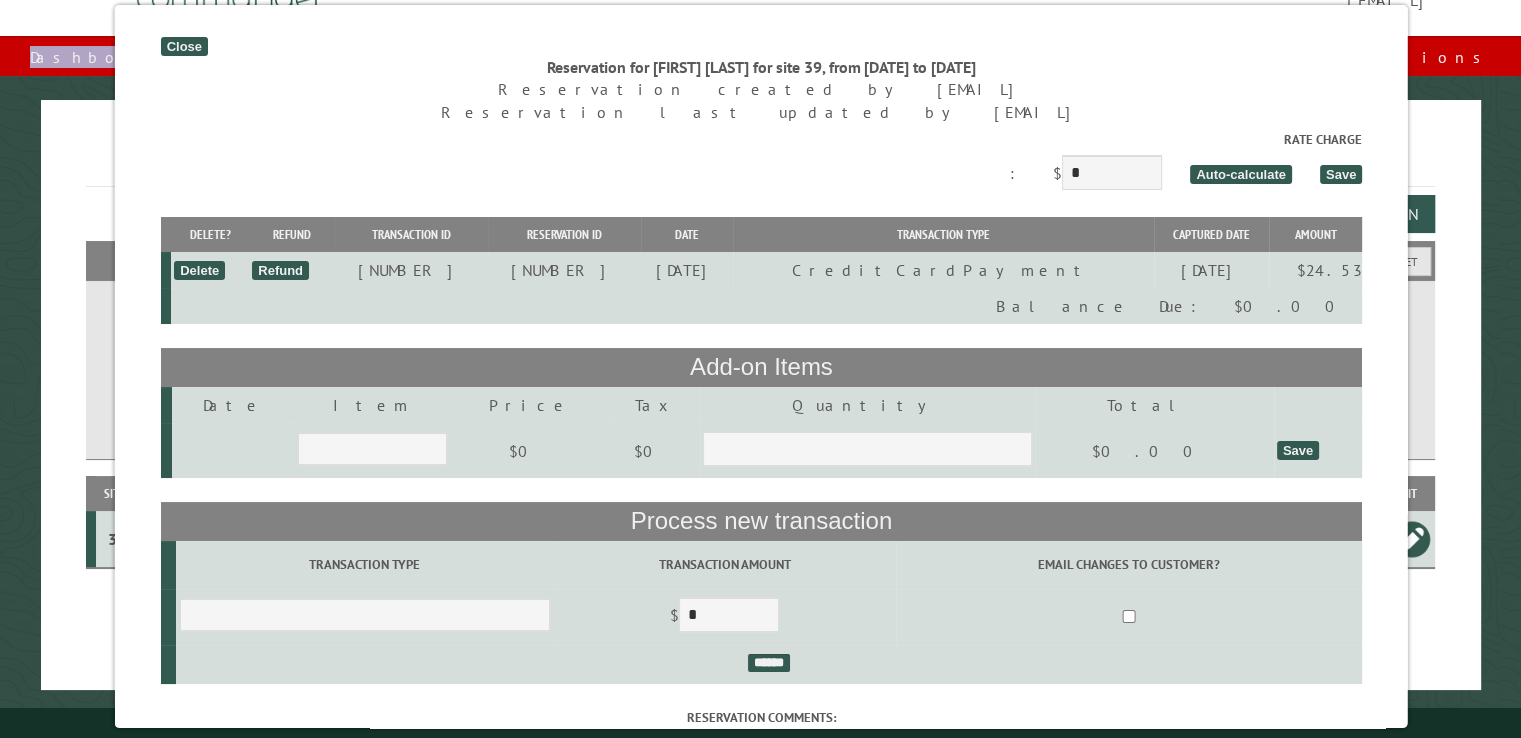 click on "Dashboard
Reservations
Customers
Campsites
Reports
Account
Communications" at bounding box center [760, 56] 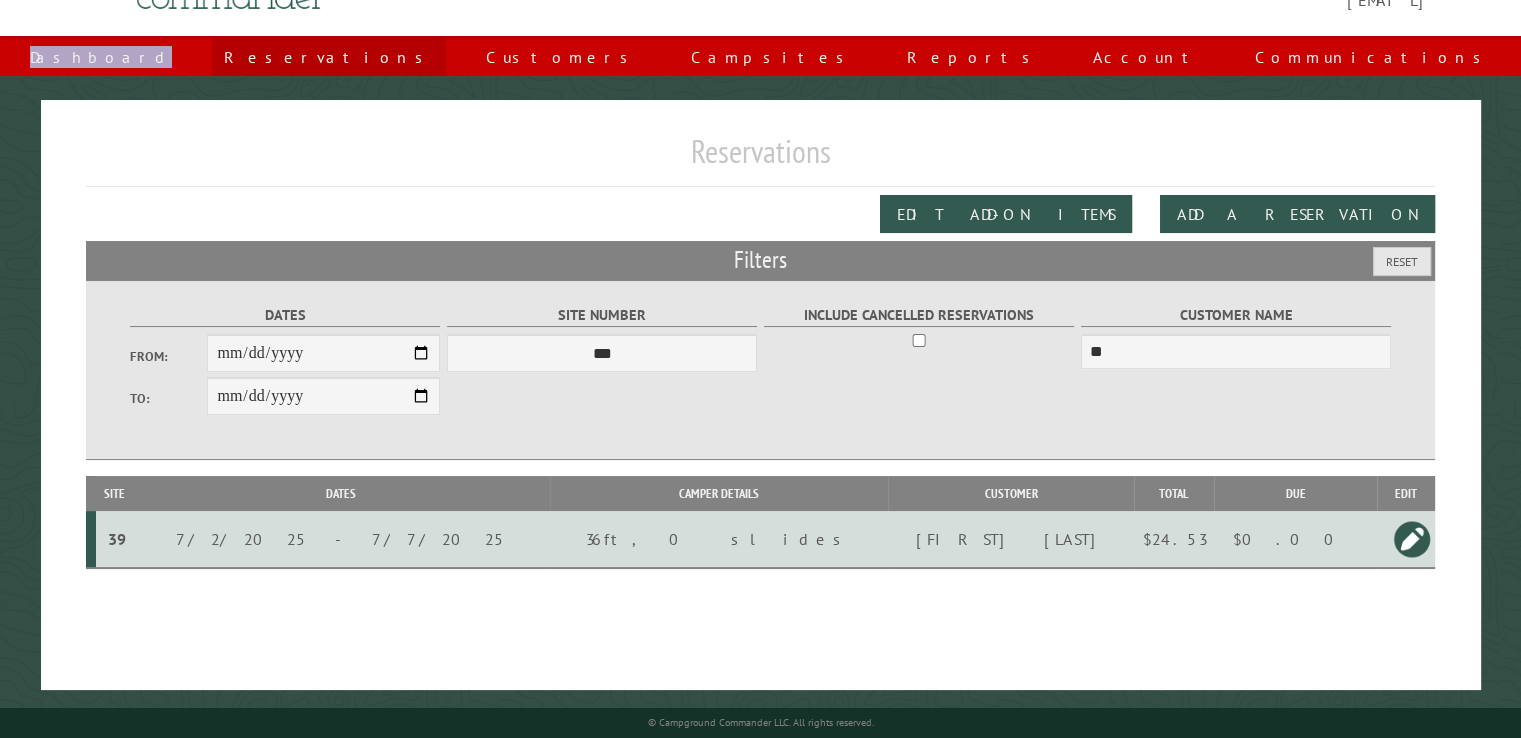 click on "Reservations" at bounding box center (329, 57) 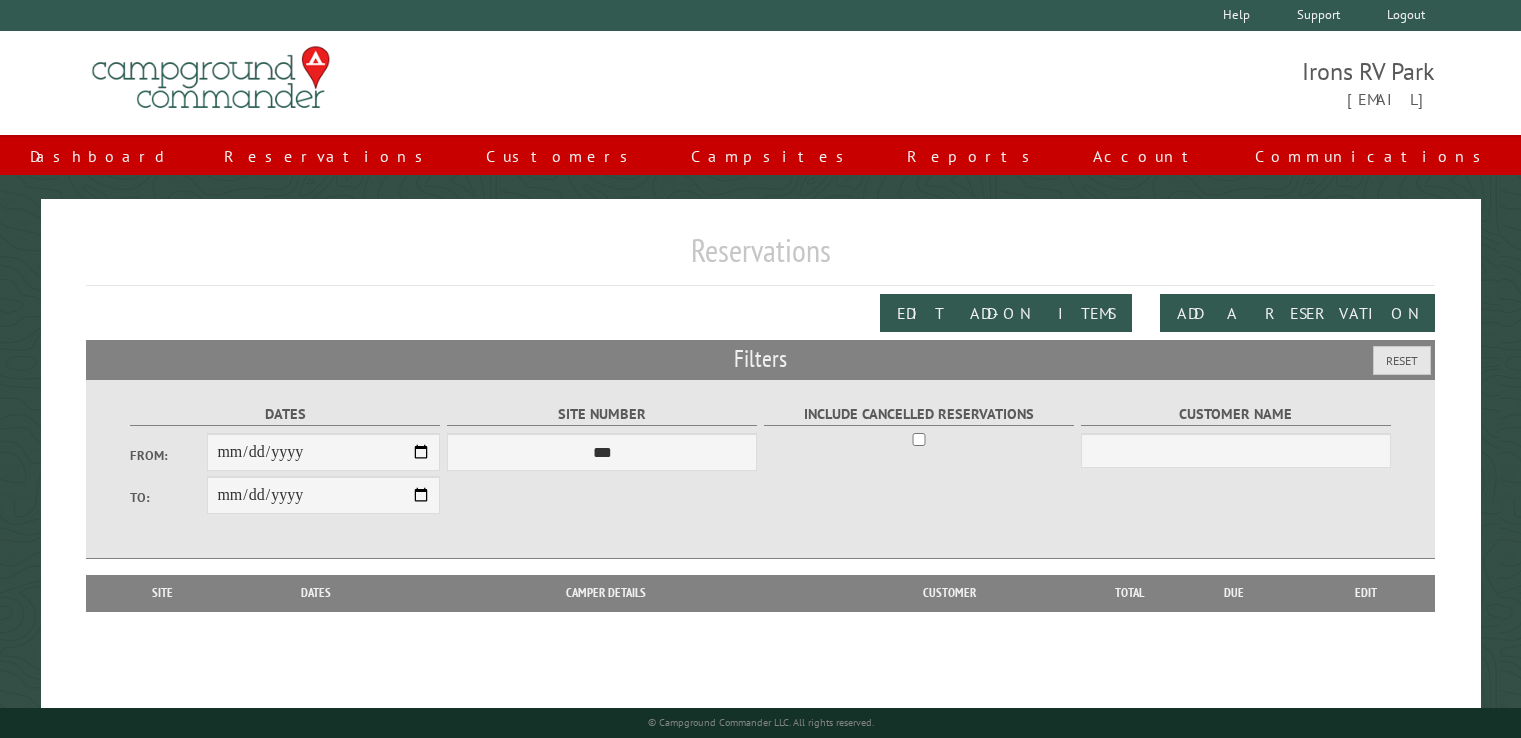 scroll, scrollTop: 0, scrollLeft: 0, axis: both 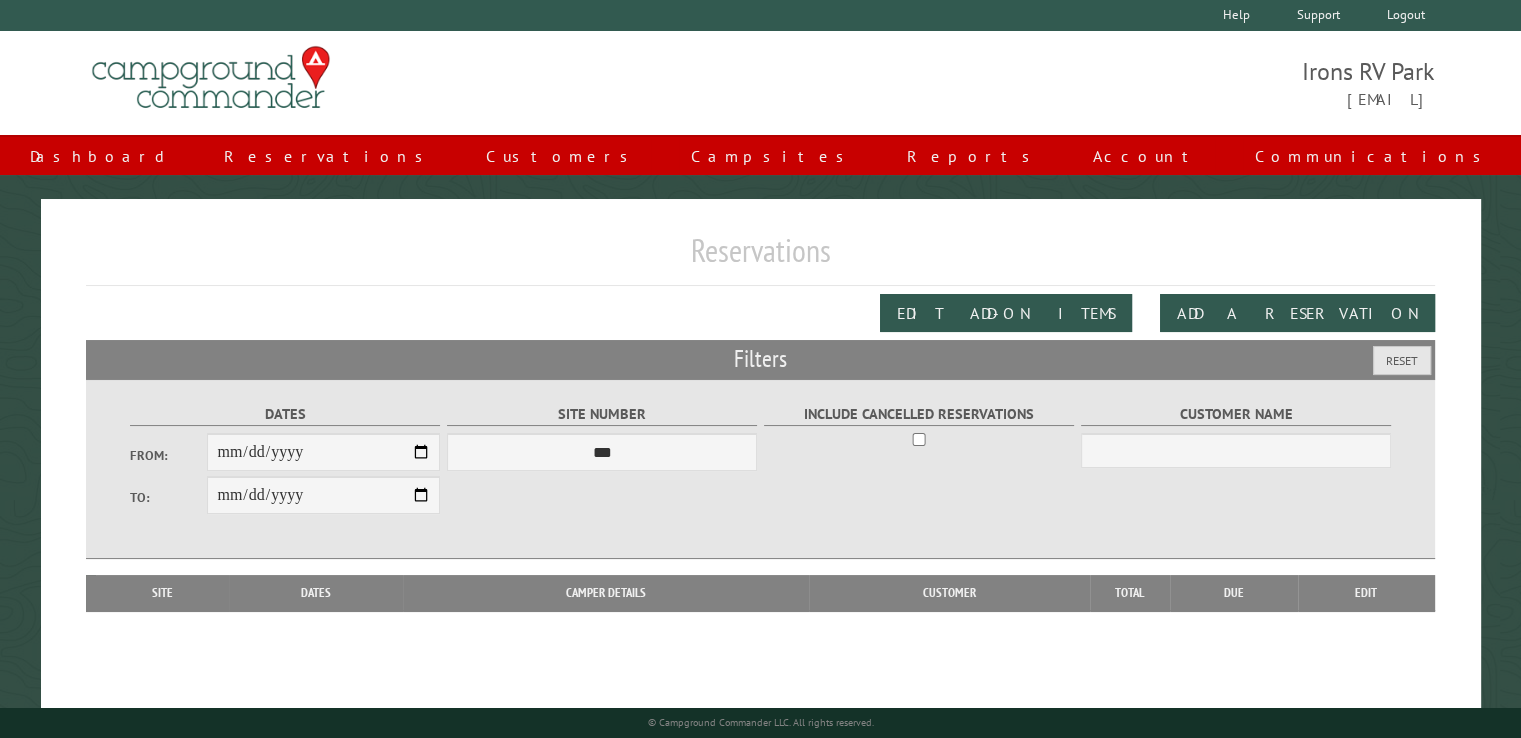 click on "**********" at bounding box center [761, 494] 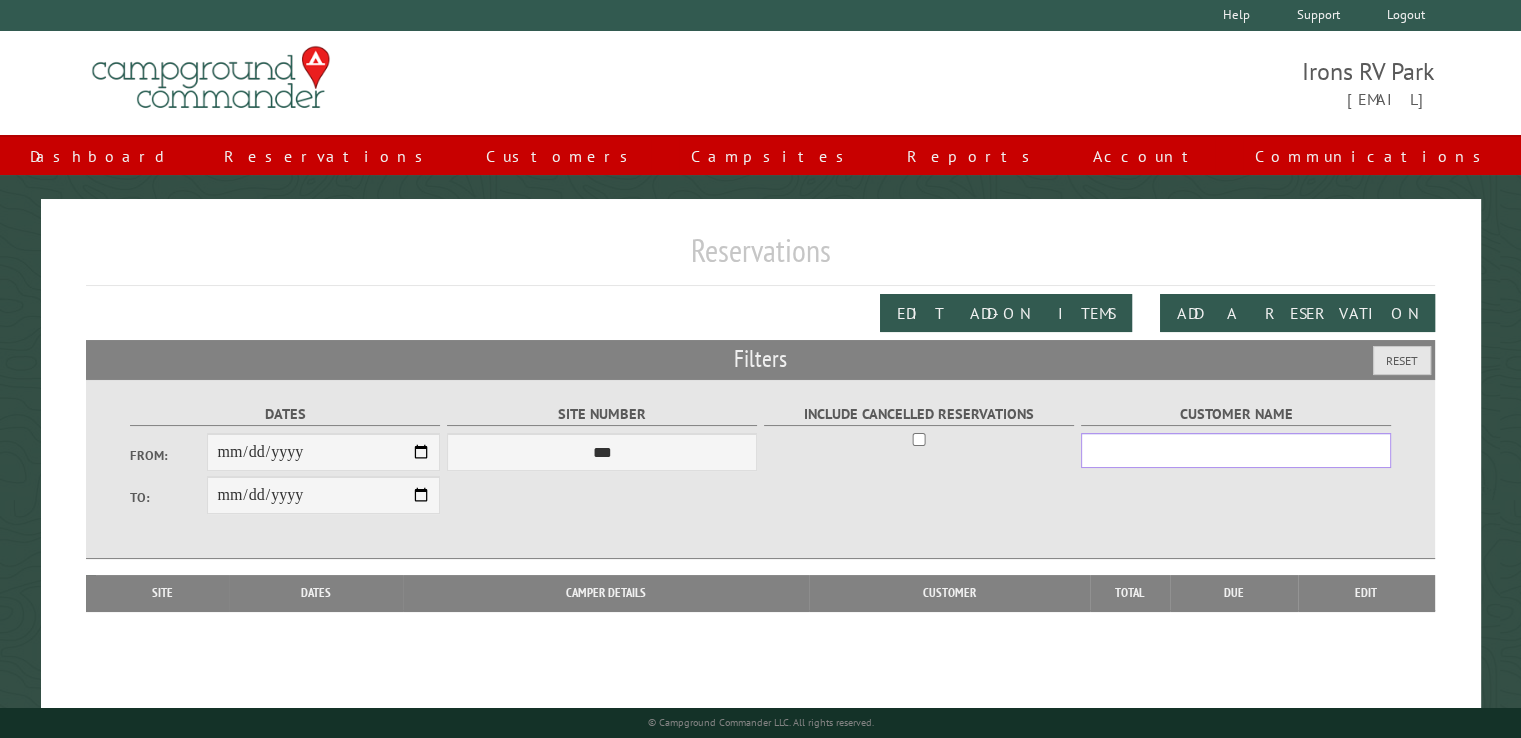 click on "Customer Name" at bounding box center [1236, 450] 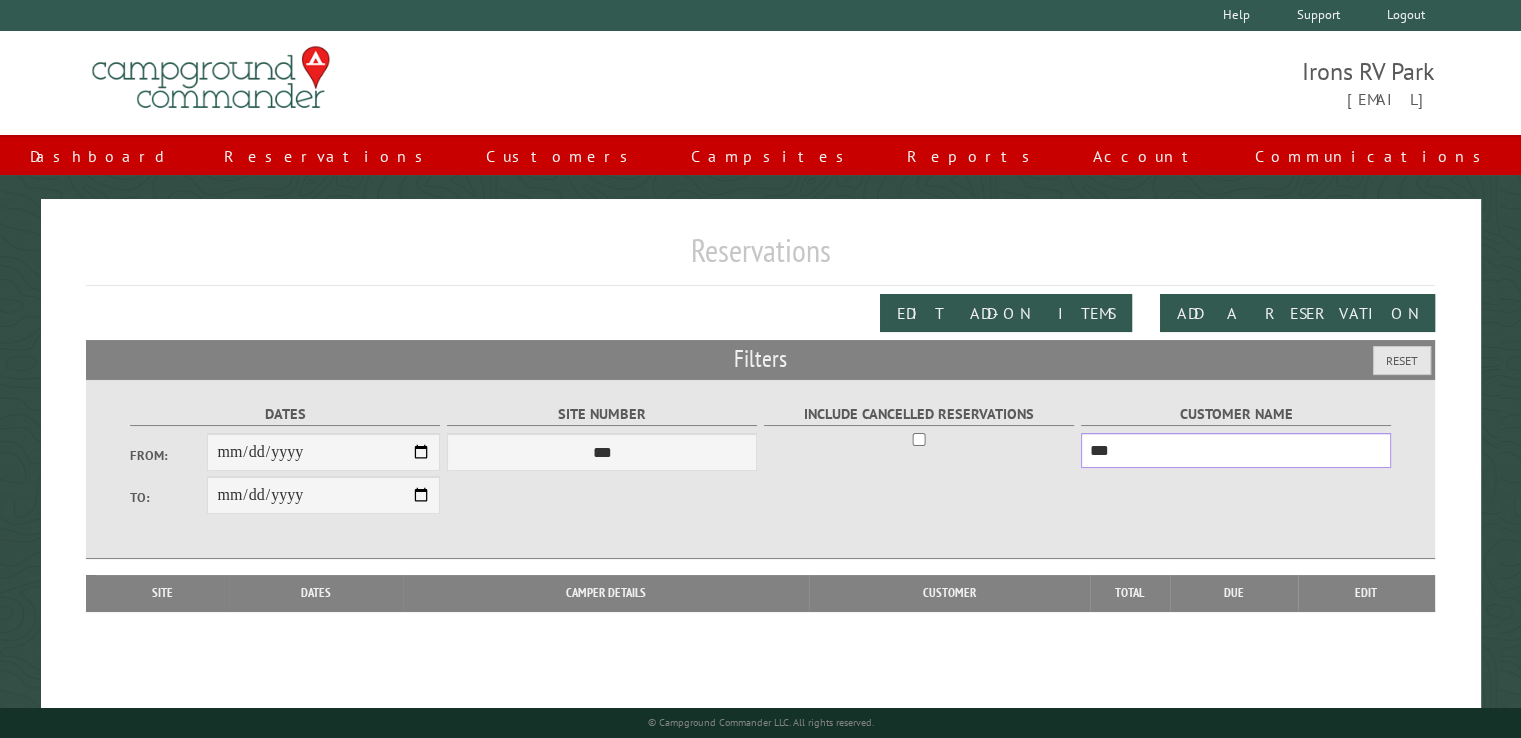 type on "***" 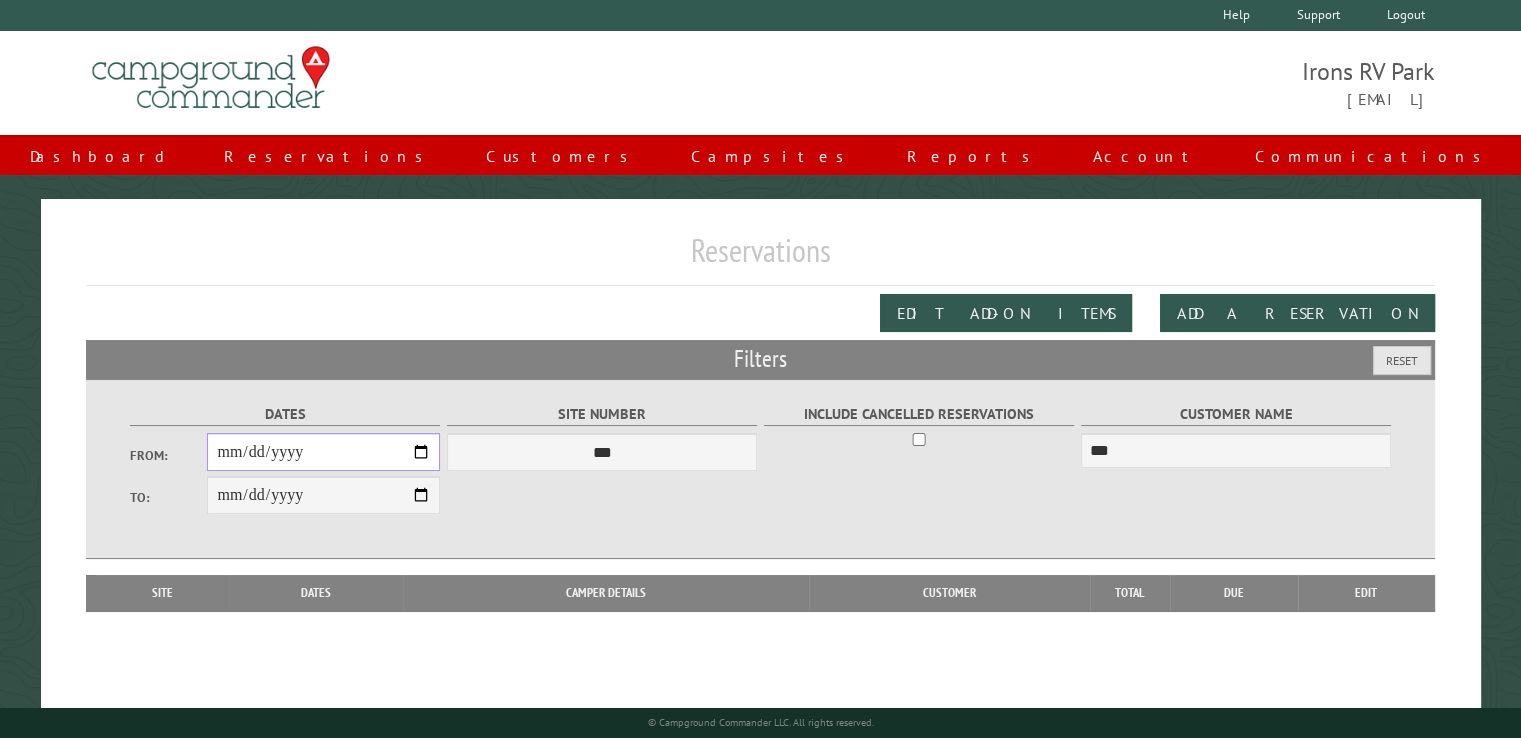 click on "From:" at bounding box center (323, 452) 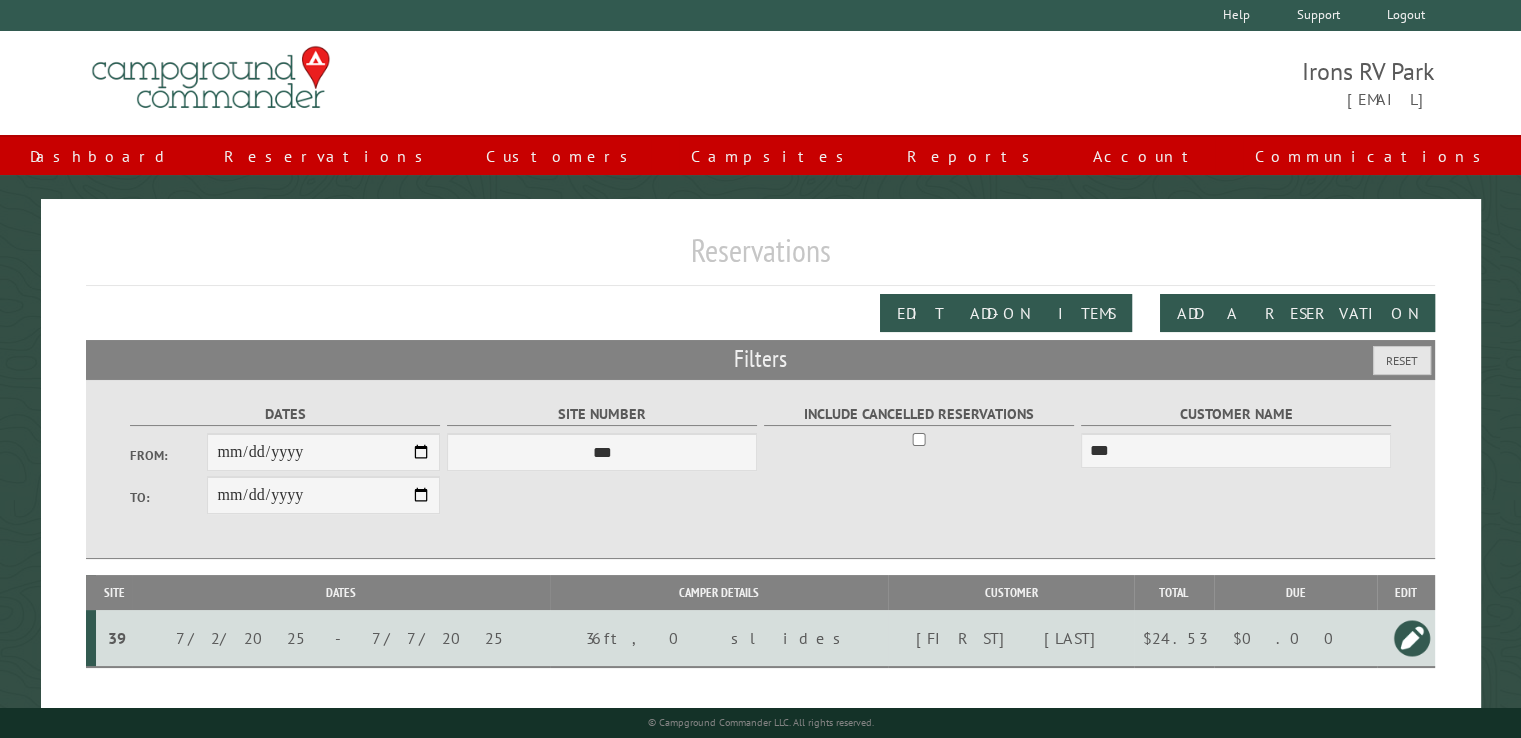 click at bounding box center (1412, 638) 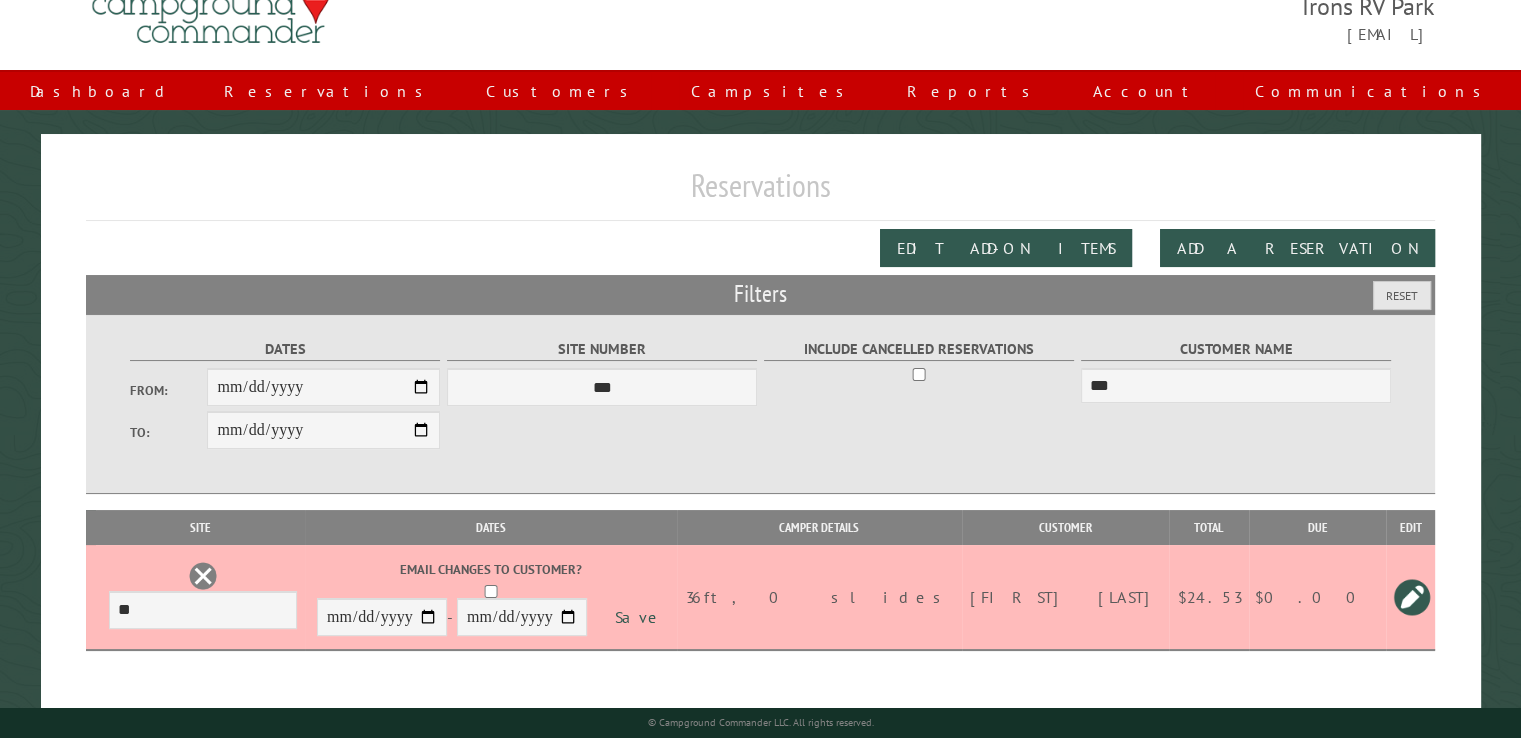 scroll, scrollTop: 99, scrollLeft: 0, axis: vertical 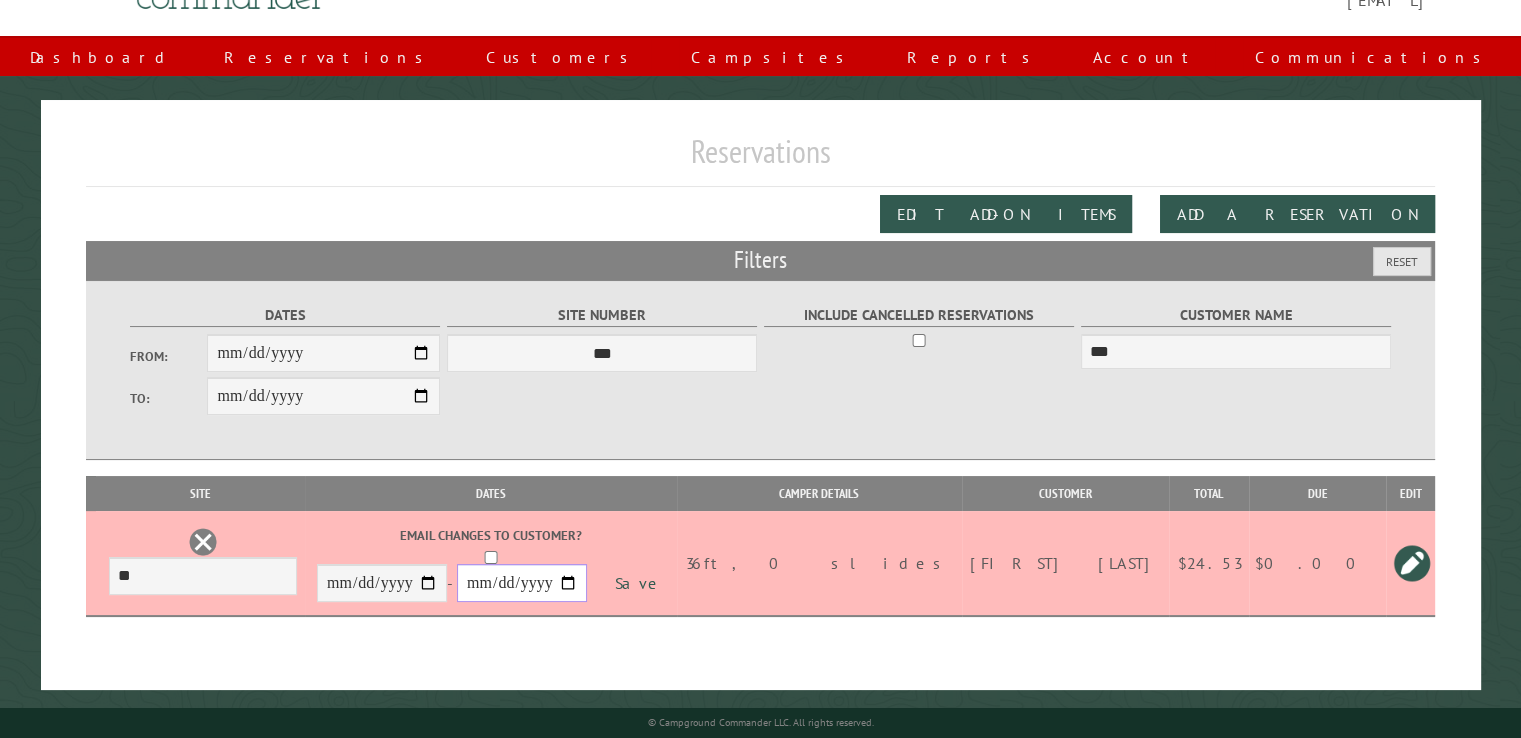 click on "**********" at bounding box center [522, 583] 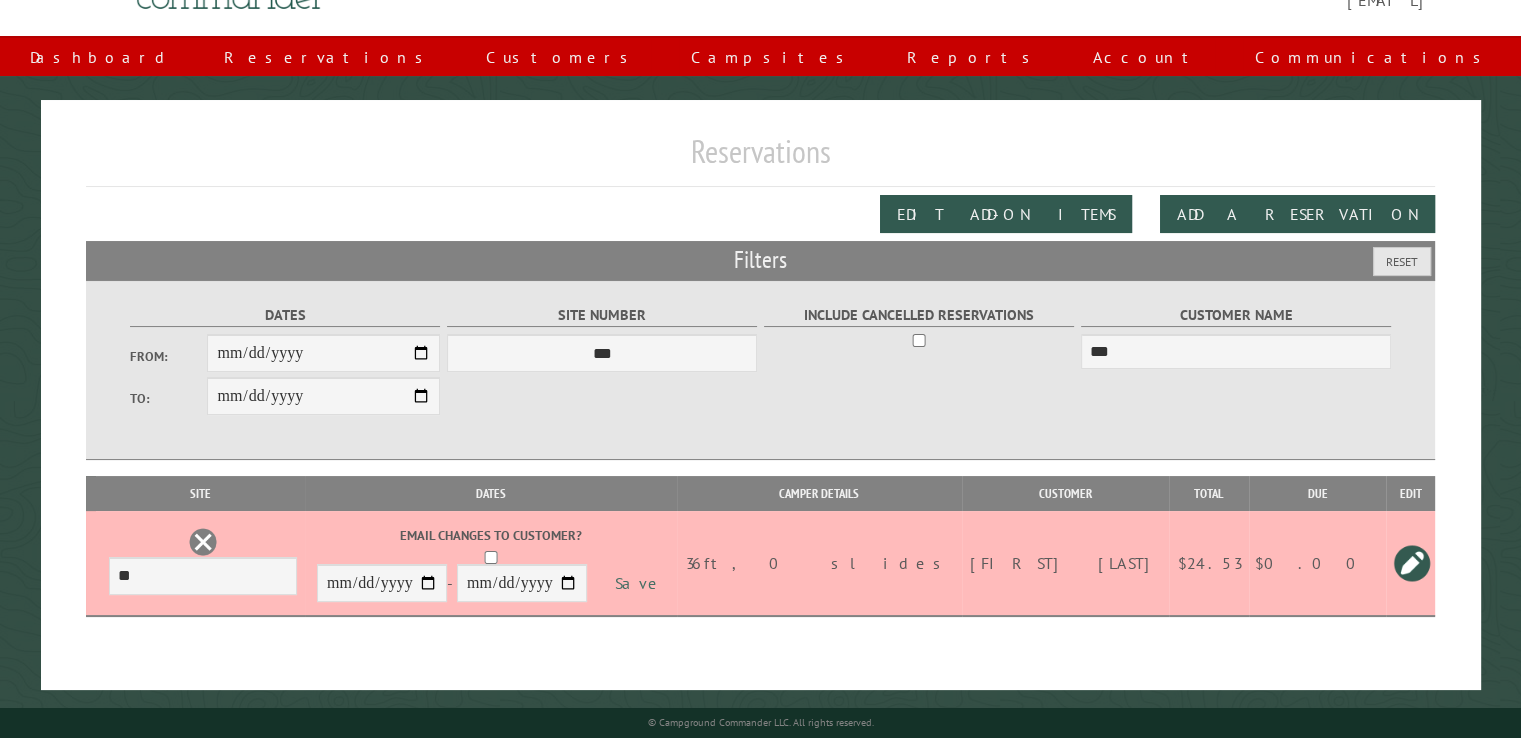click on "Save" at bounding box center (640, 584) 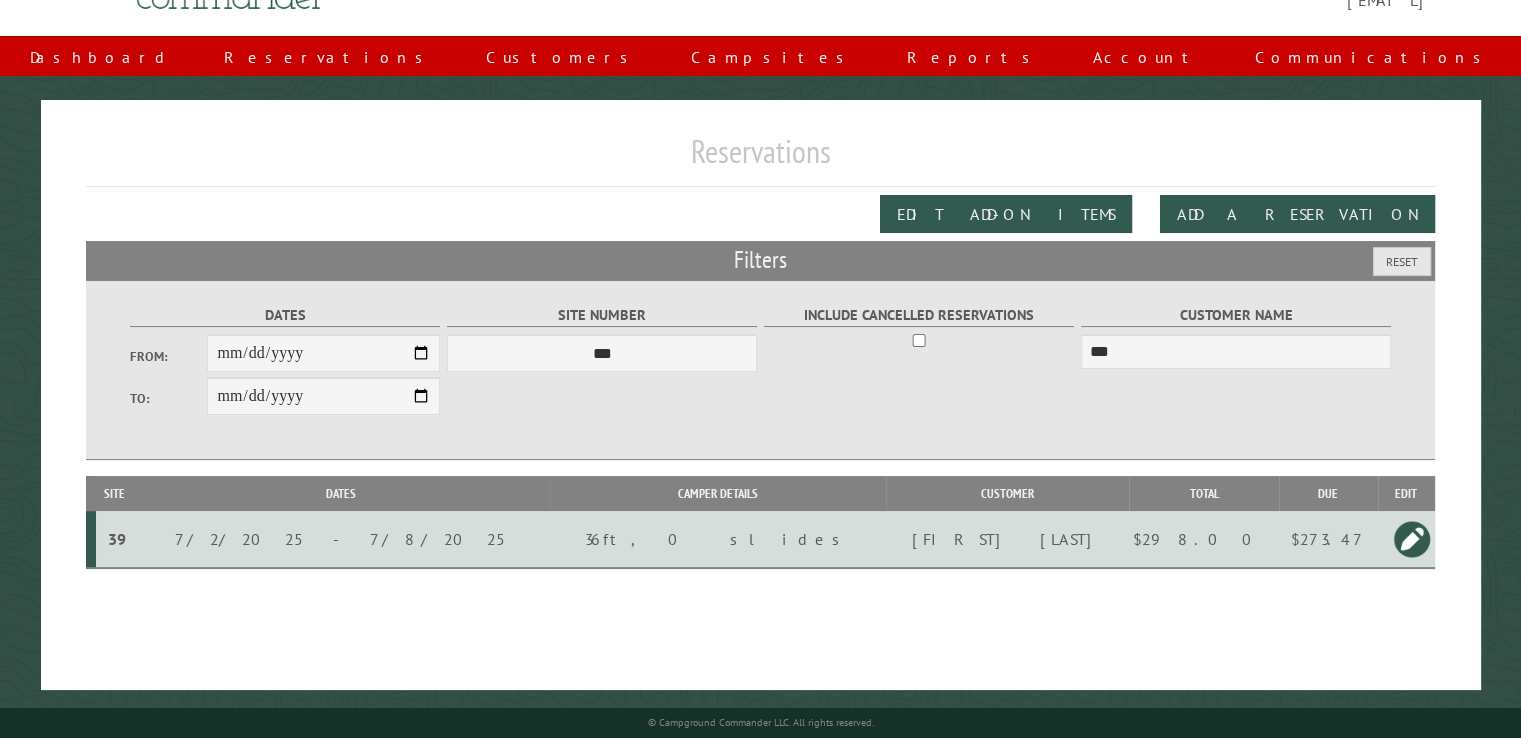 click on "$273.47" at bounding box center [1328, 539] 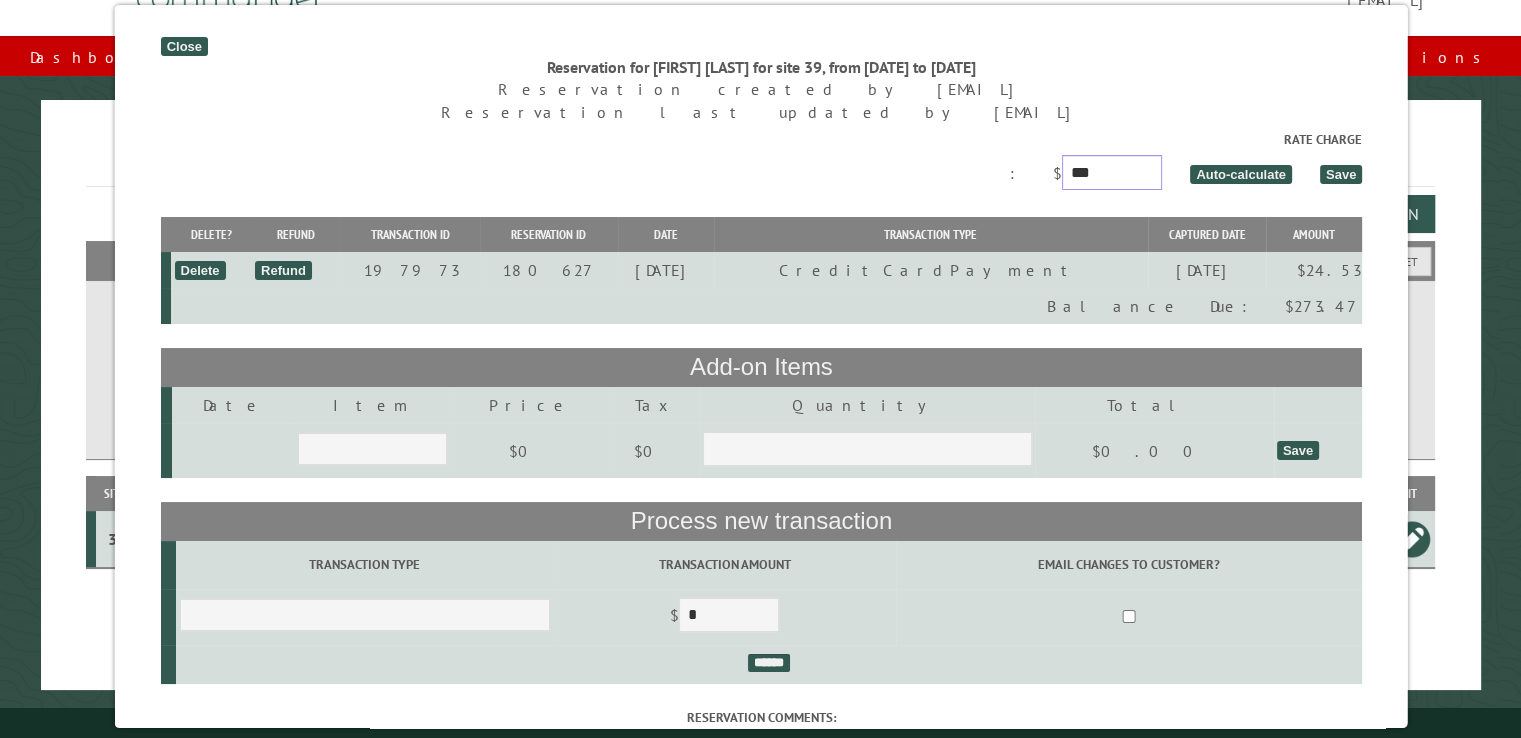 drag, startPoint x: 1164, startPoint y: 177, endPoint x: 1099, endPoint y: 166, distance: 65.9242 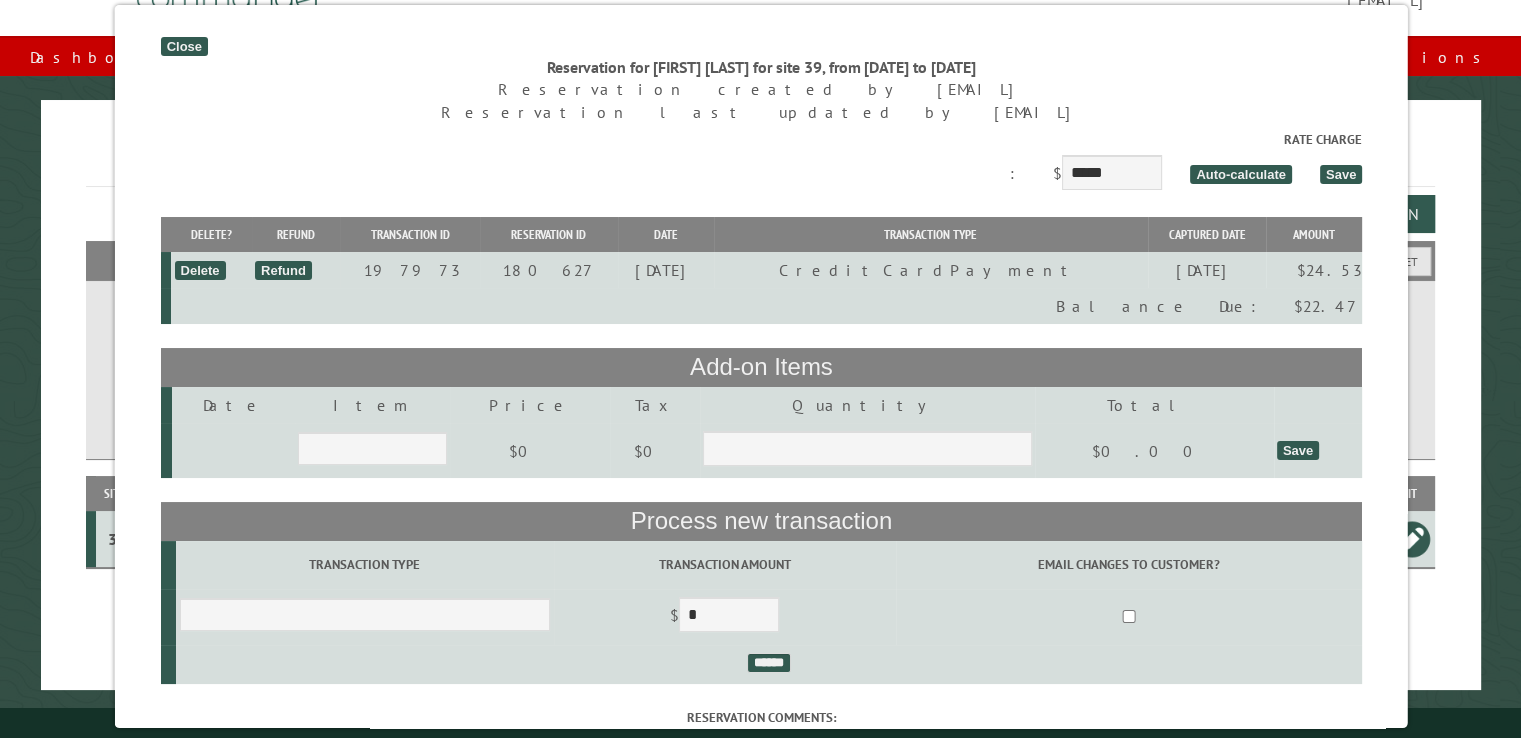 click at bounding box center [409, 270] 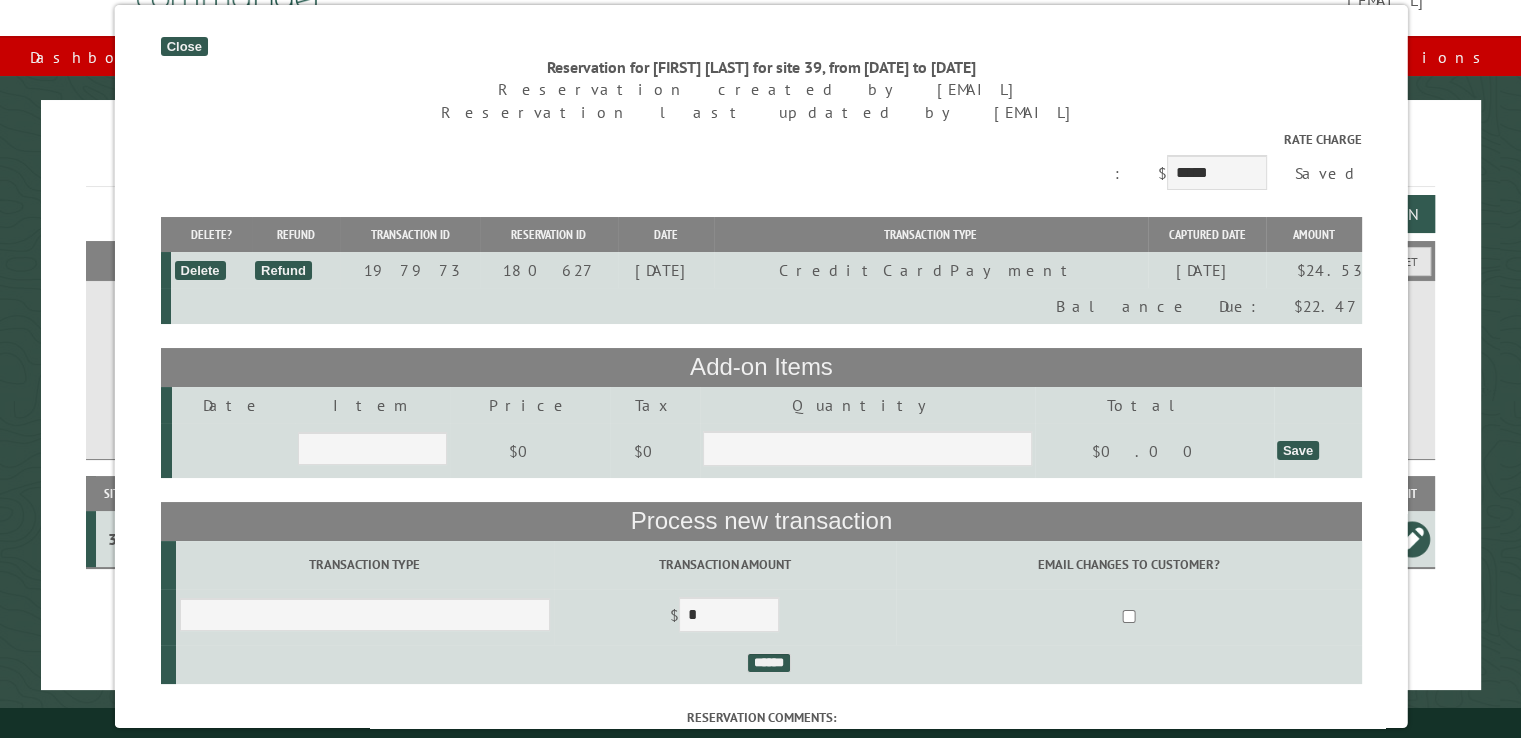 click on "Close" at bounding box center (183, 46) 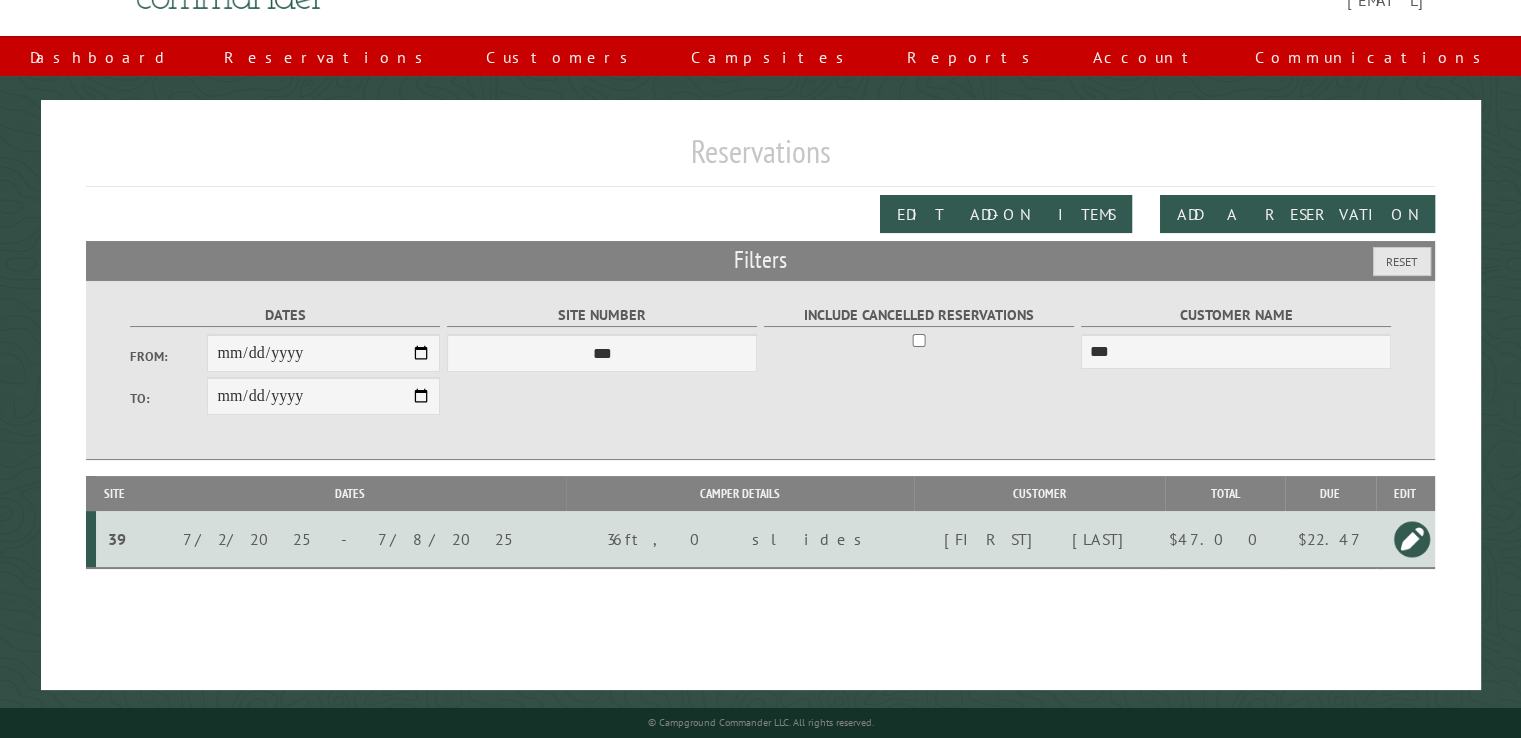 click on "$22.47" at bounding box center (1330, 539) 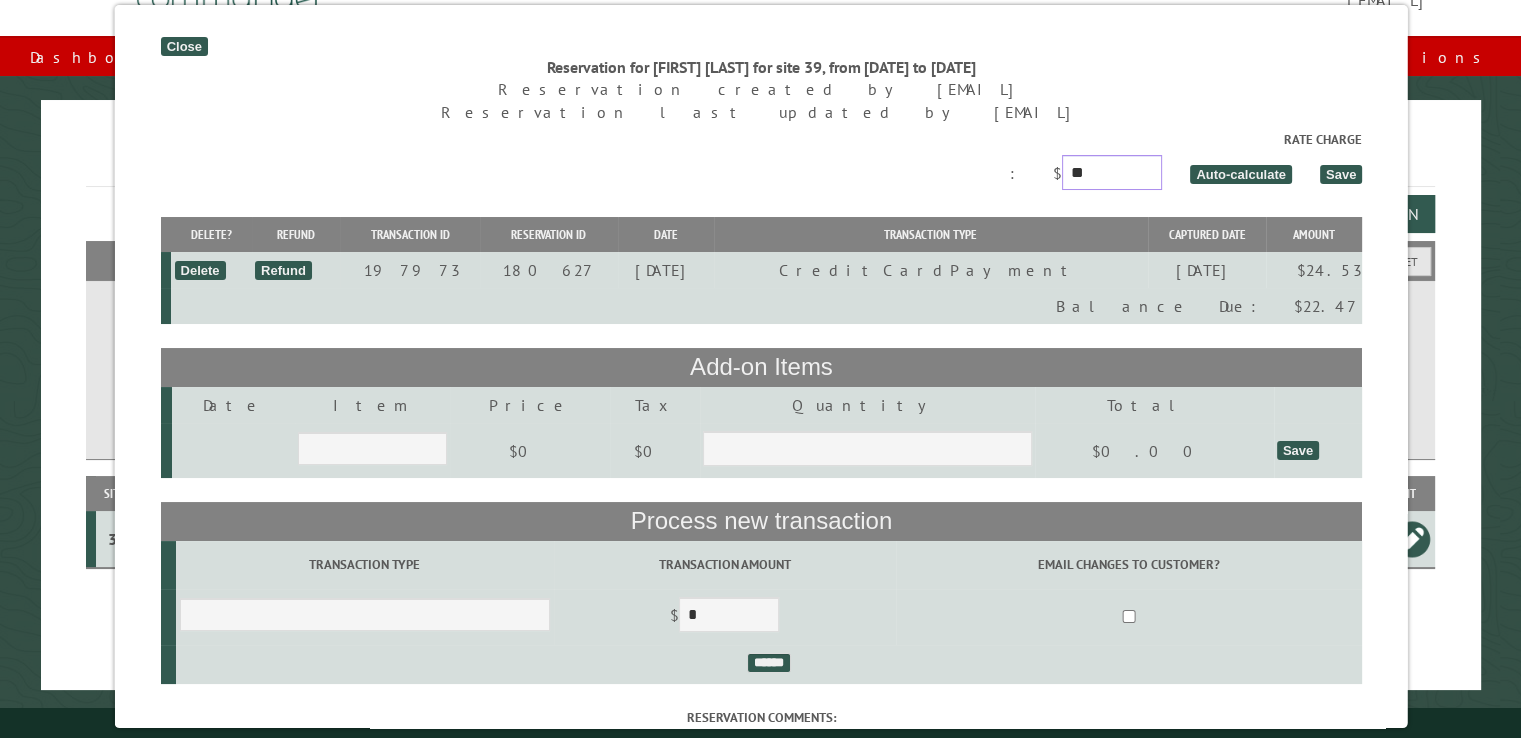 drag, startPoint x: 1125, startPoint y: 169, endPoint x: 1098, endPoint y: 172, distance: 27.166155 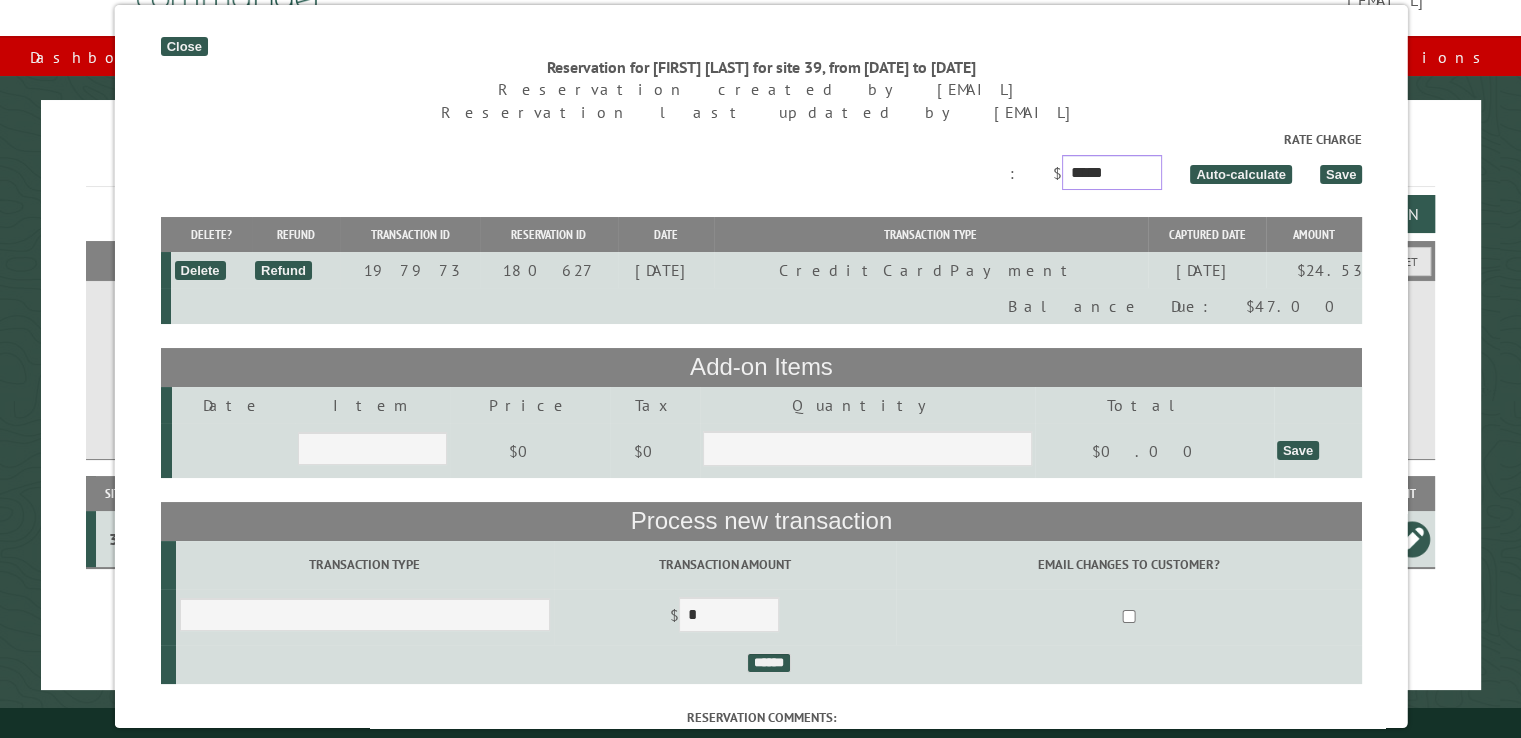 type on "*****" 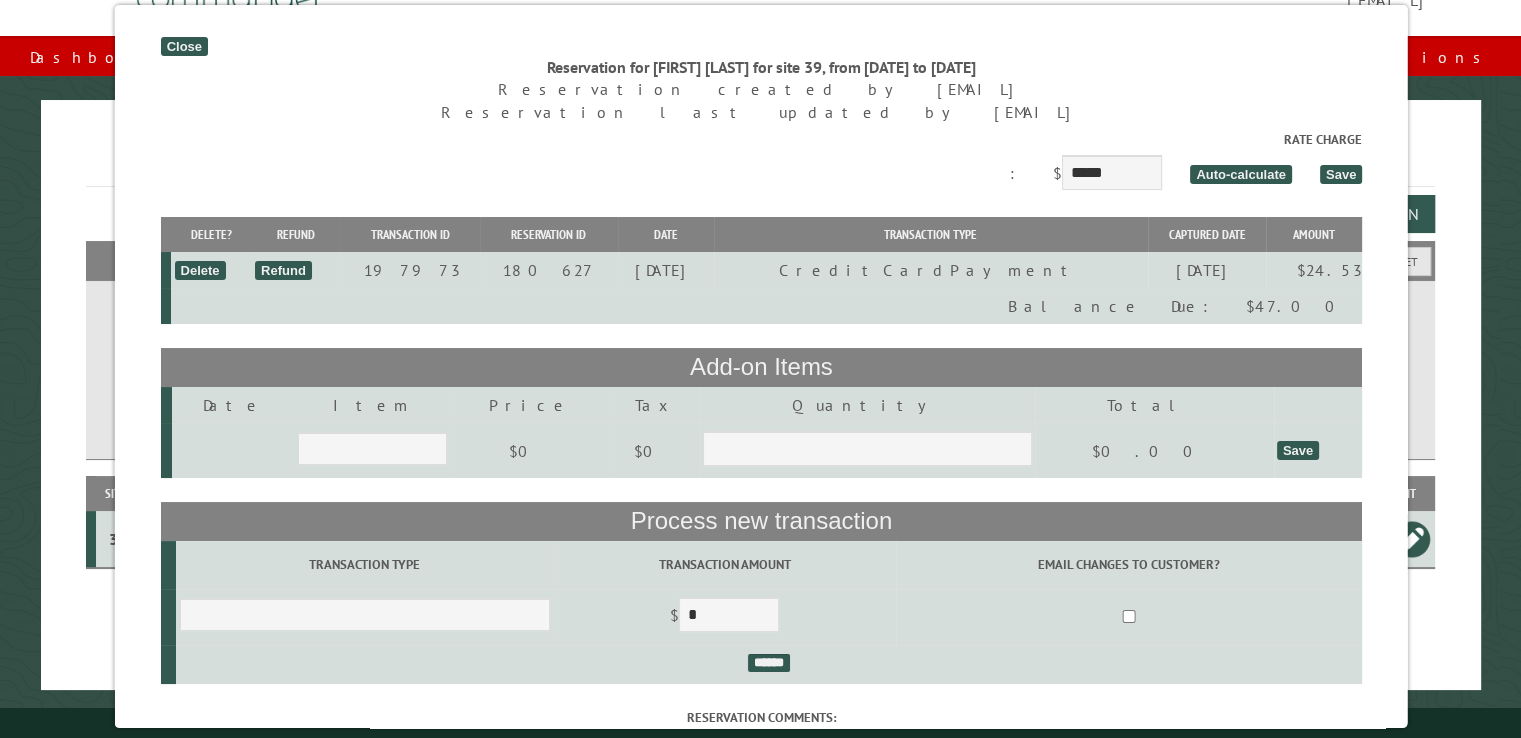 click on "Save" at bounding box center [1340, 174] 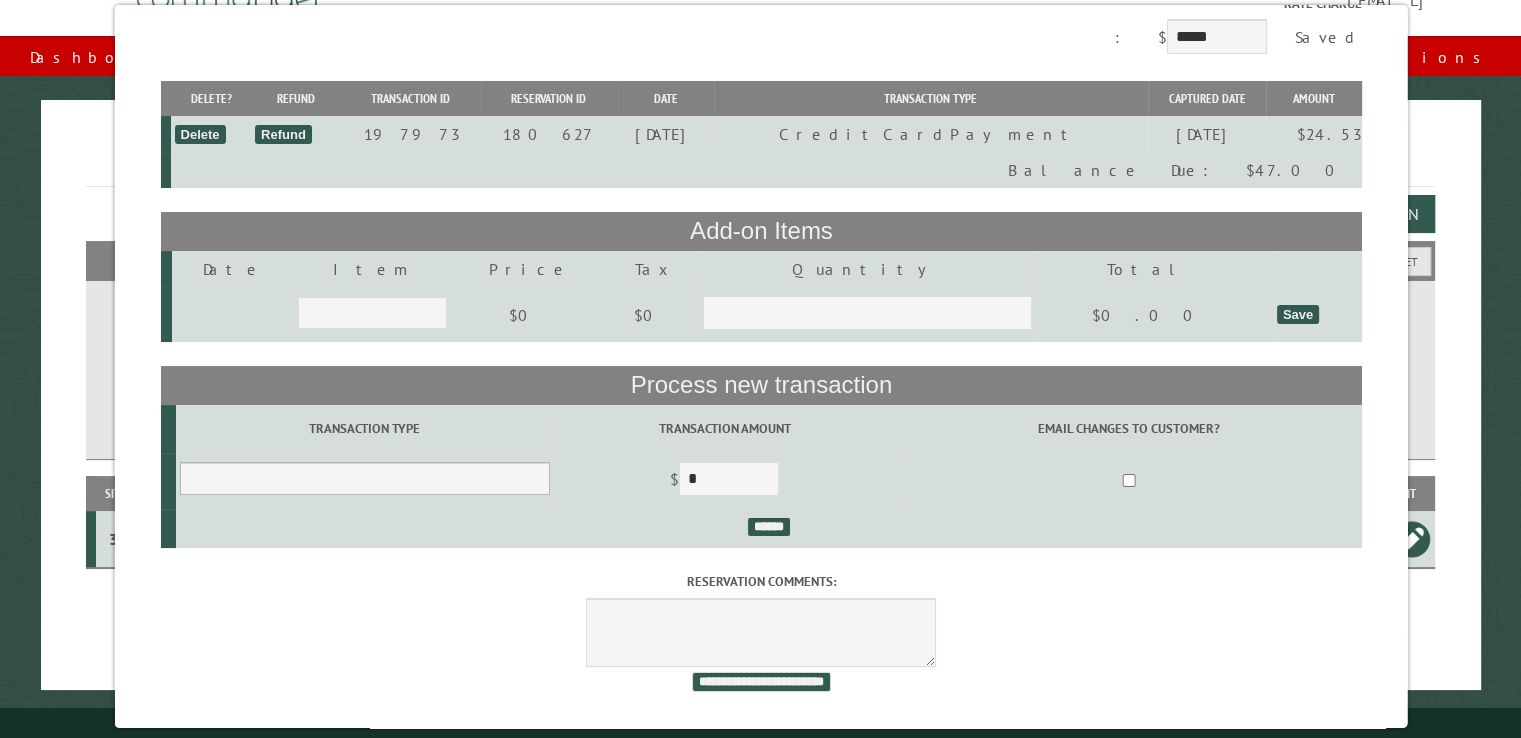 scroll, scrollTop: 160, scrollLeft: 0, axis: vertical 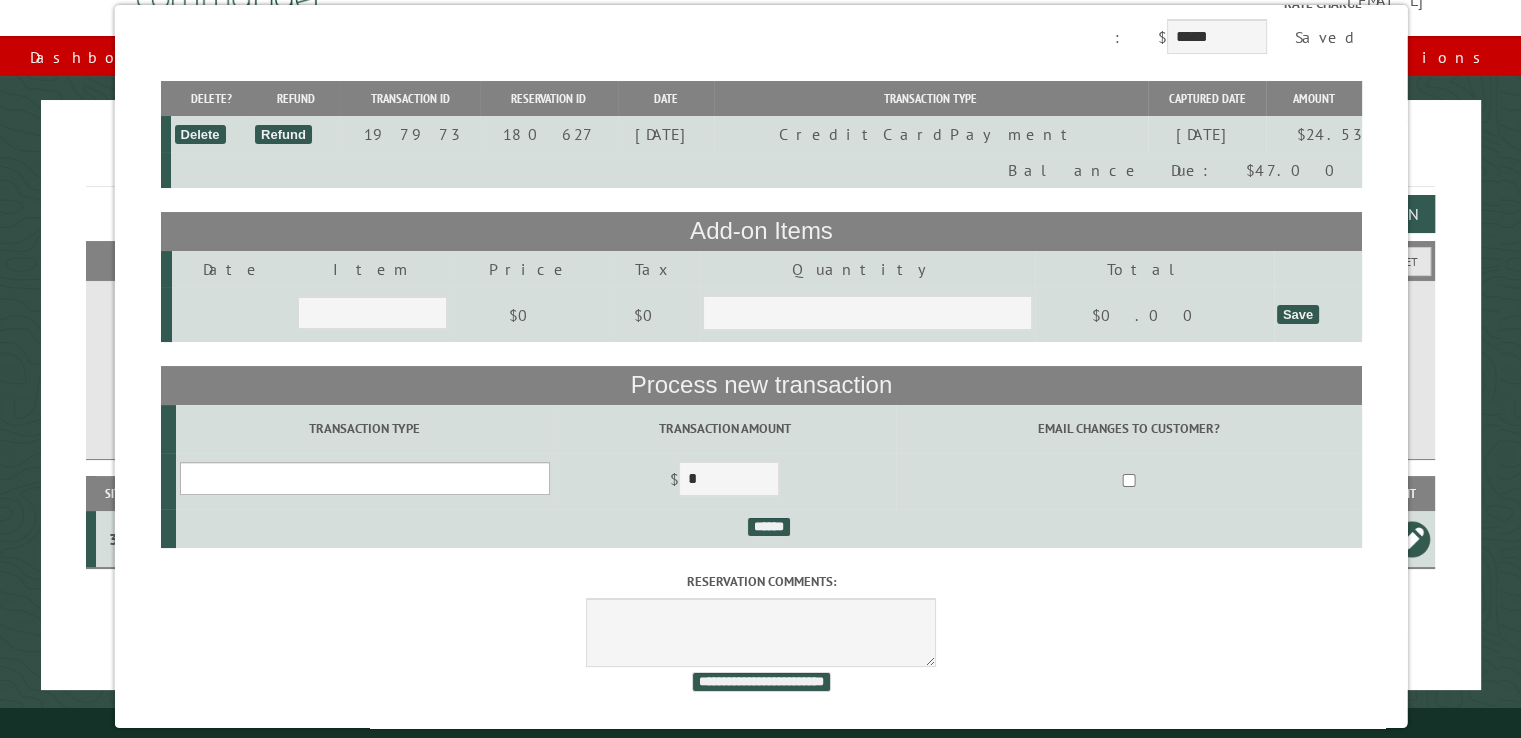 click on "**********" at bounding box center (364, 478) 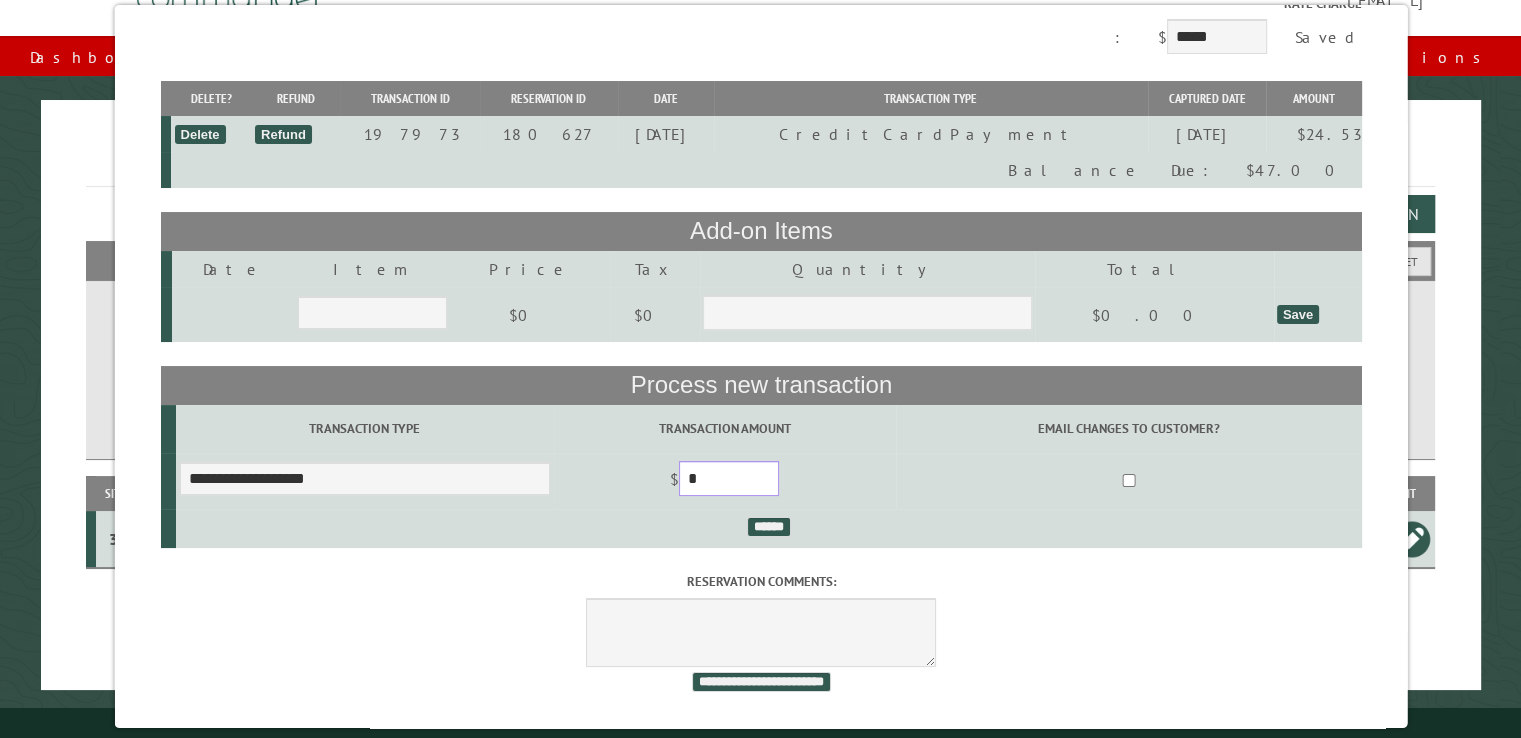 click on "*" at bounding box center [728, 478] 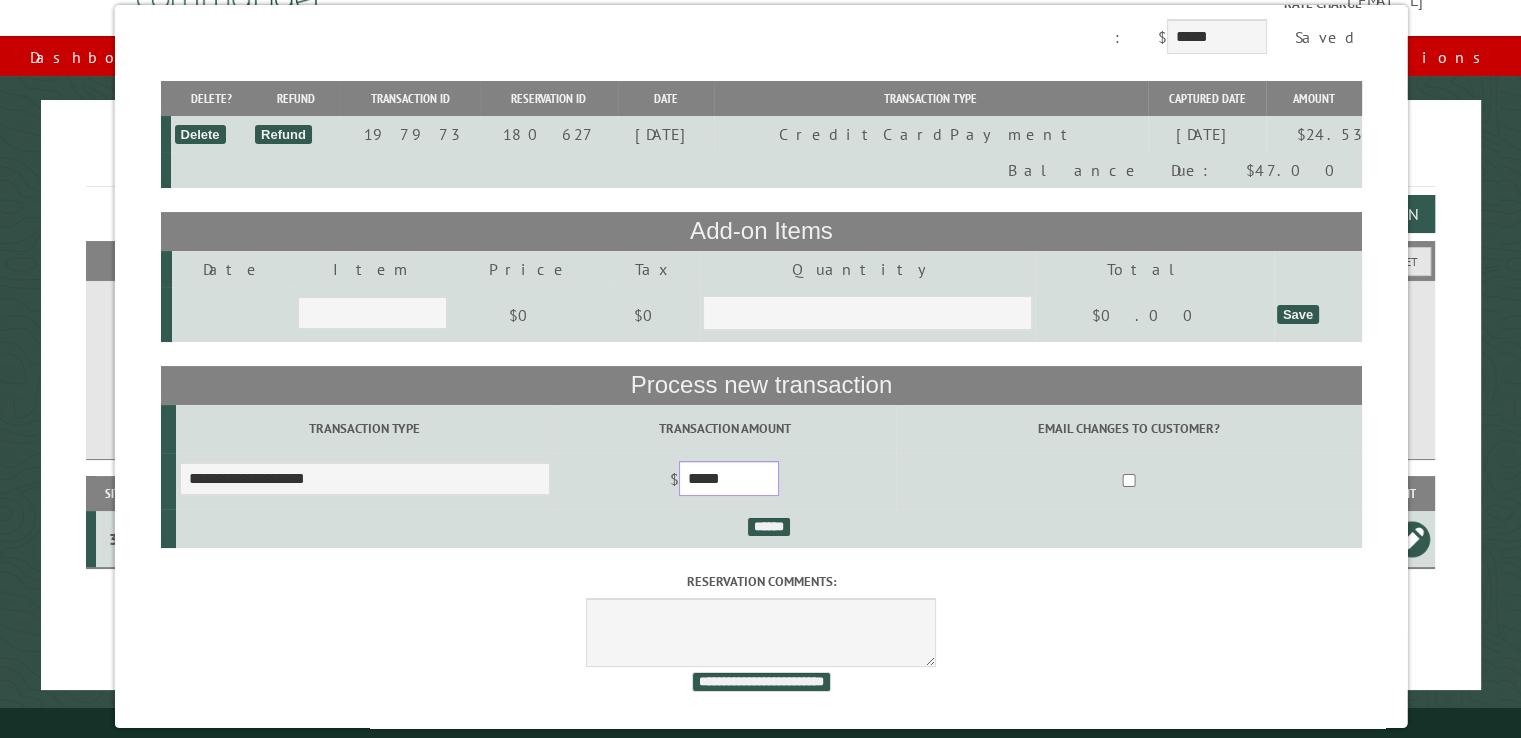 type on "*****" 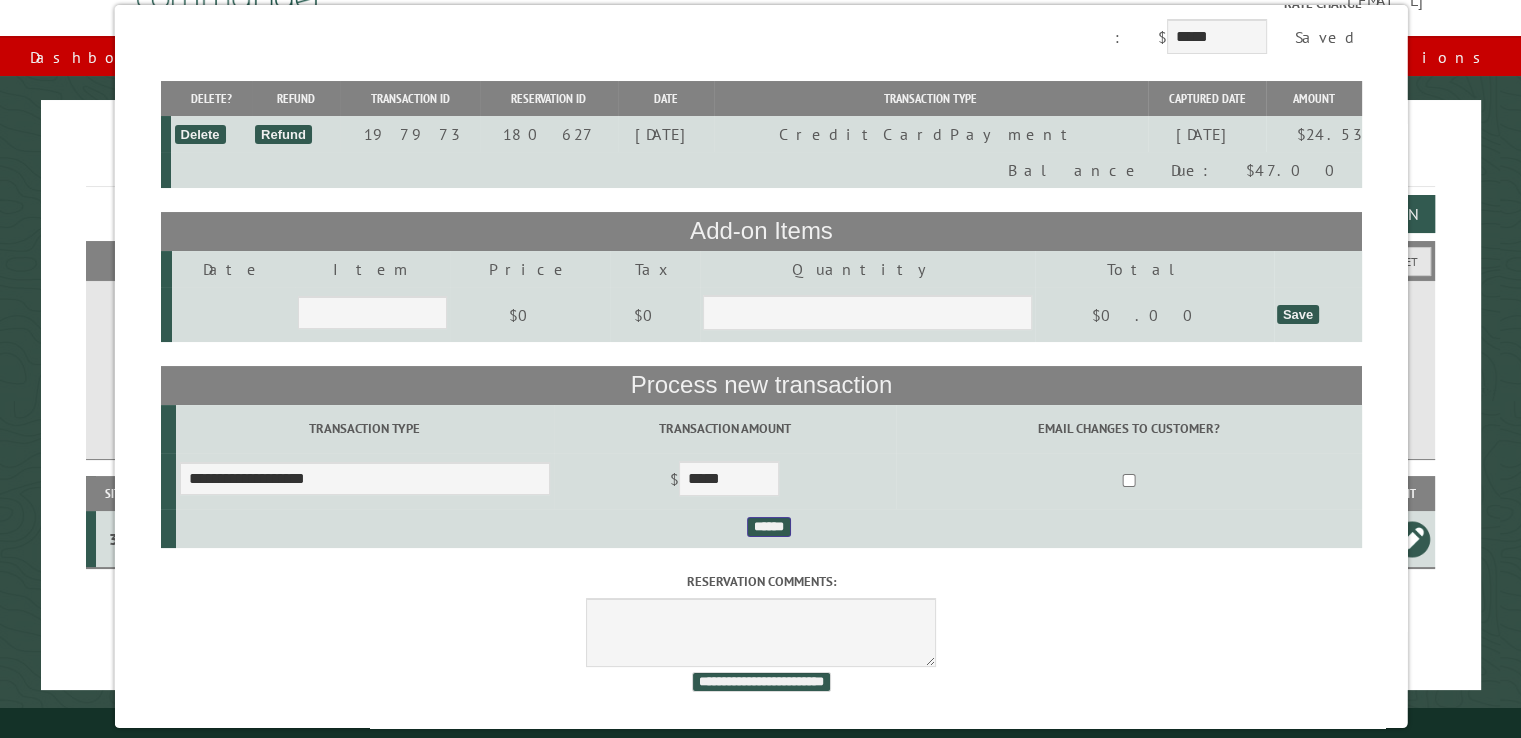 click on "******" at bounding box center [768, 527] 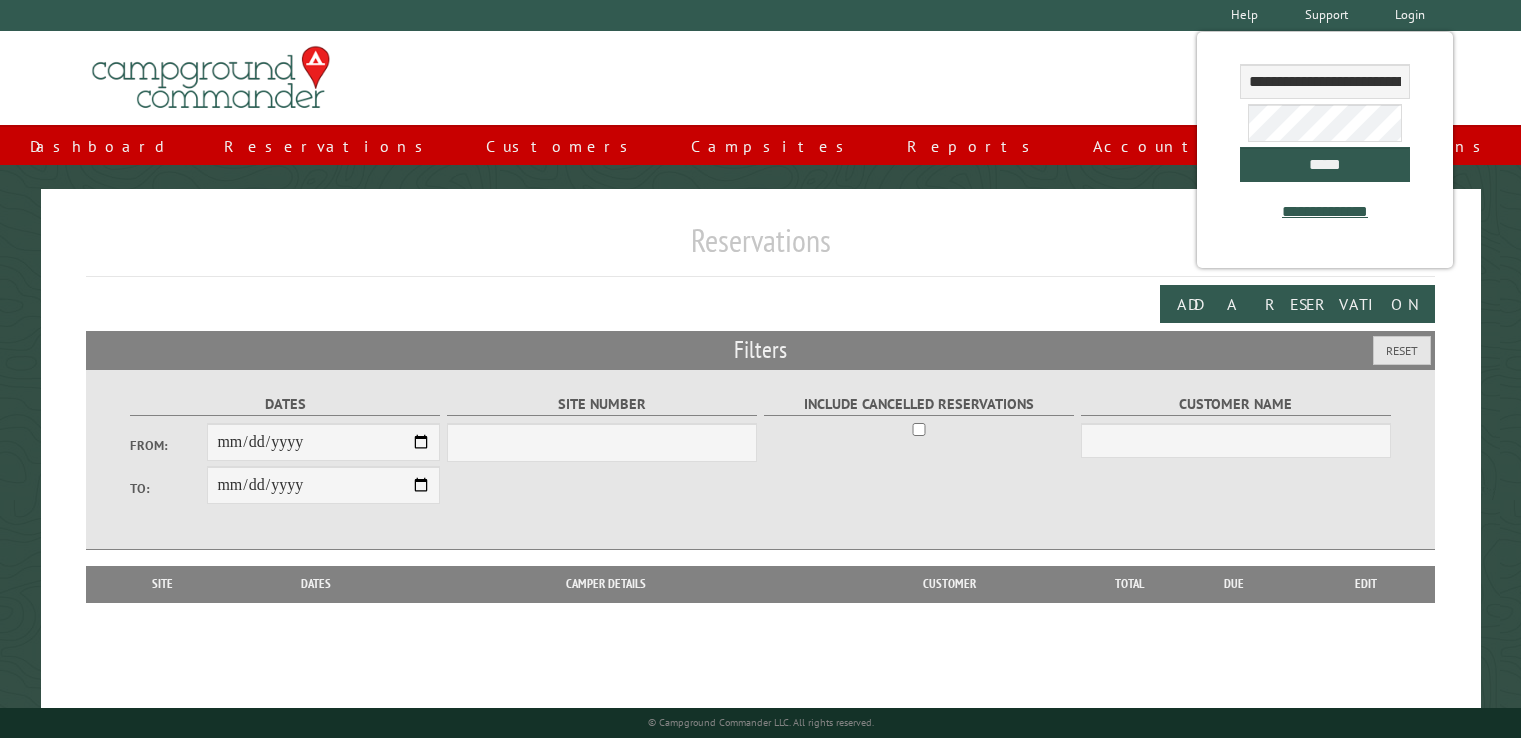 scroll, scrollTop: 0, scrollLeft: 0, axis: both 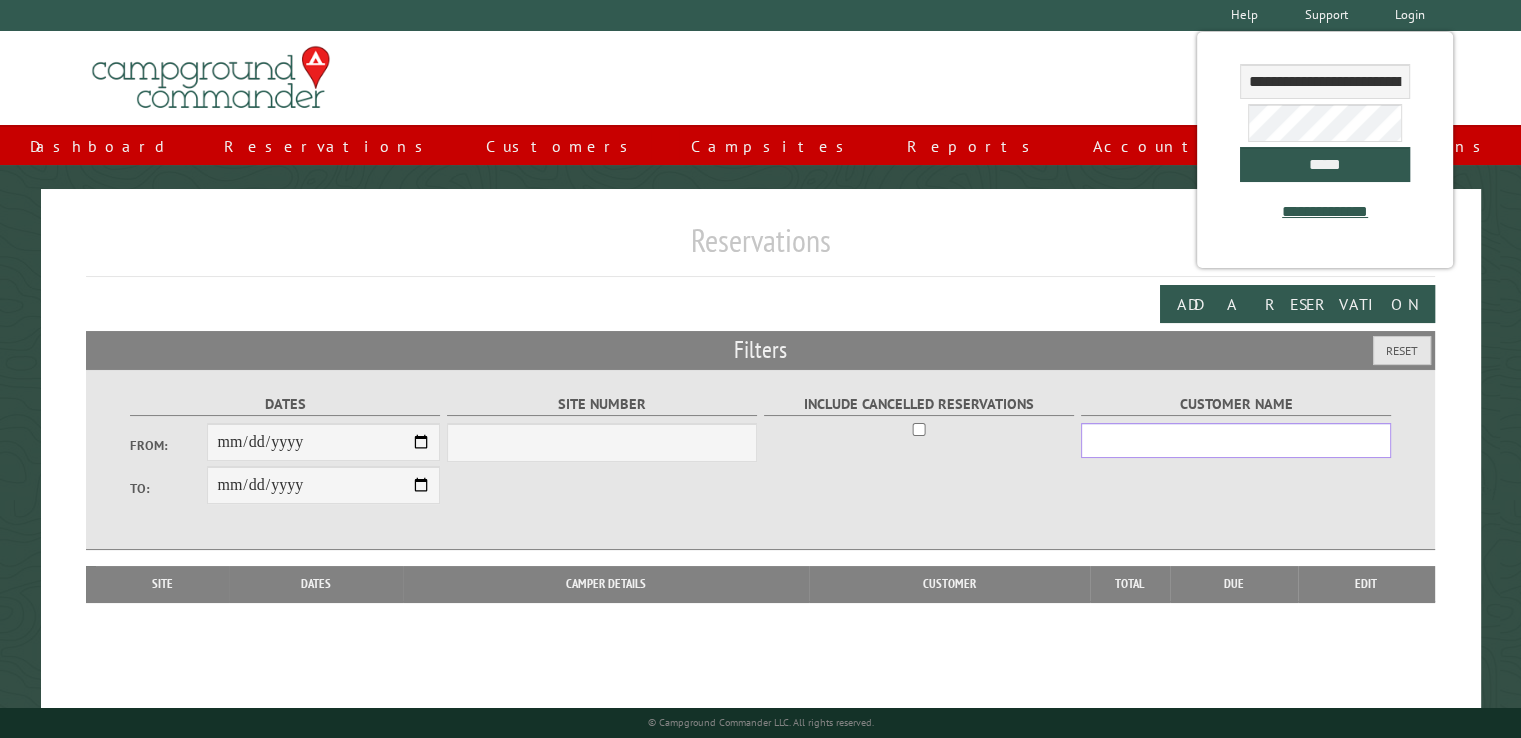 drag, startPoint x: 1156, startPoint y: 441, endPoint x: 1156, endPoint y: 427, distance: 14 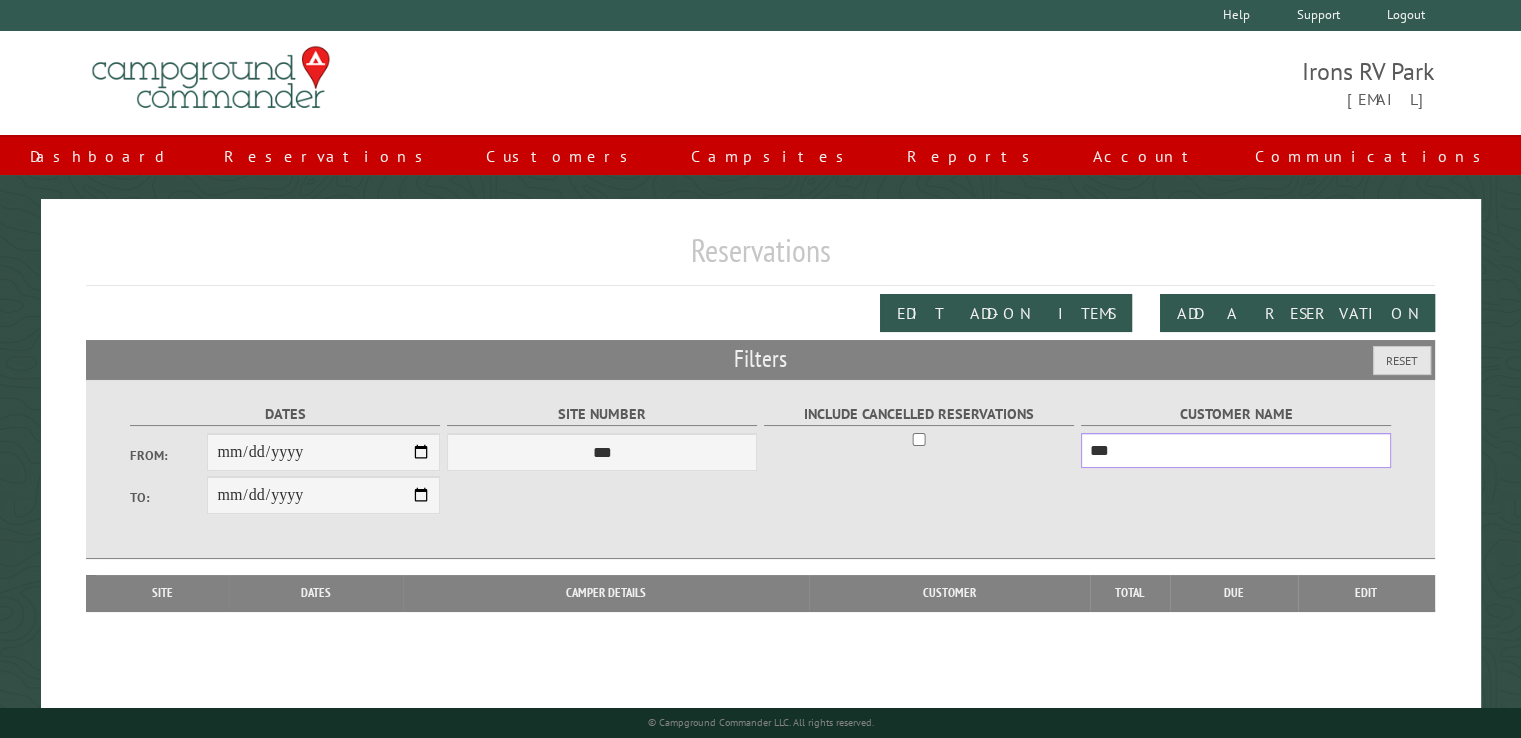type on "***" 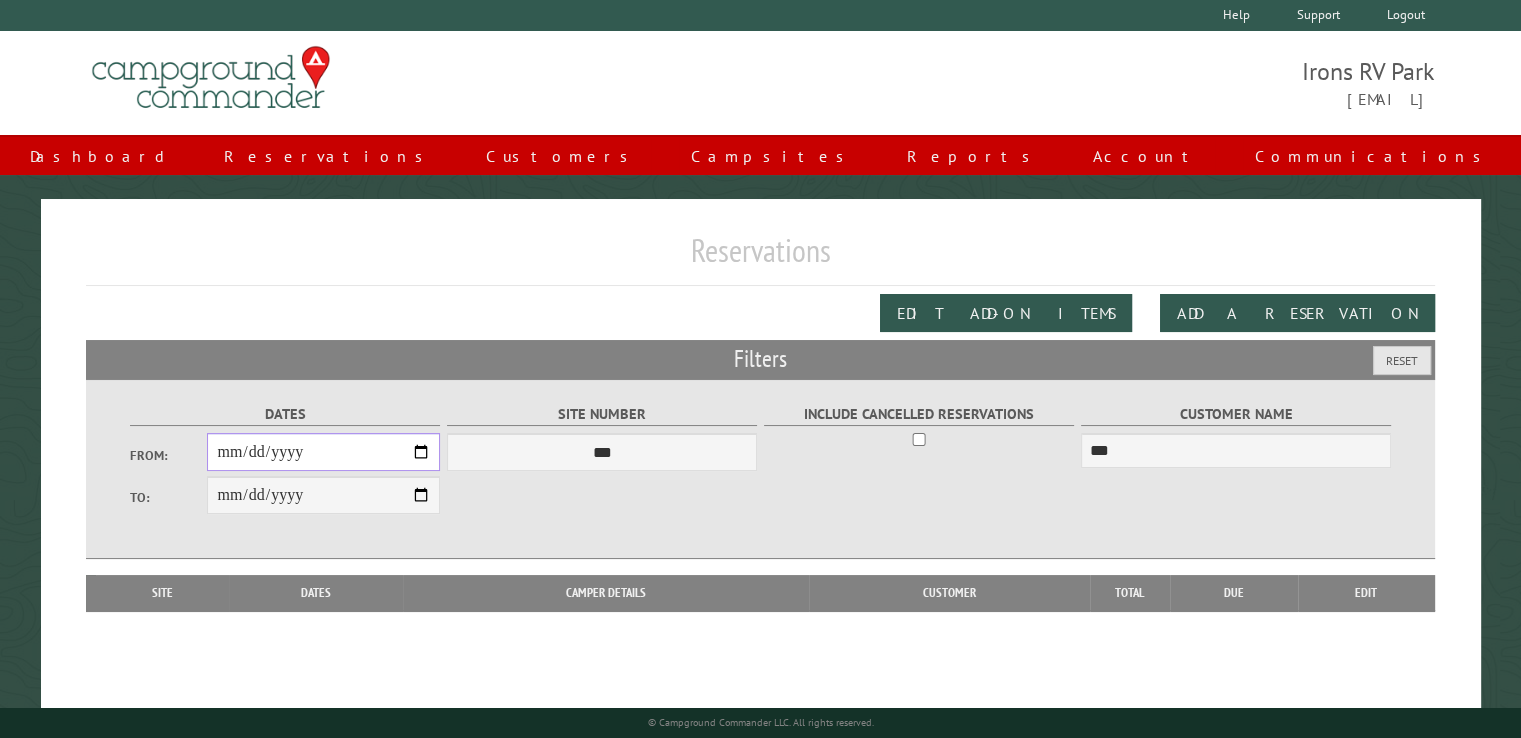 click on "From:" at bounding box center [323, 452] 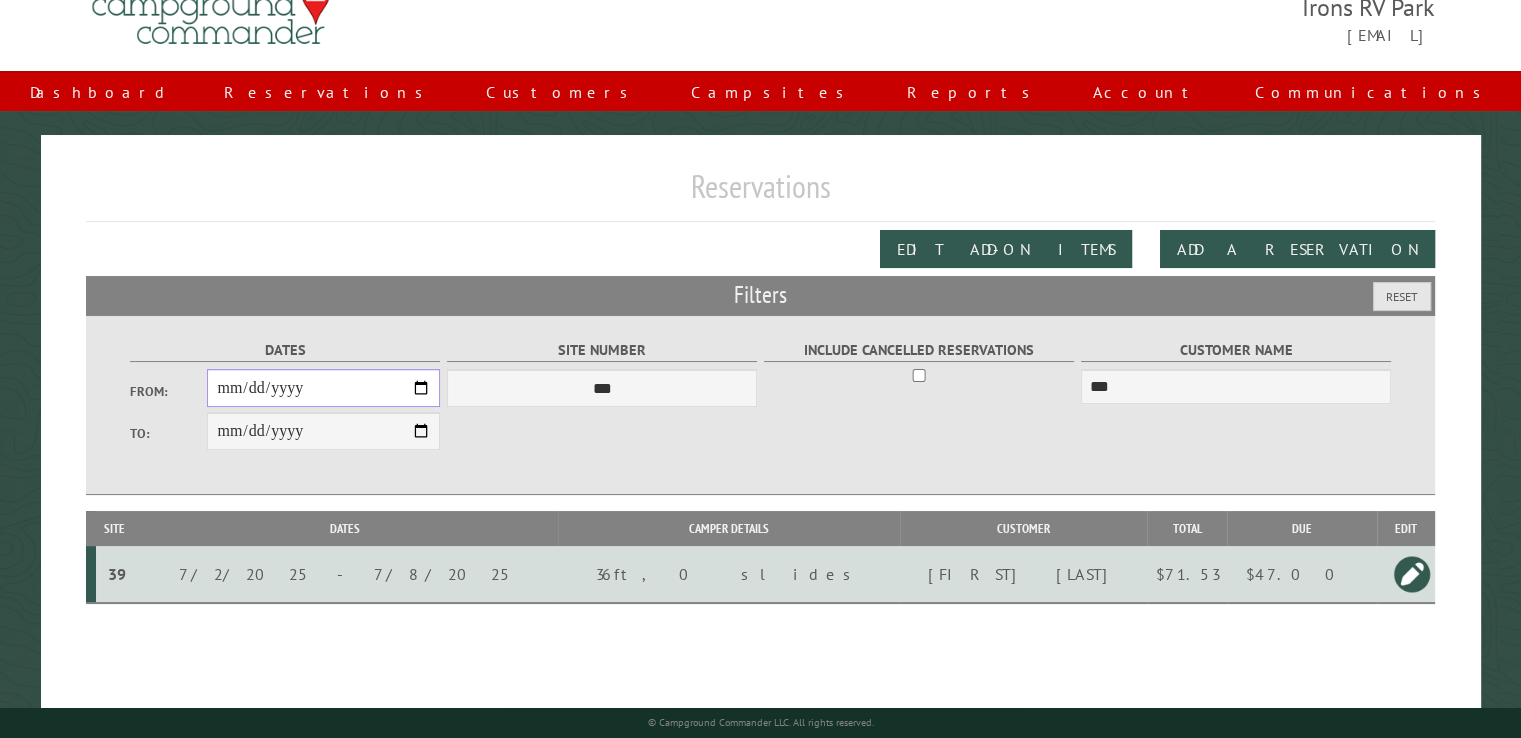 scroll, scrollTop: 99, scrollLeft: 0, axis: vertical 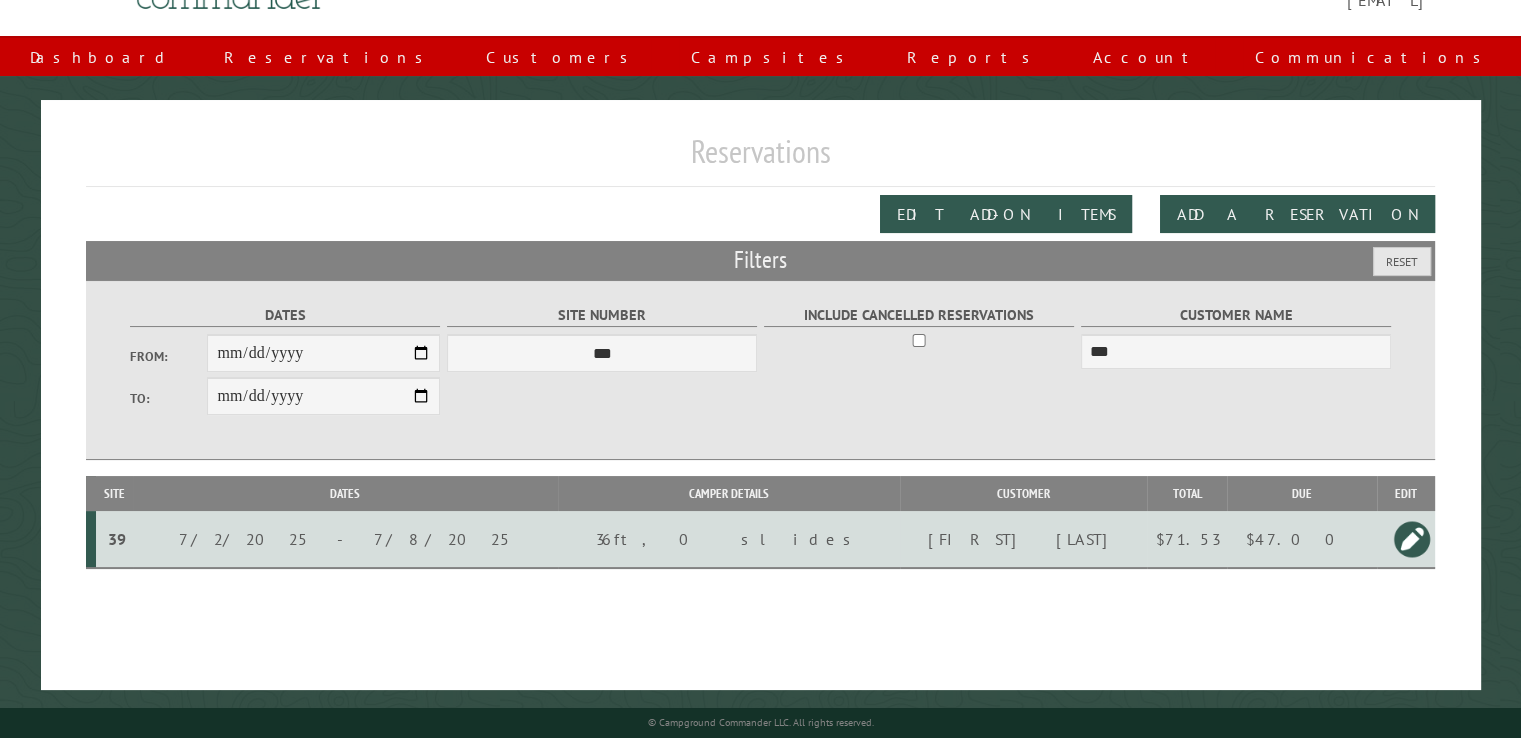click on "$47.00" at bounding box center (1302, 539) 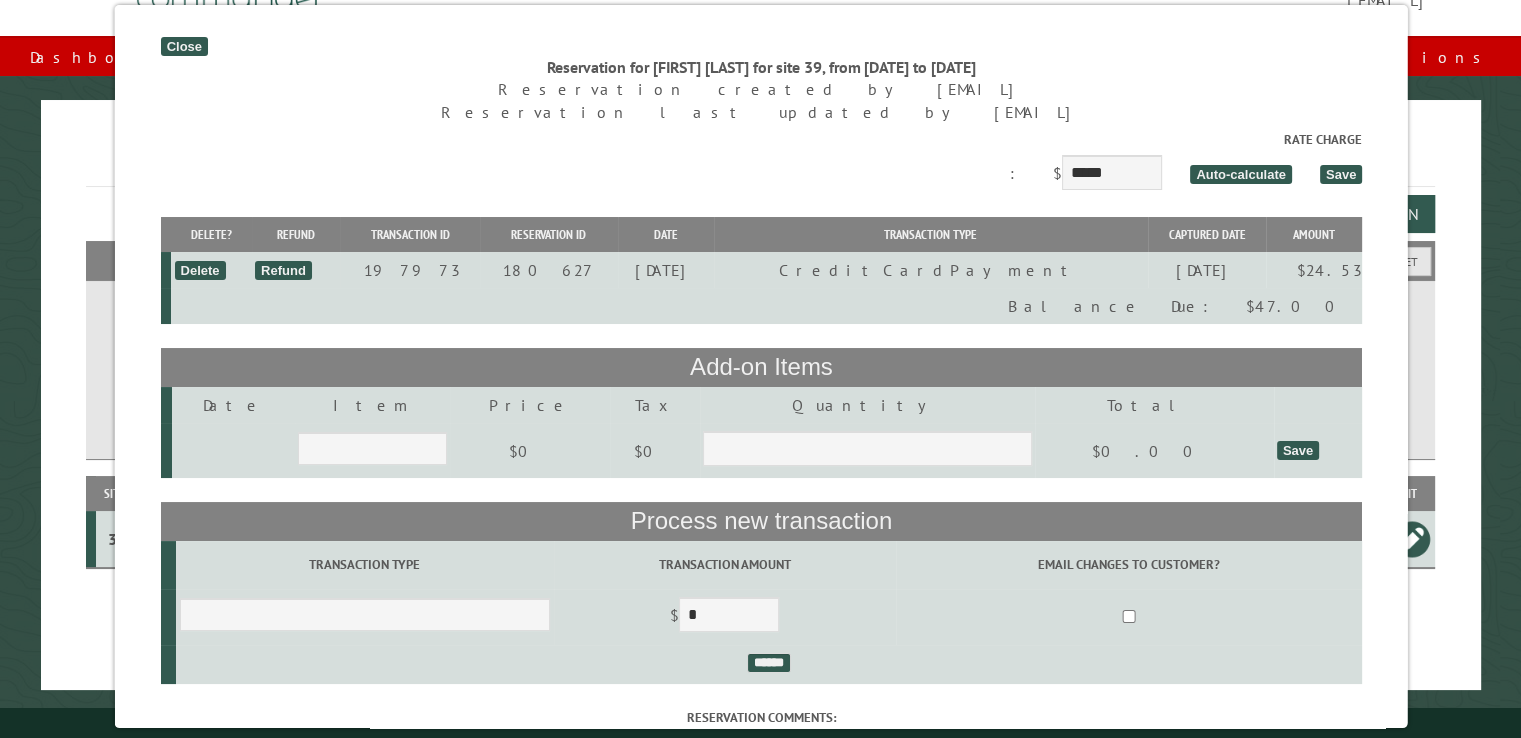 click on "Process new transaction" at bounding box center [165, 234] 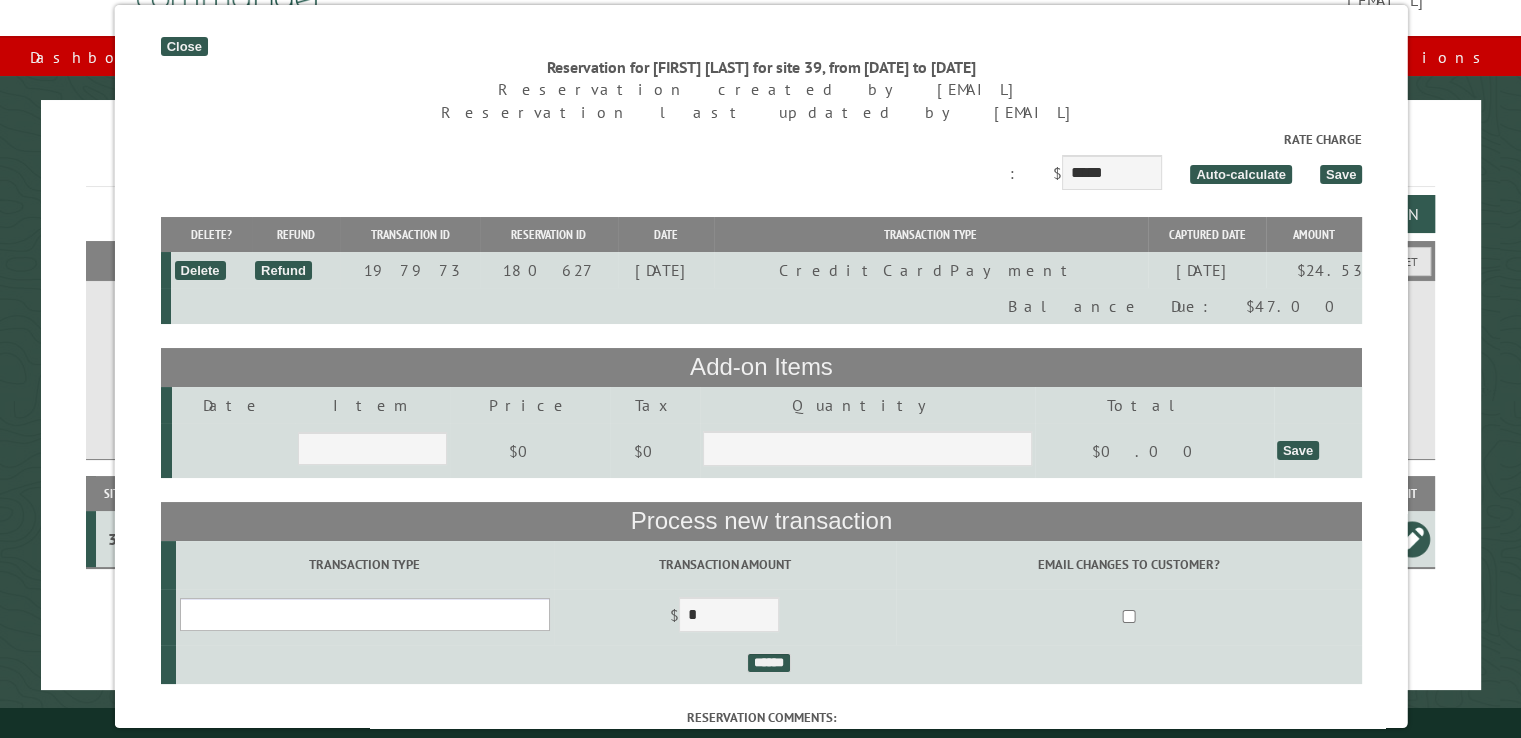 click on "**********" at bounding box center (364, 614) 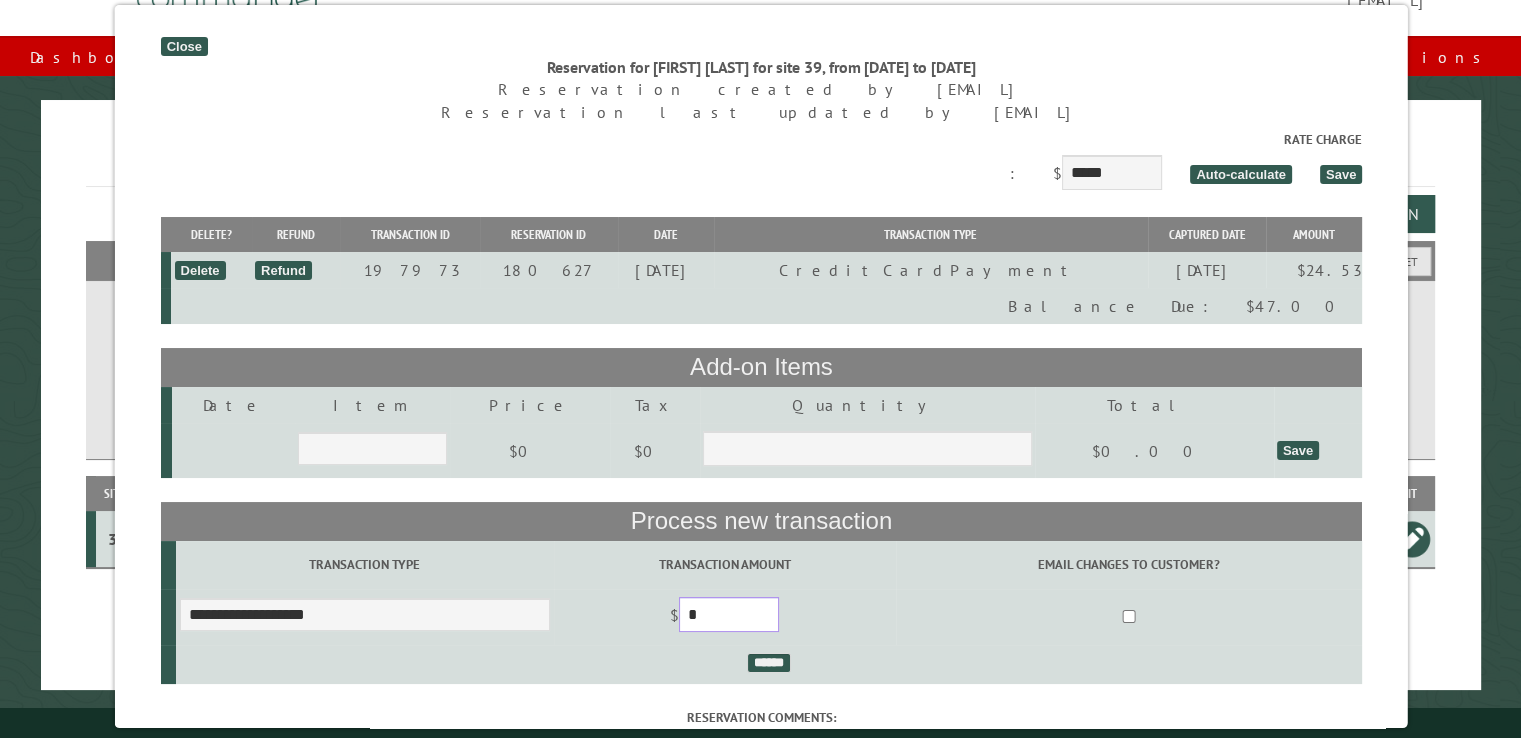 click on "*" at bounding box center [728, 614] 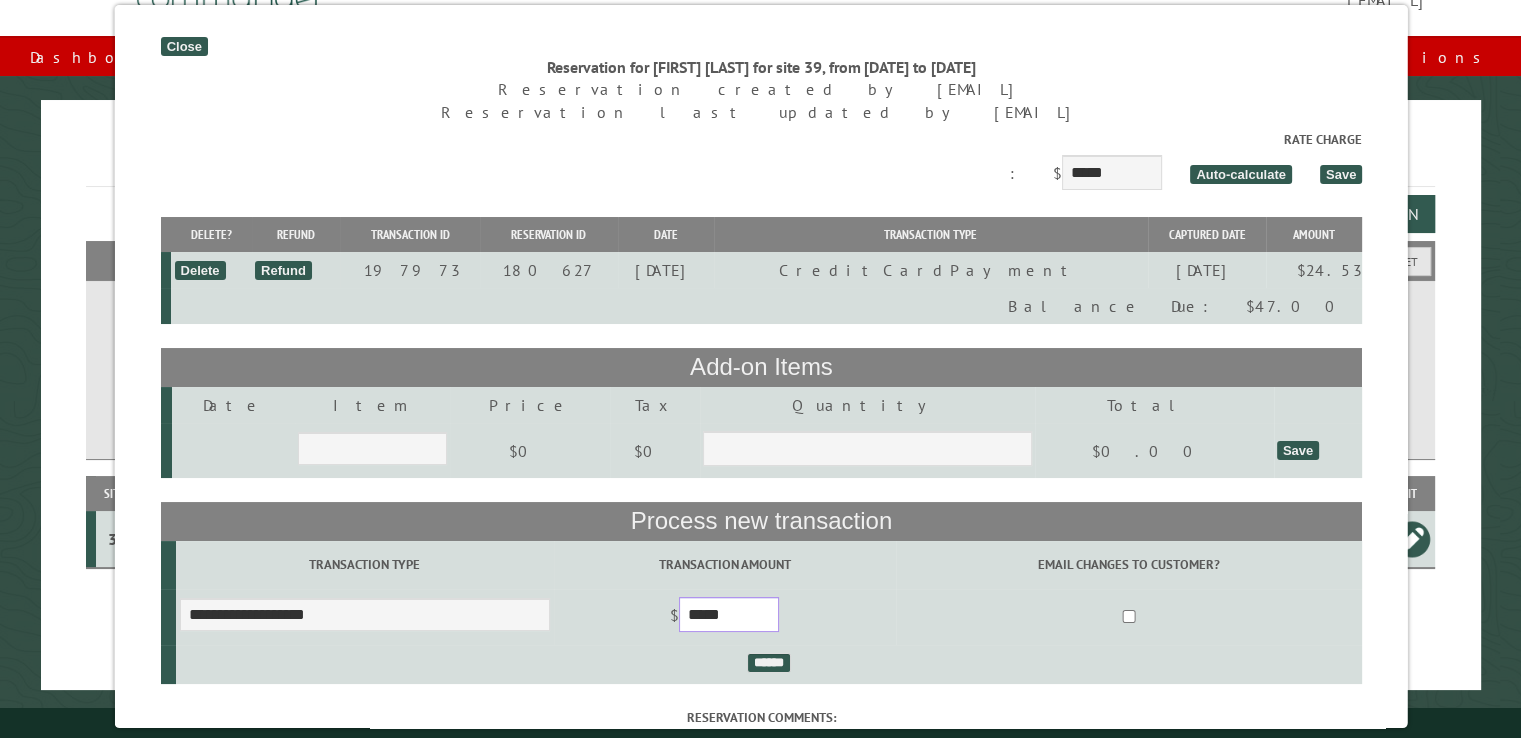 type on "*****" 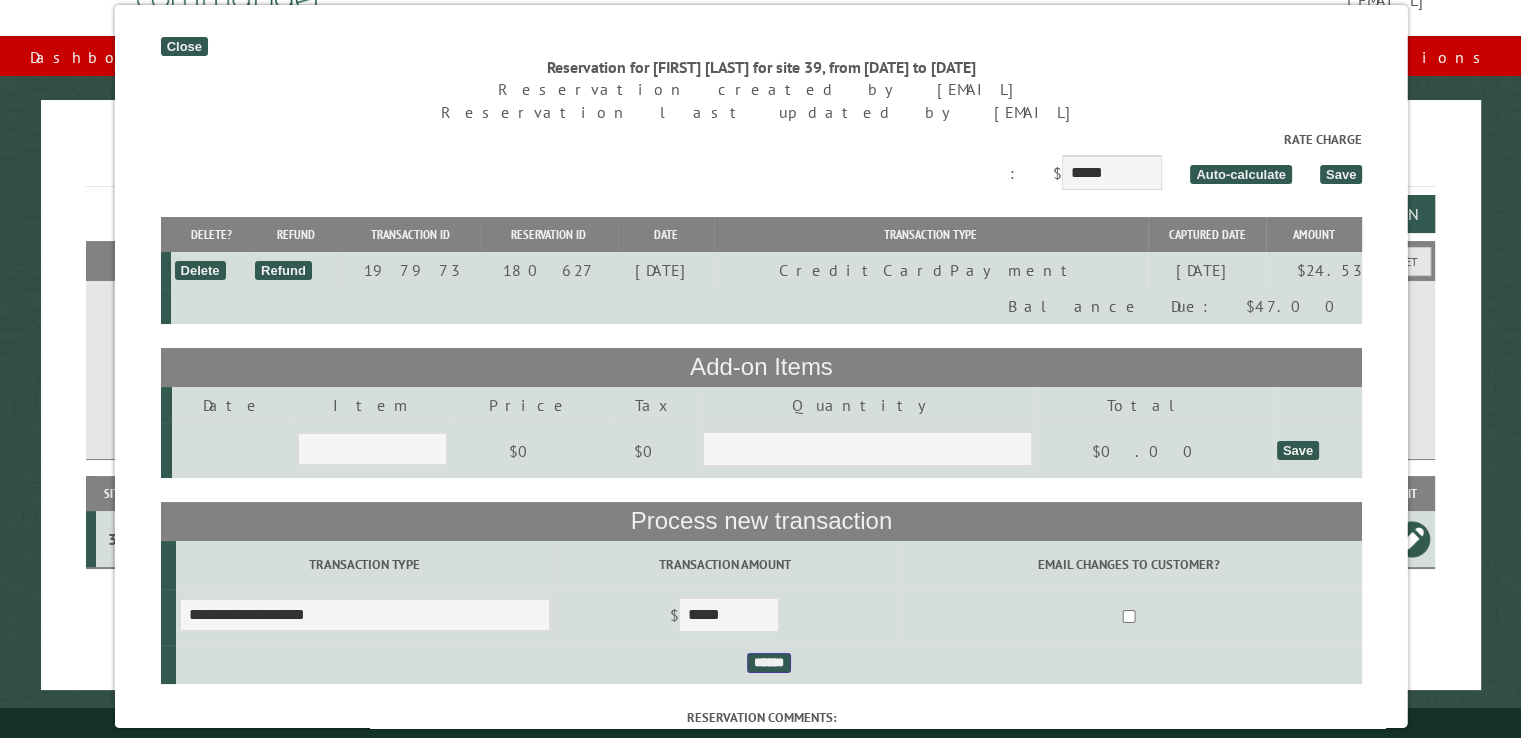 click on "******" at bounding box center (768, 663) 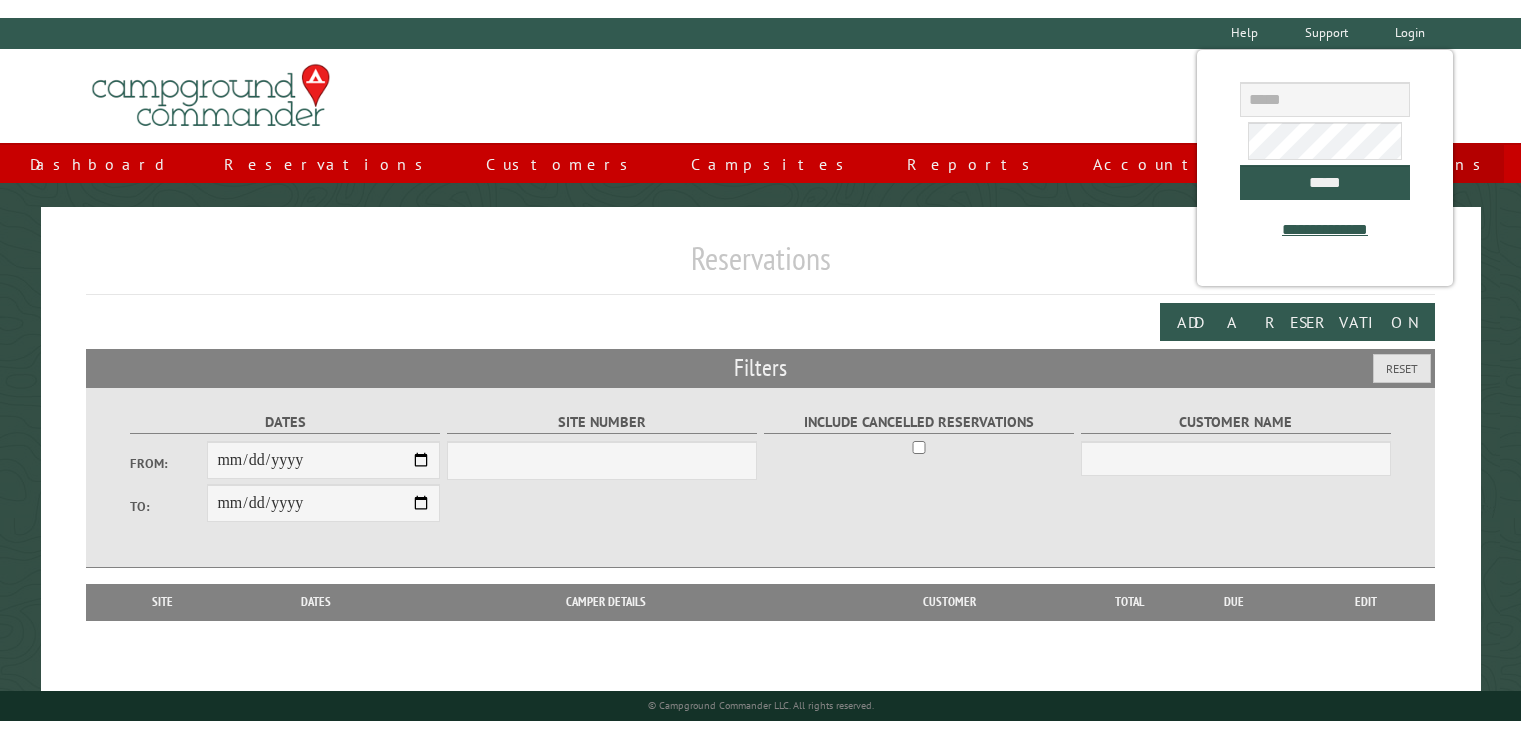 scroll, scrollTop: 0, scrollLeft: 0, axis: both 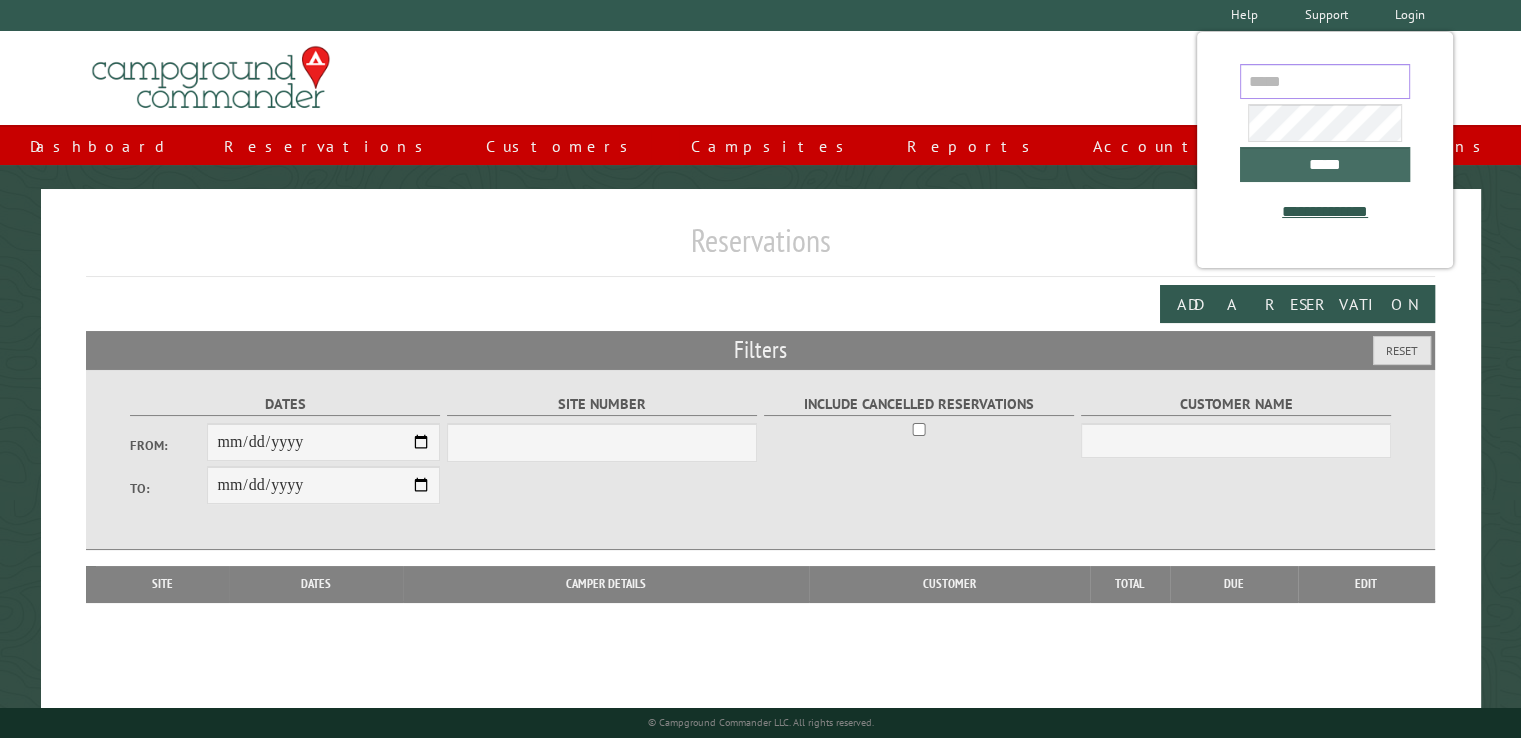 type on "**********" 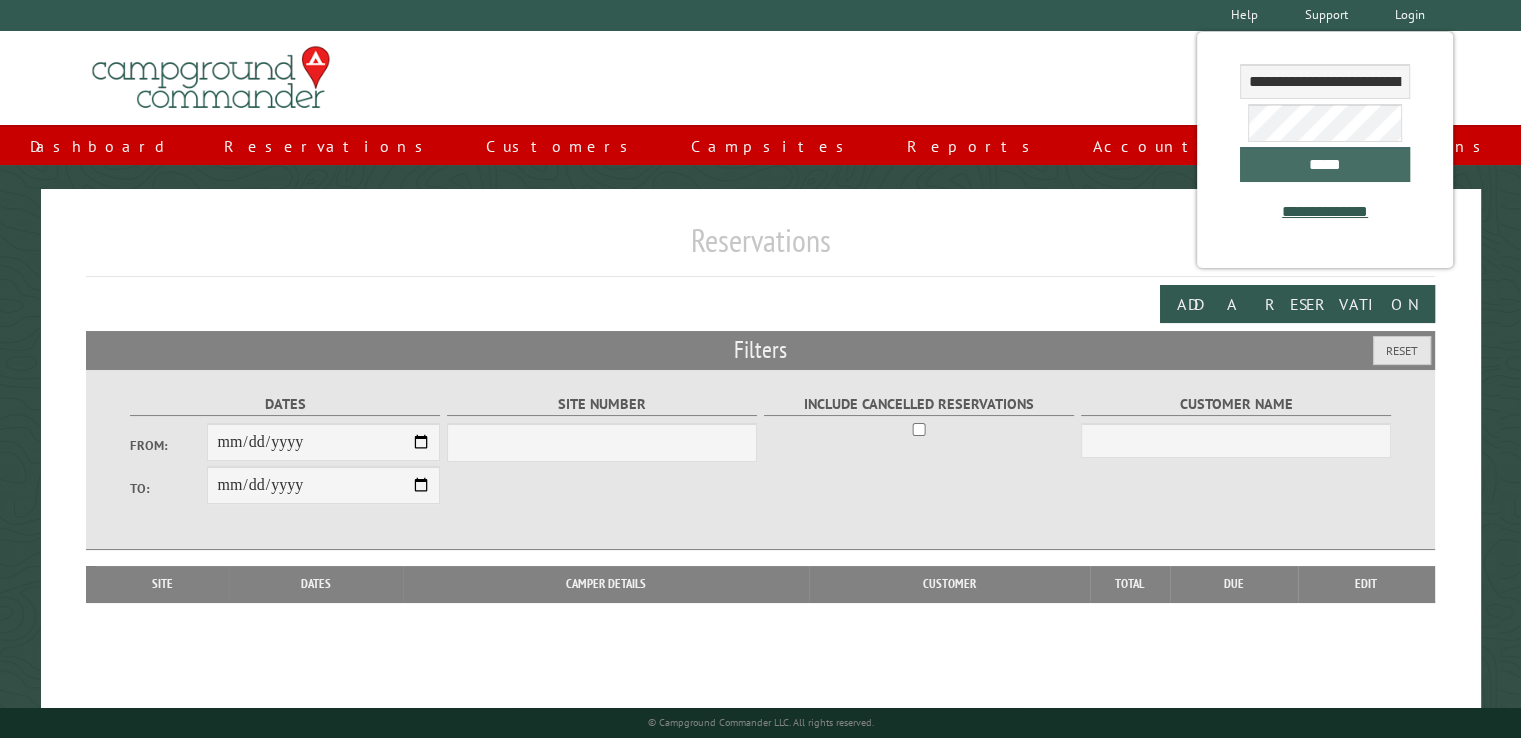 click on "*****" at bounding box center [1325, 164] 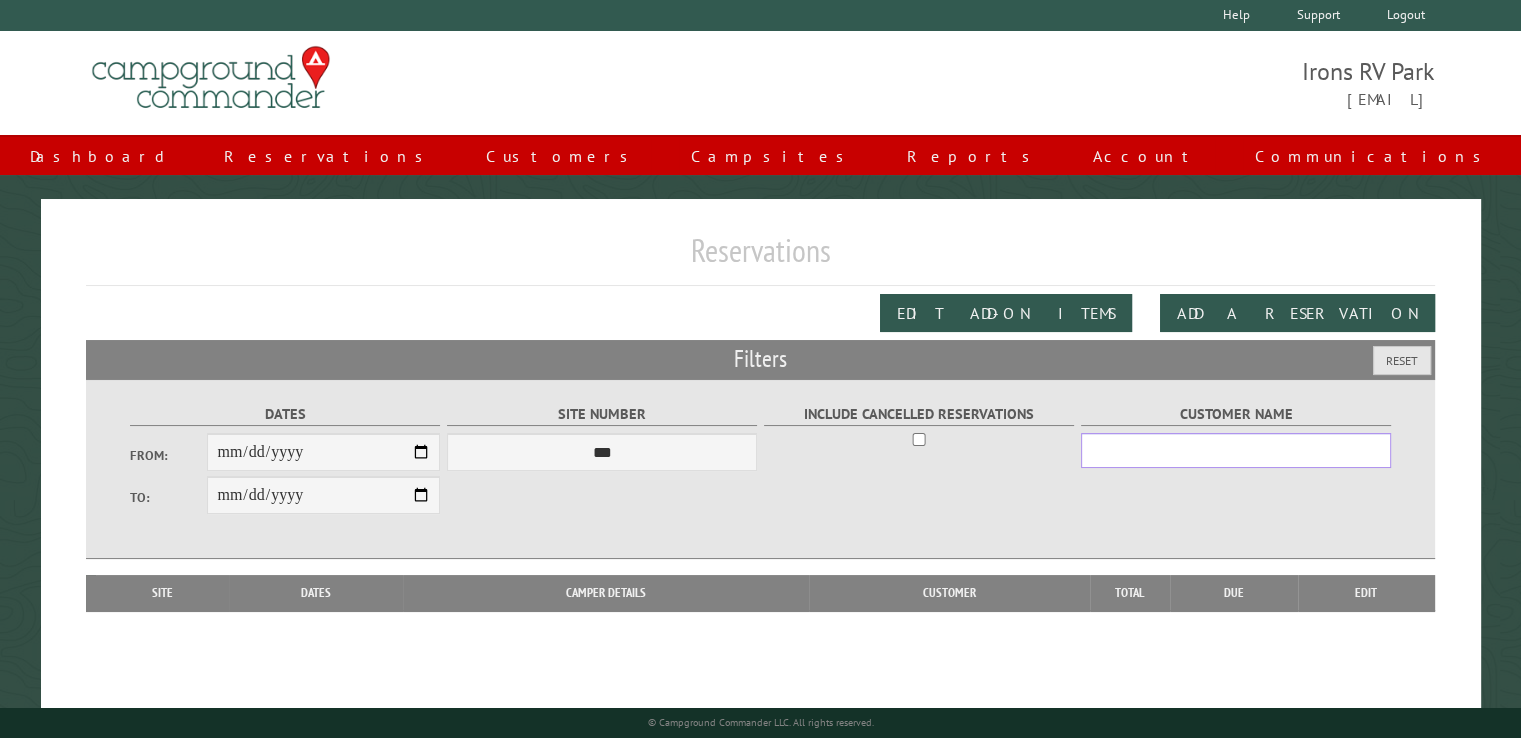 click on "Customer Name" at bounding box center [1236, 450] 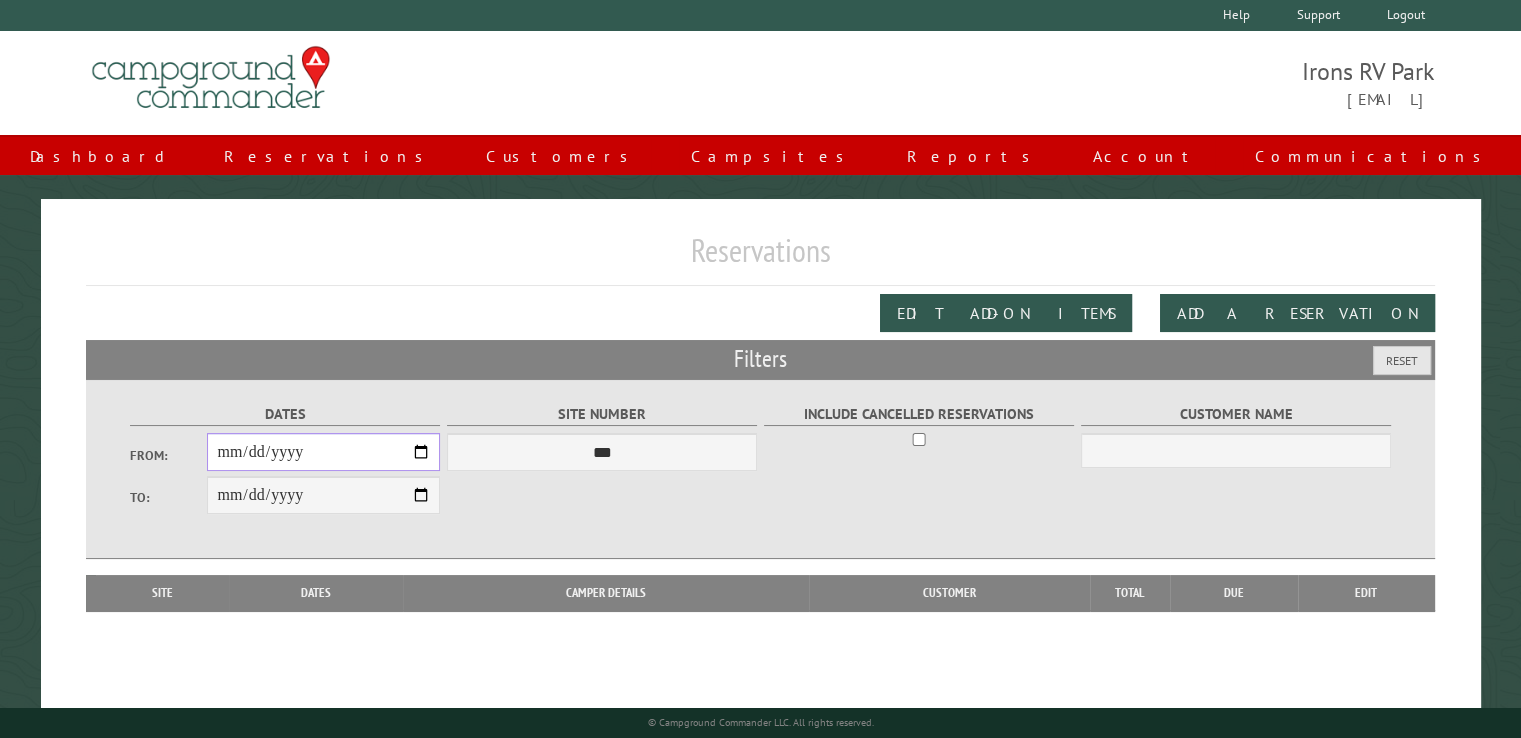 click on "From:" at bounding box center [323, 452] 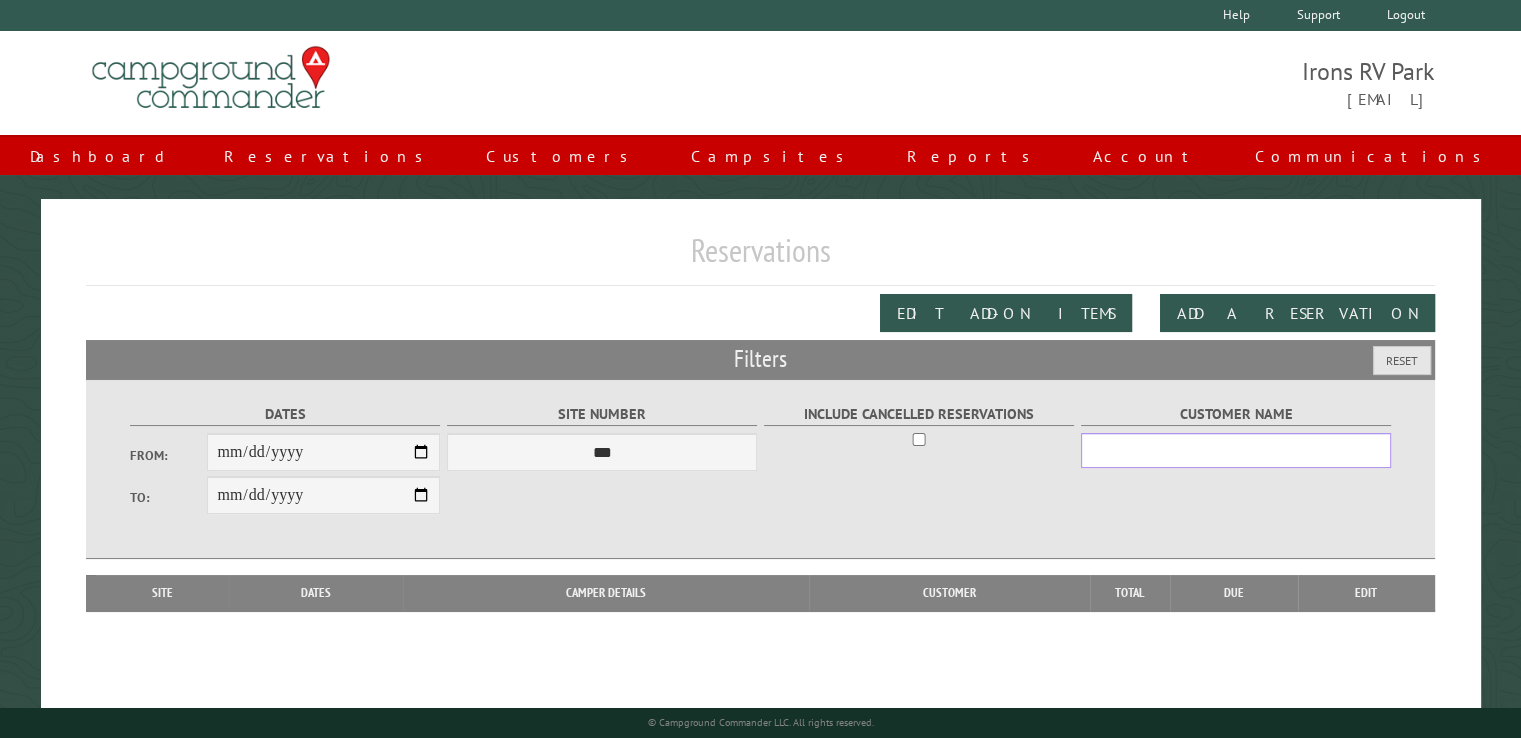 click on "Customer Name" at bounding box center (1236, 450) 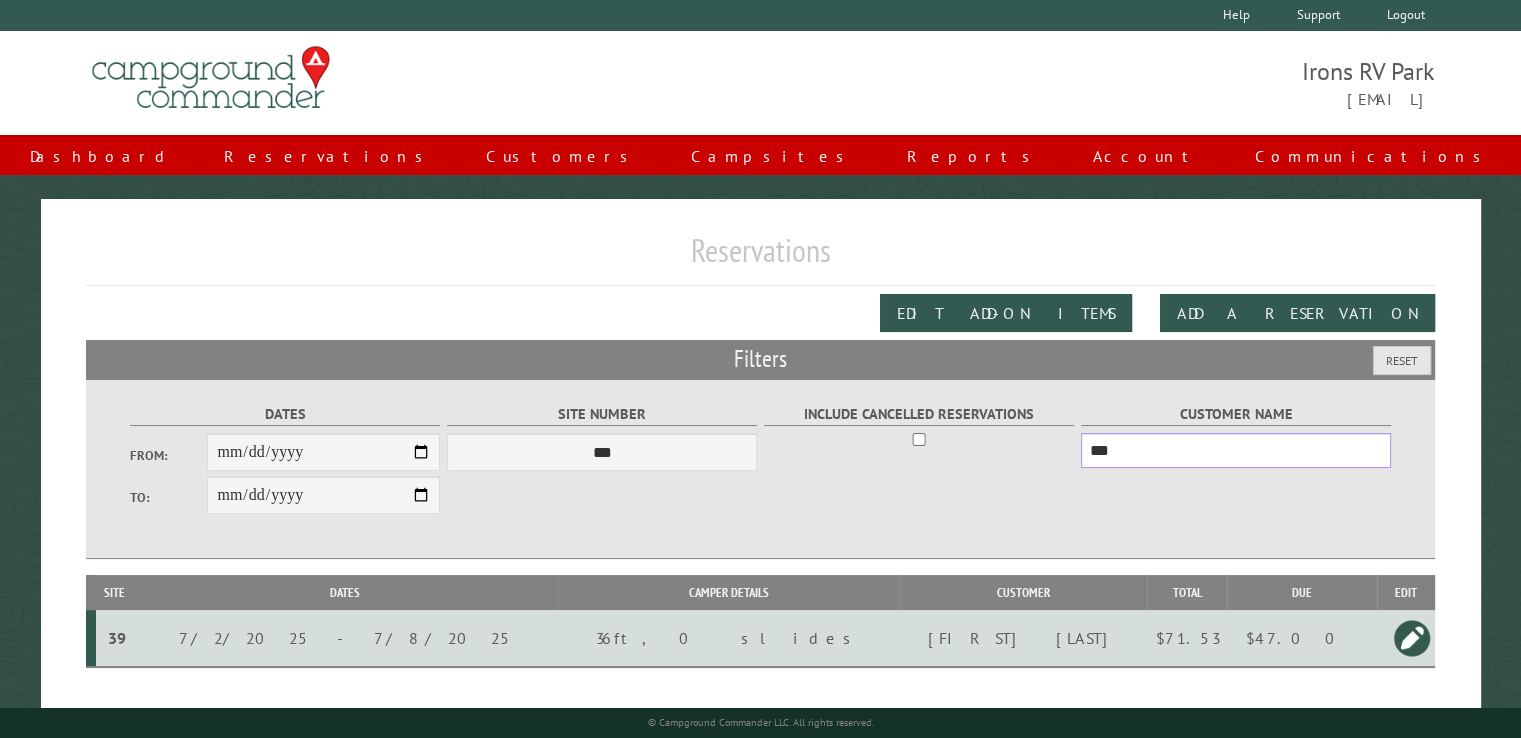 scroll, scrollTop: 99, scrollLeft: 0, axis: vertical 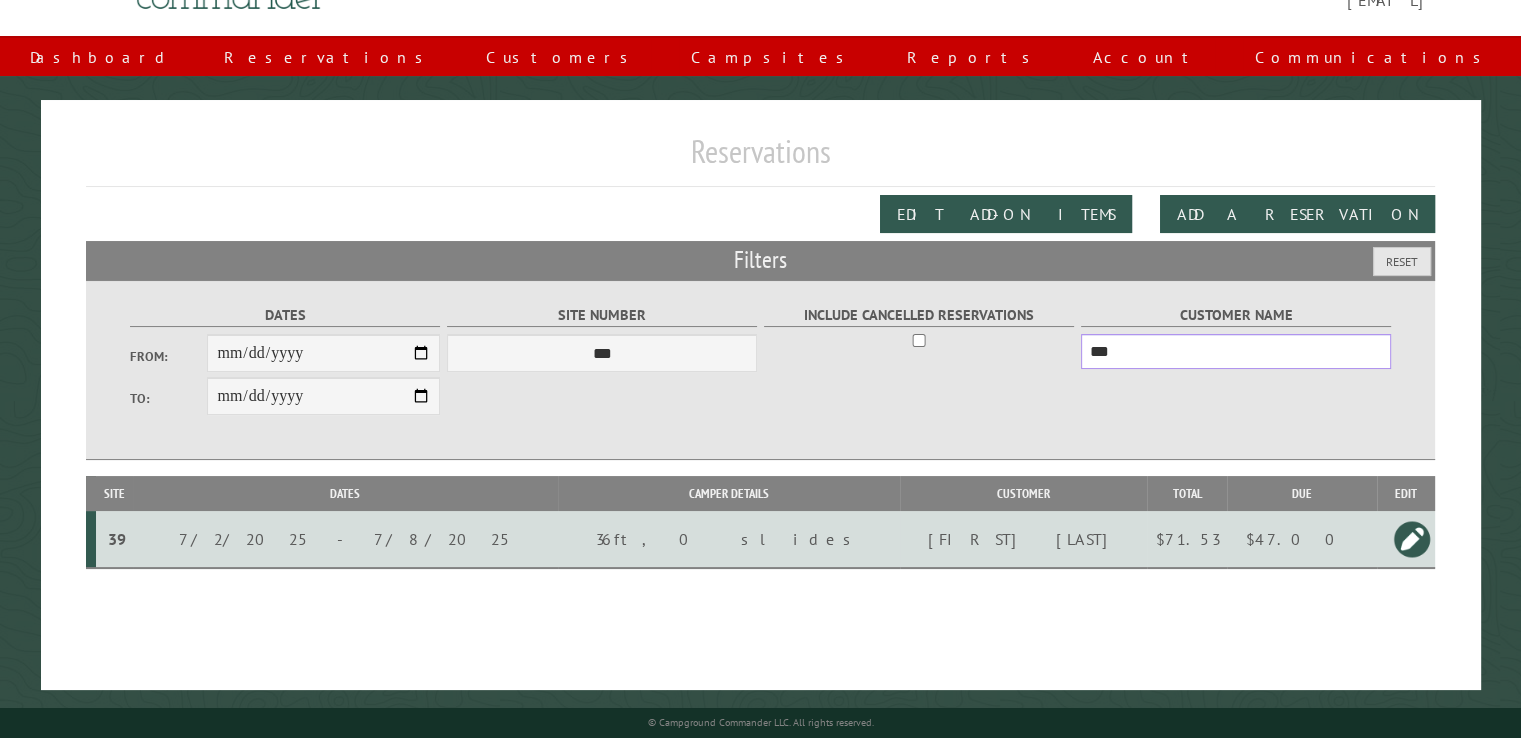 type on "***" 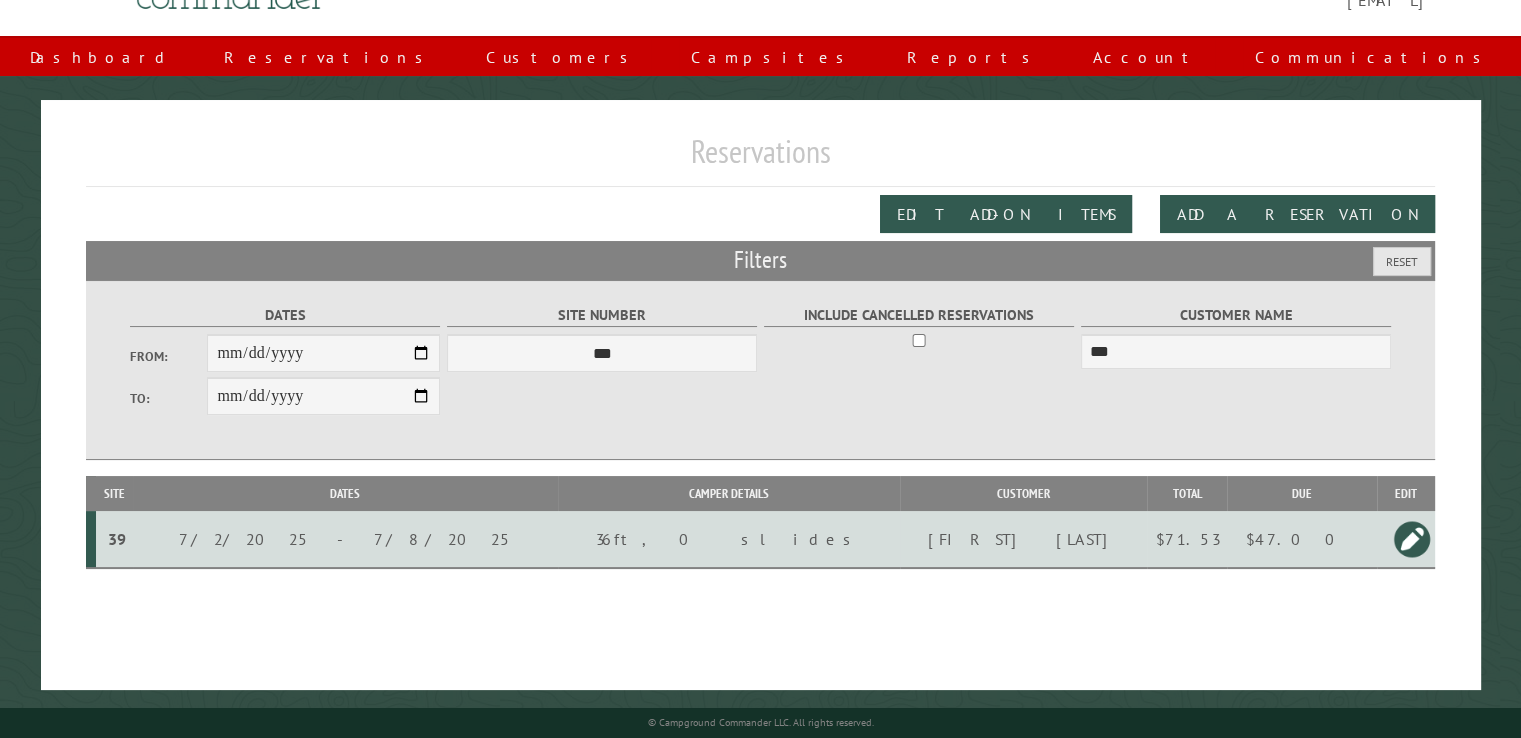 click on "$47.00" at bounding box center [1302, 539] 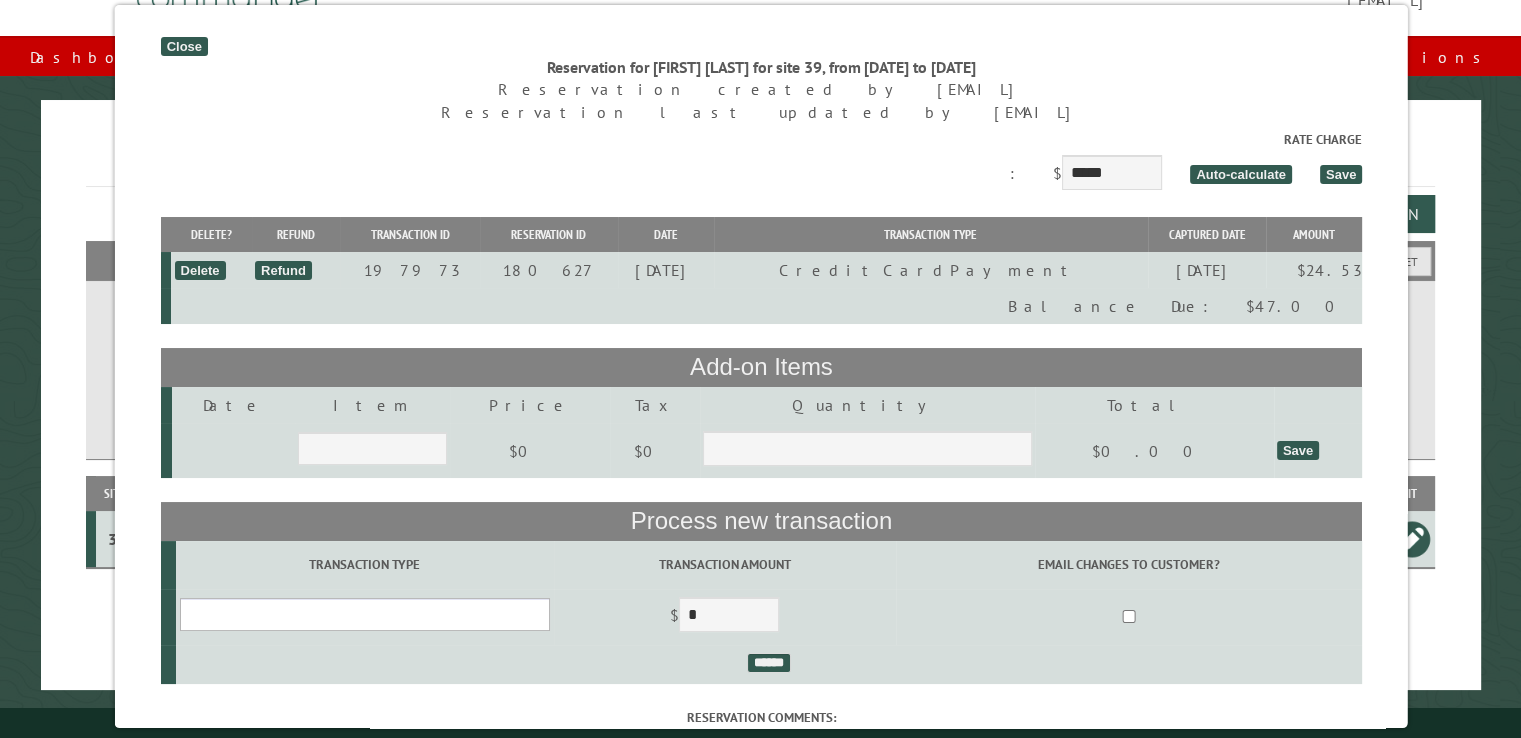 click on "**********" at bounding box center [364, 614] 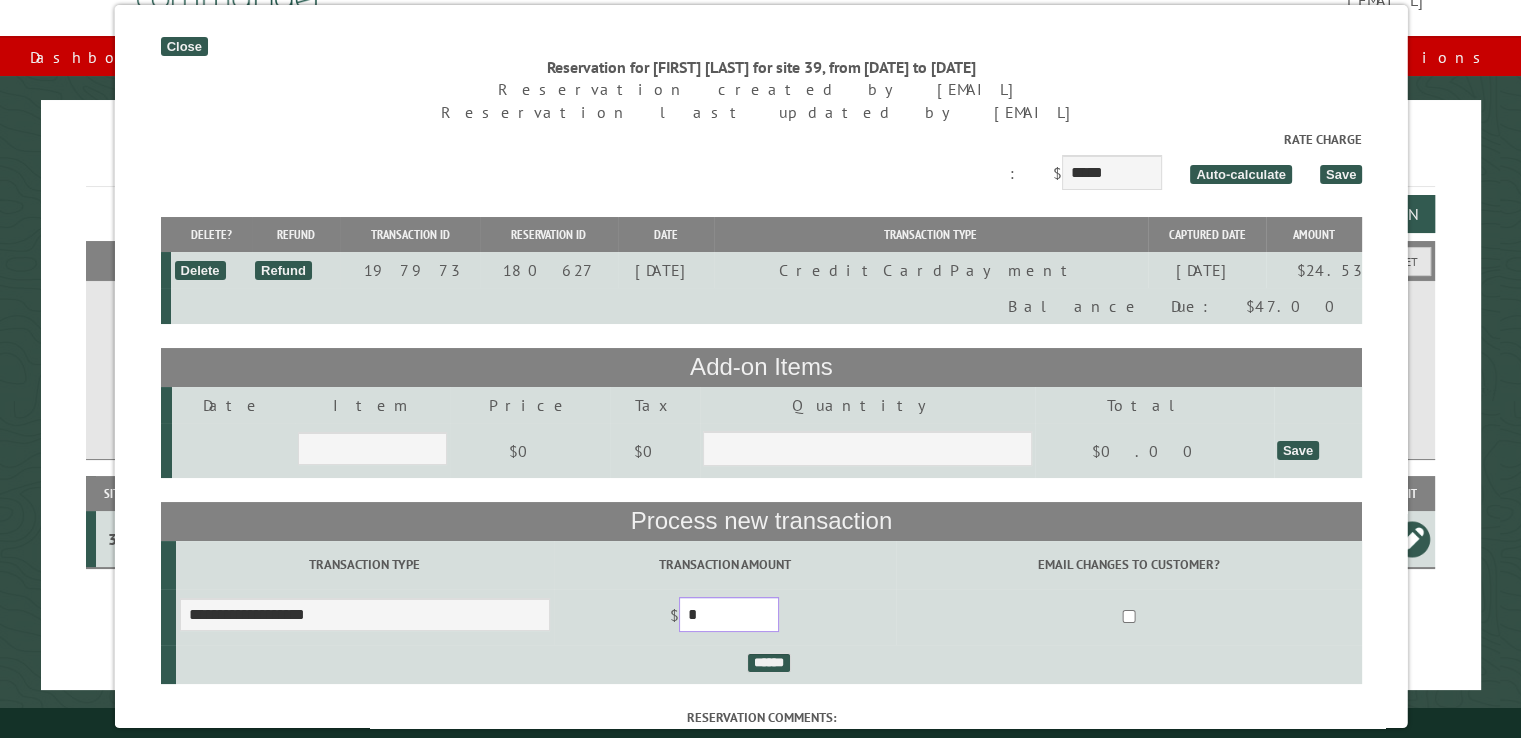 click on "*" at bounding box center [728, 614] 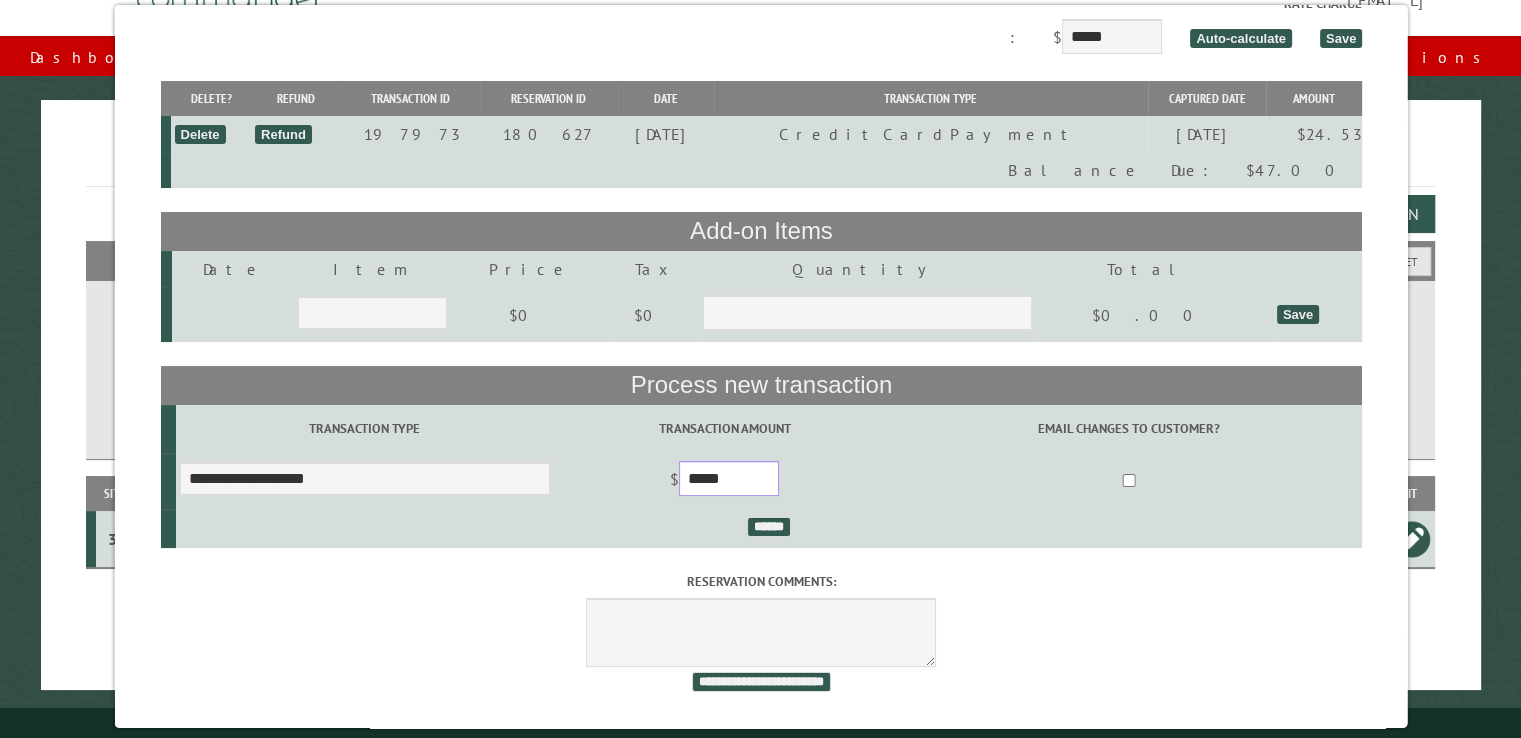 scroll, scrollTop: 160, scrollLeft: 0, axis: vertical 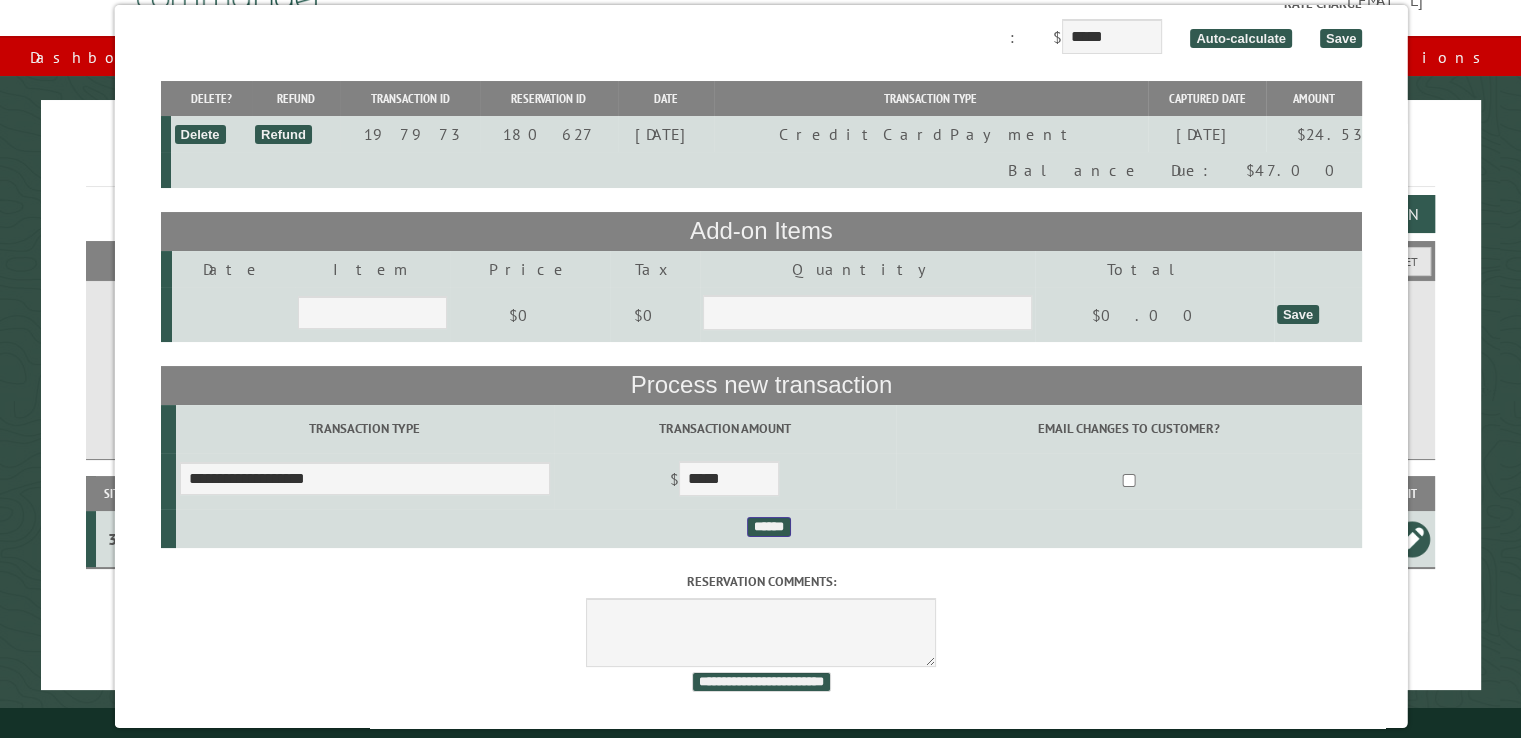 click on "******" at bounding box center (768, 527) 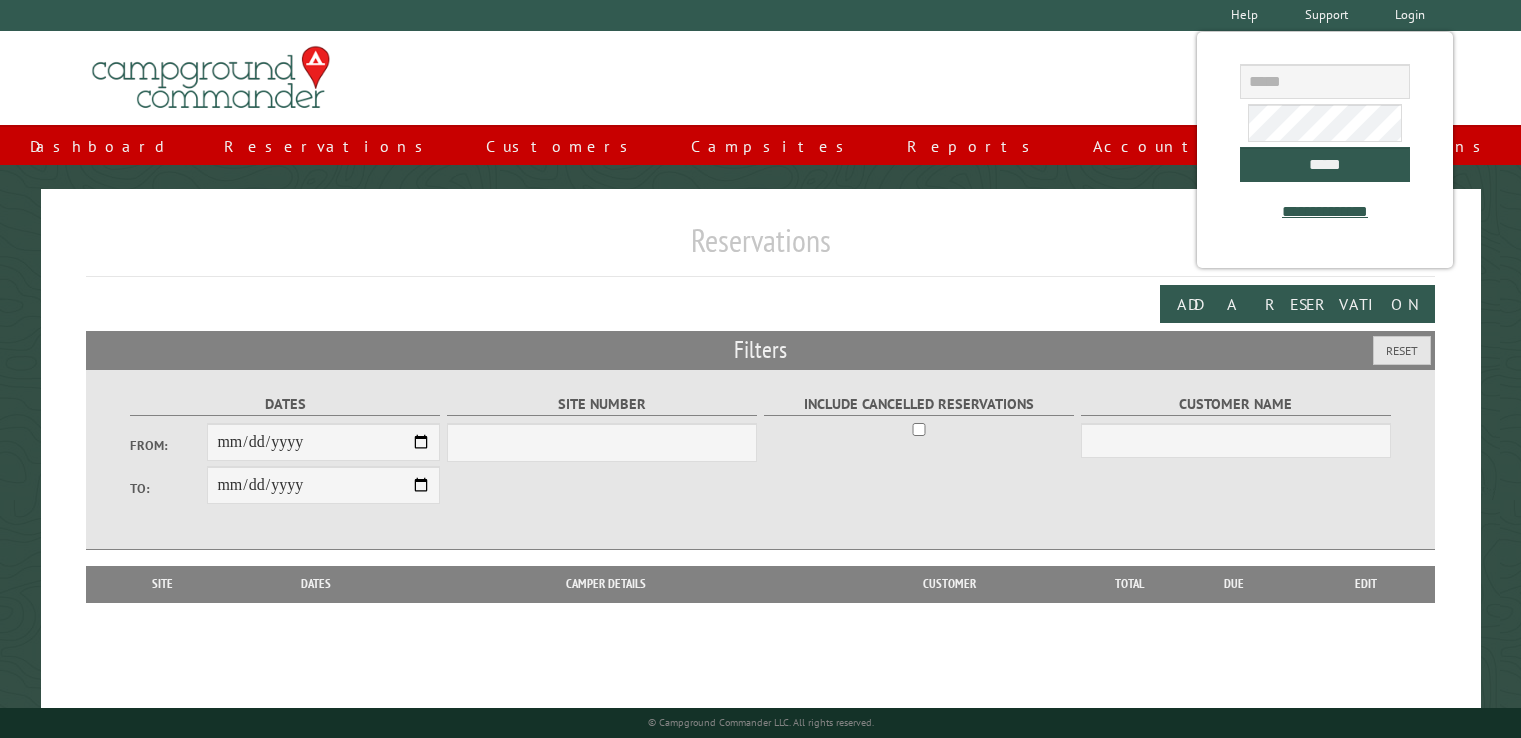 scroll, scrollTop: 0, scrollLeft: 0, axis: both 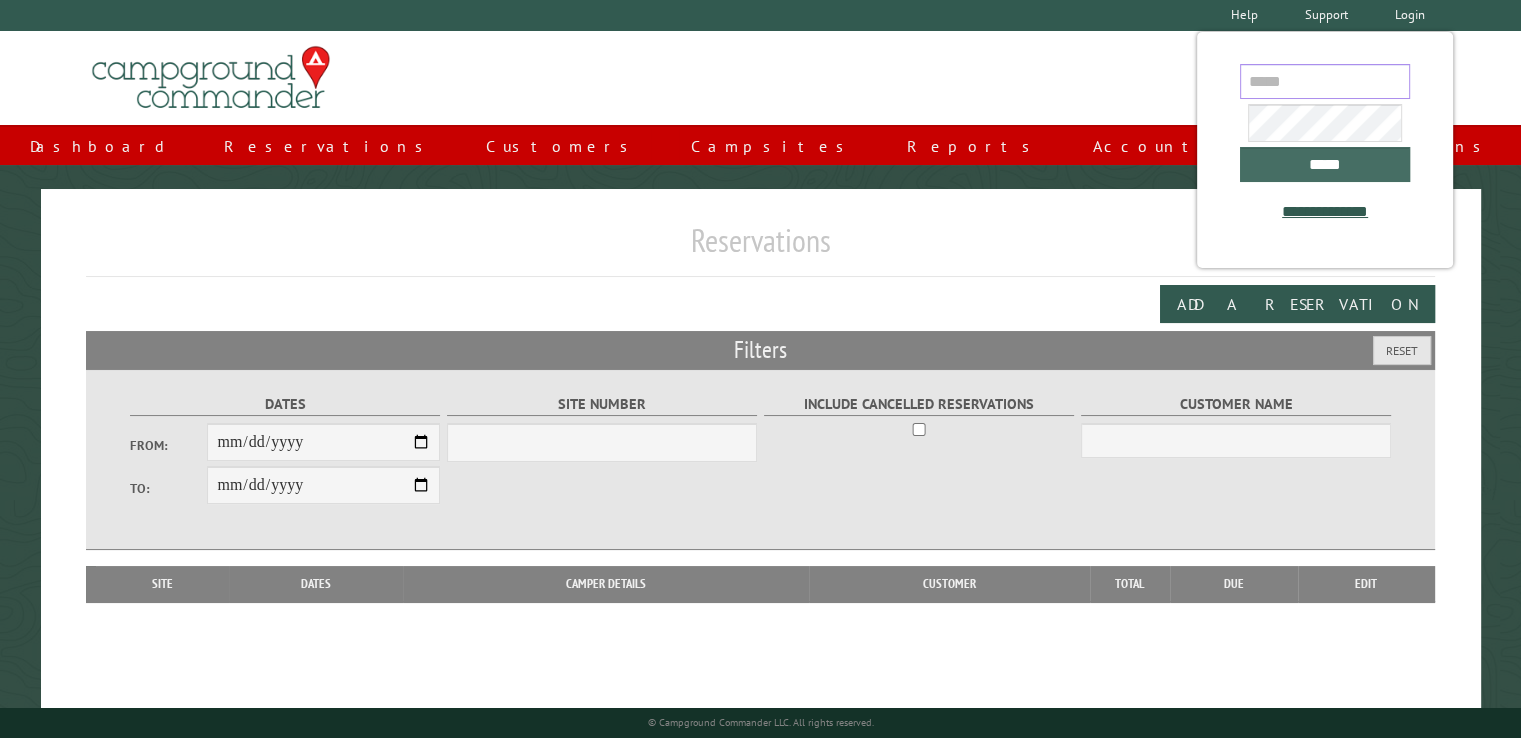 type on "**********" 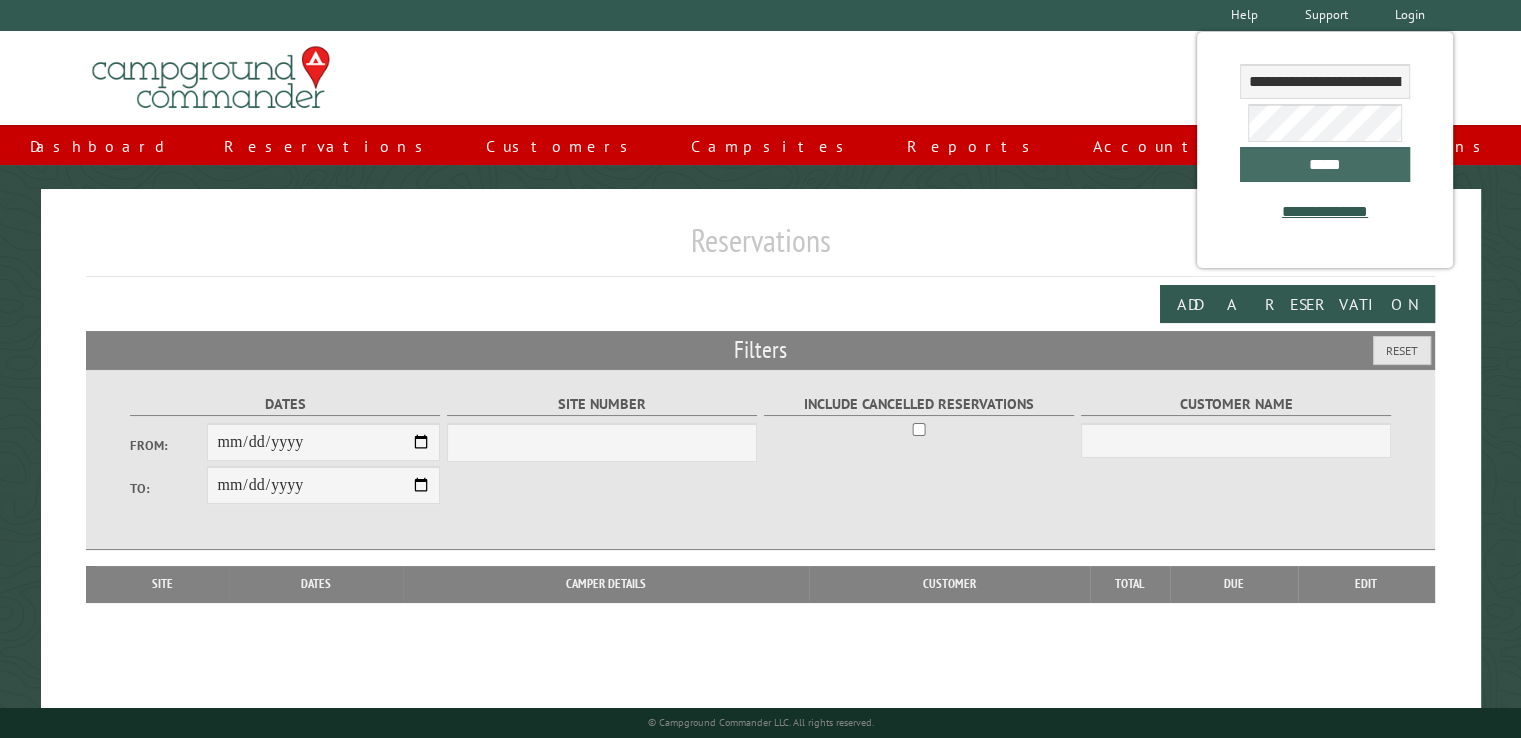 click on "*****" at bounding box center [1325, 164] 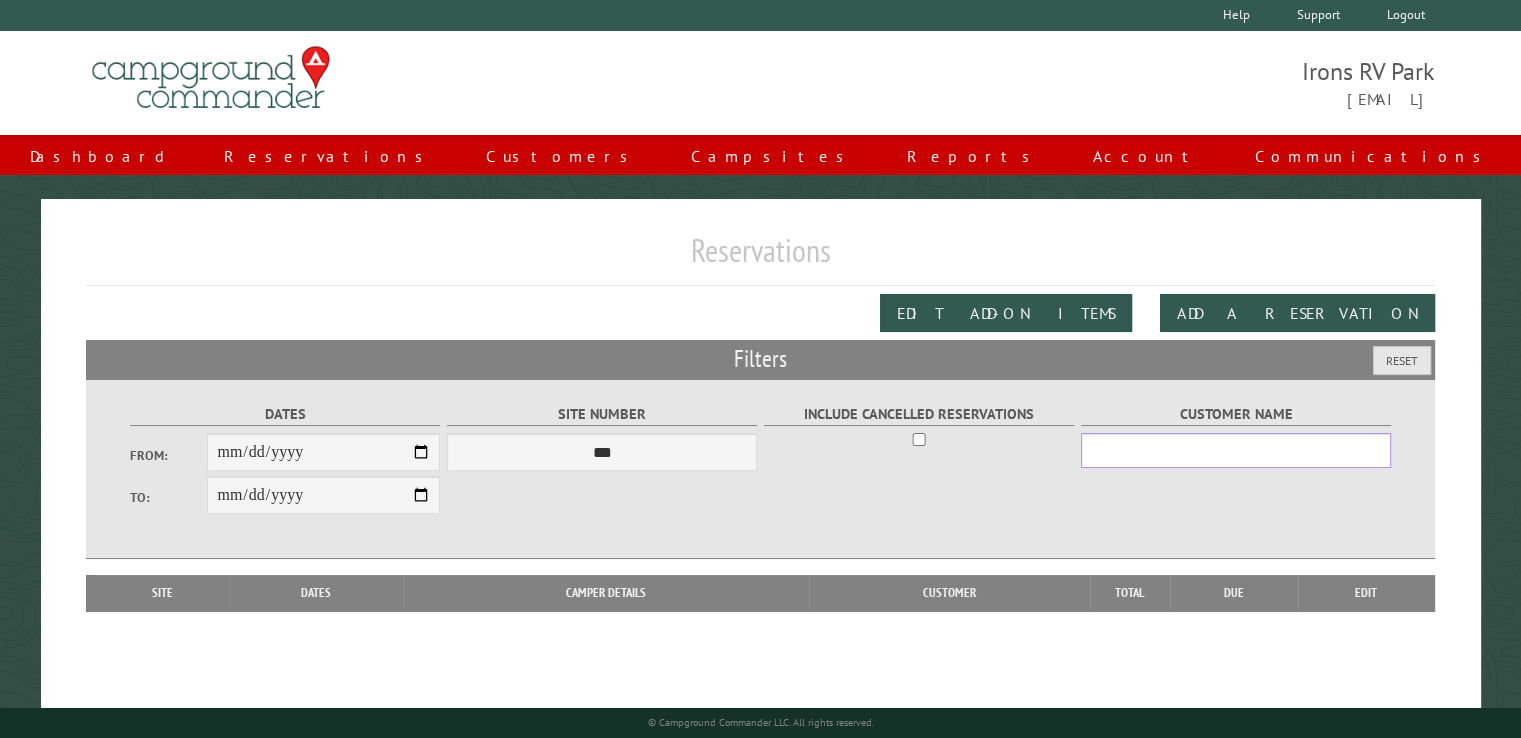 click on "Customer Name" at bounding box center (1236, 450) 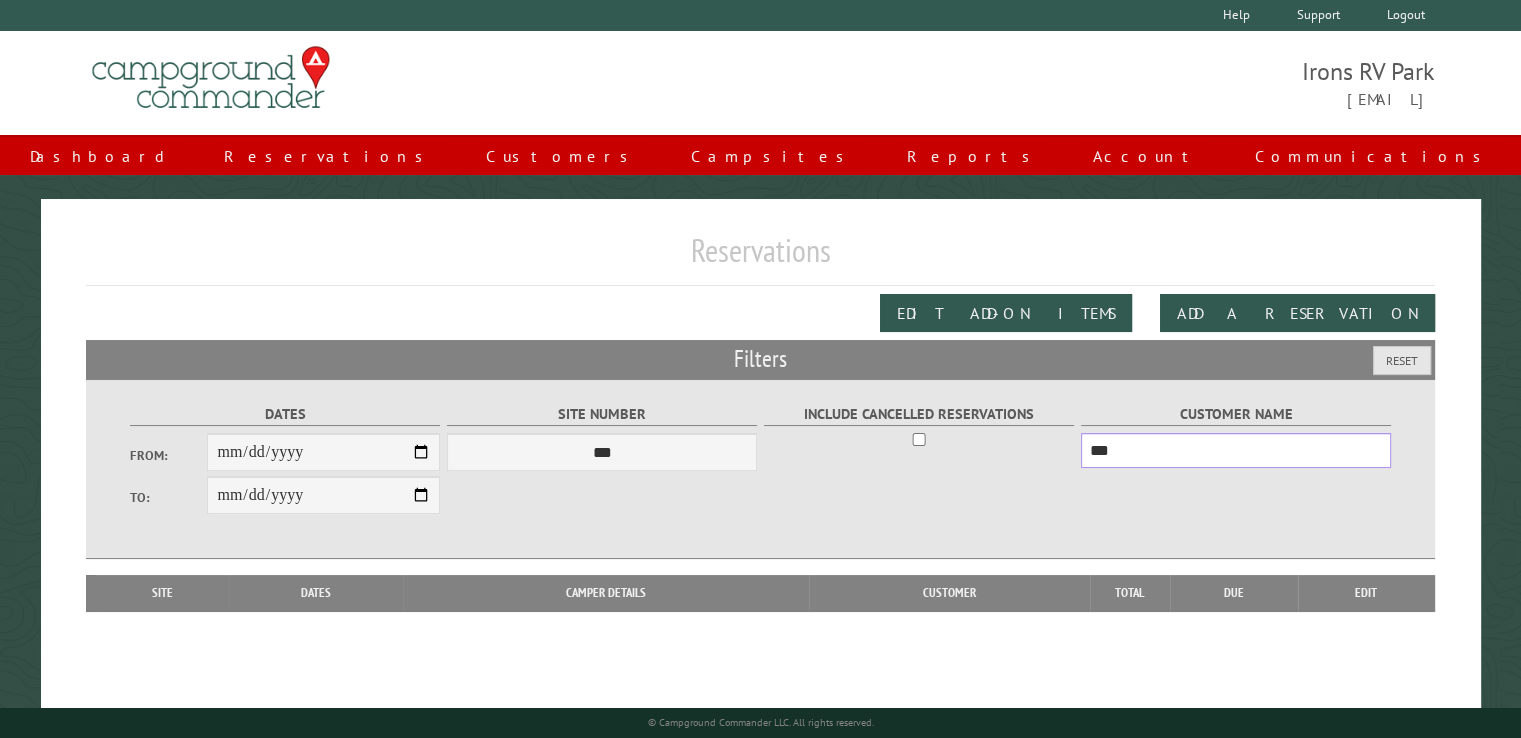 type on "***" 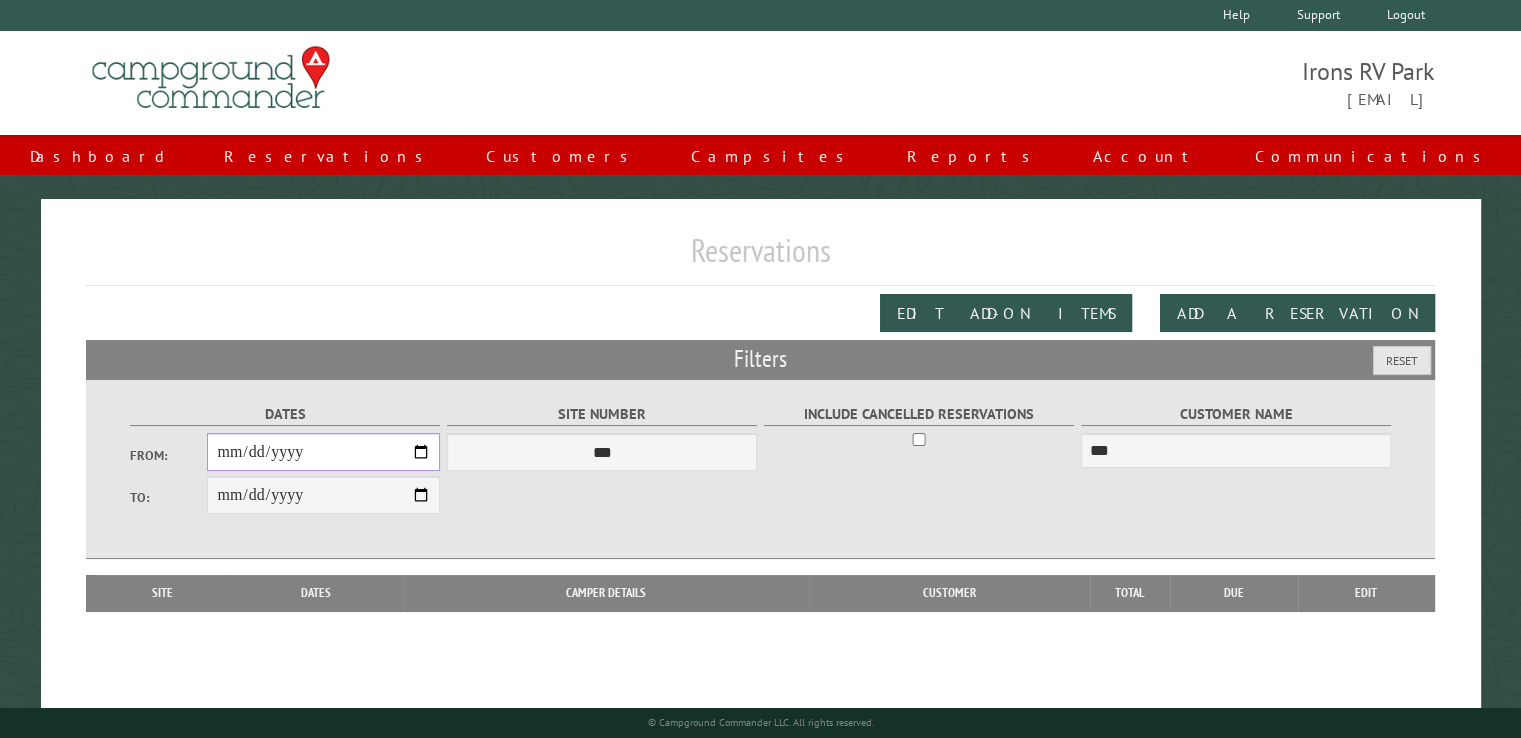 click on "From:" at bounding box center (323, 452) 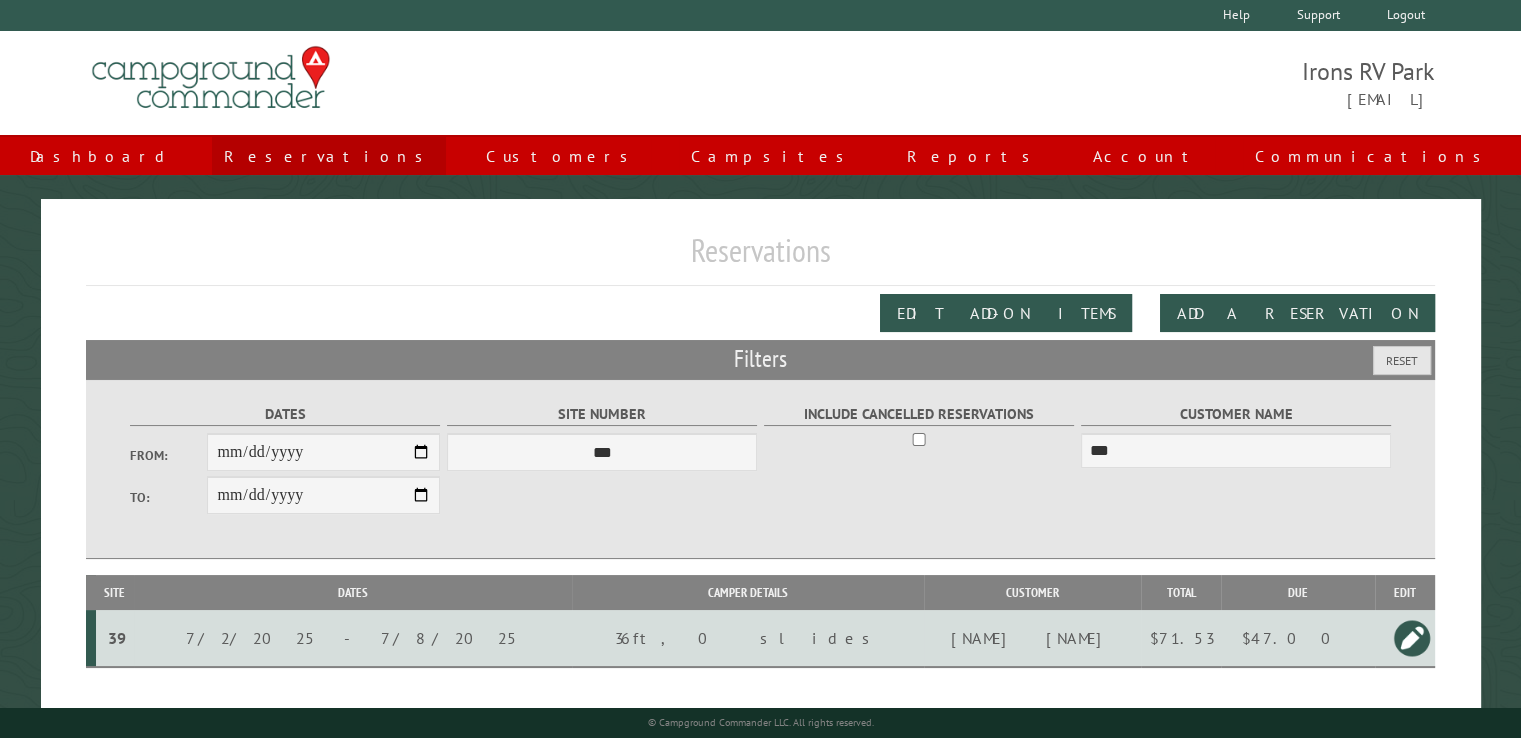 click on "Reservations" at bounding box center (329, 156) 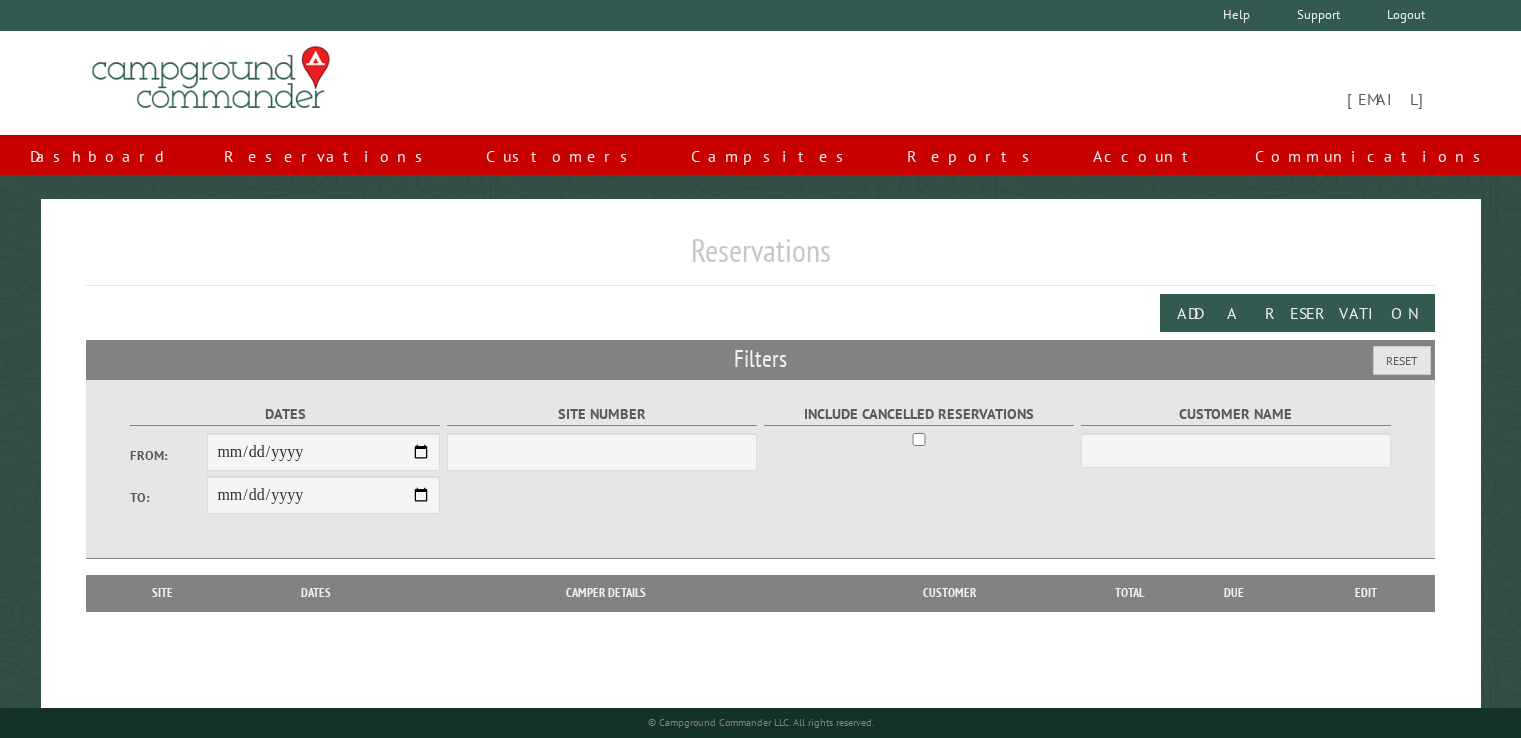 scroll, scrollTop: 0, scrollLeft: 0, axis: both 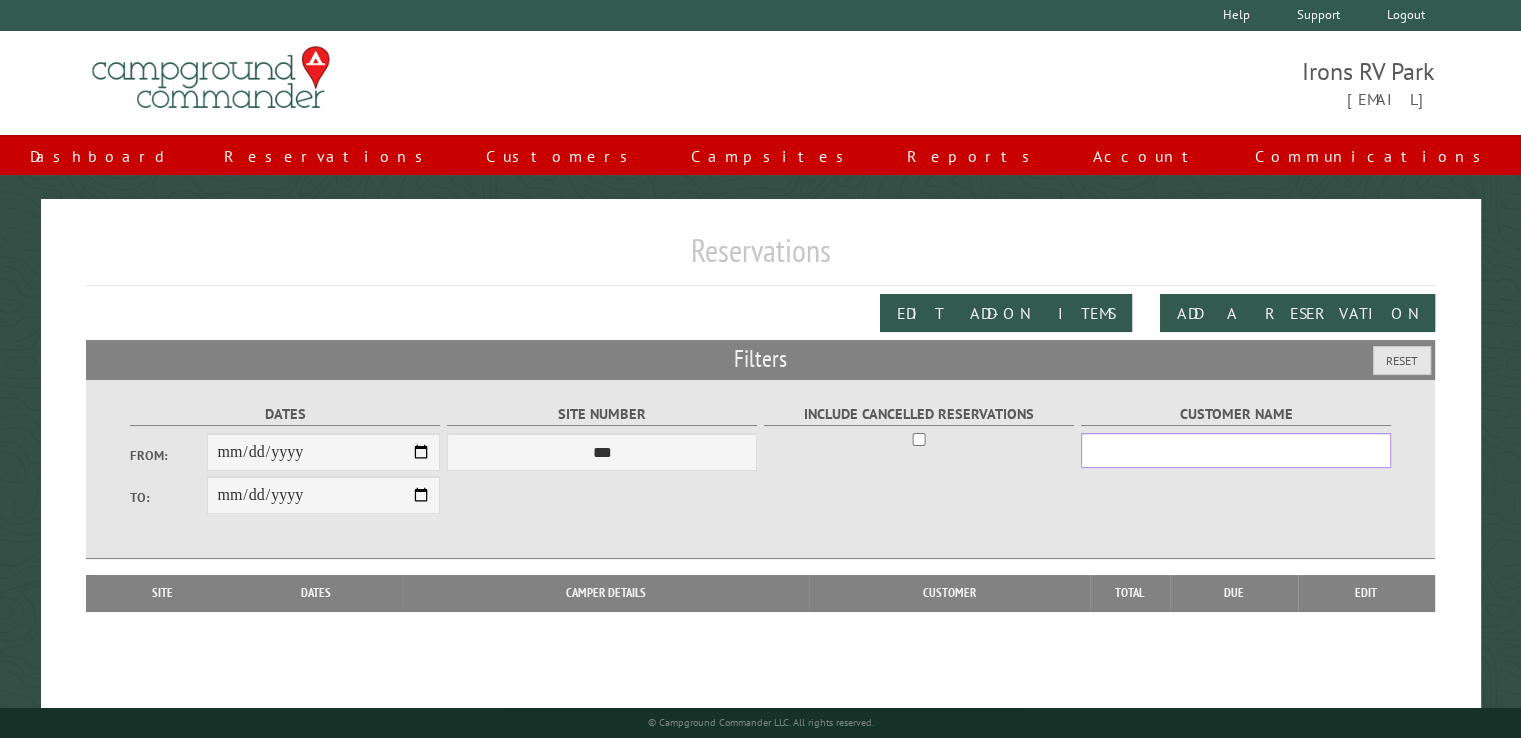 click on "Customer Name" at bounding box center [1236, 450] 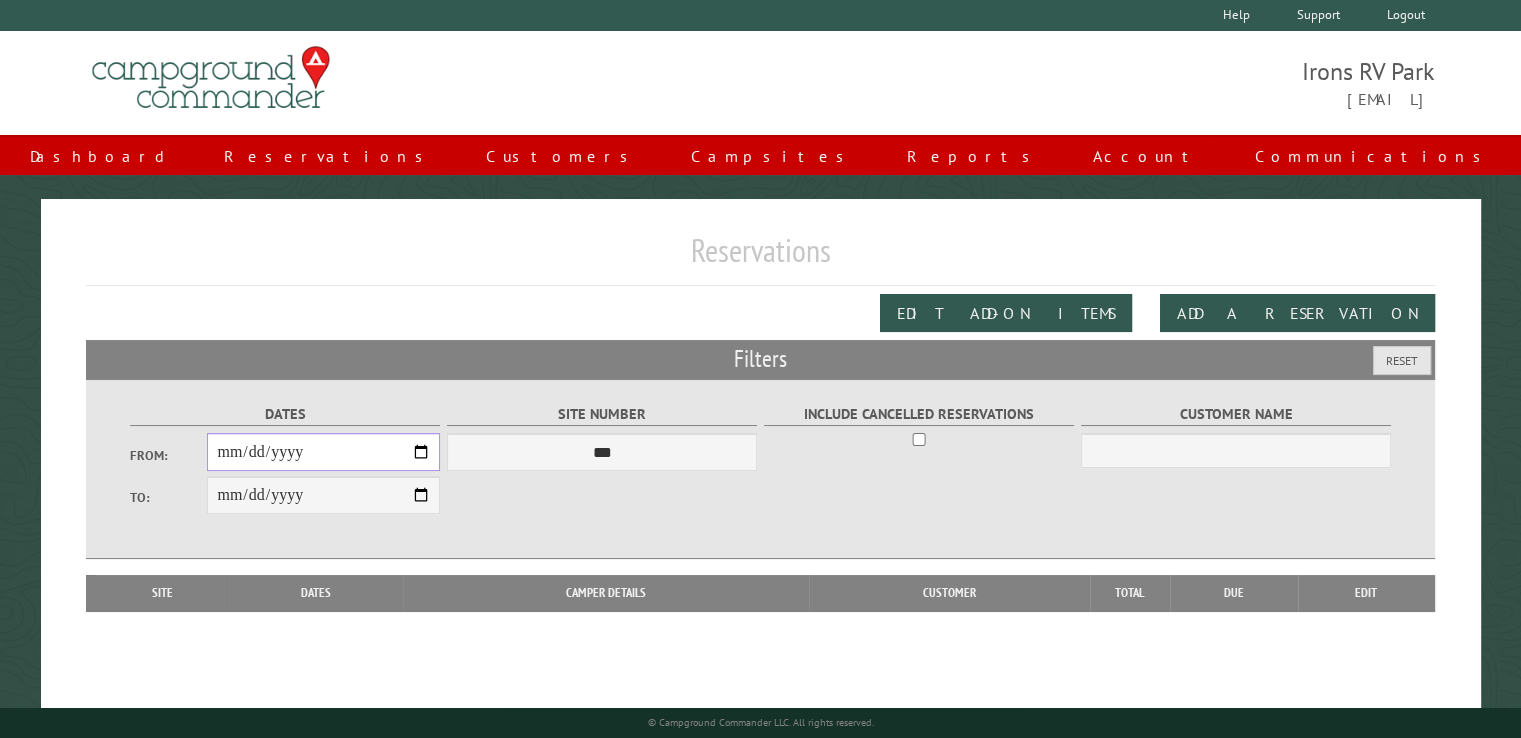 click on "From:" at bounding box center [323, 452] 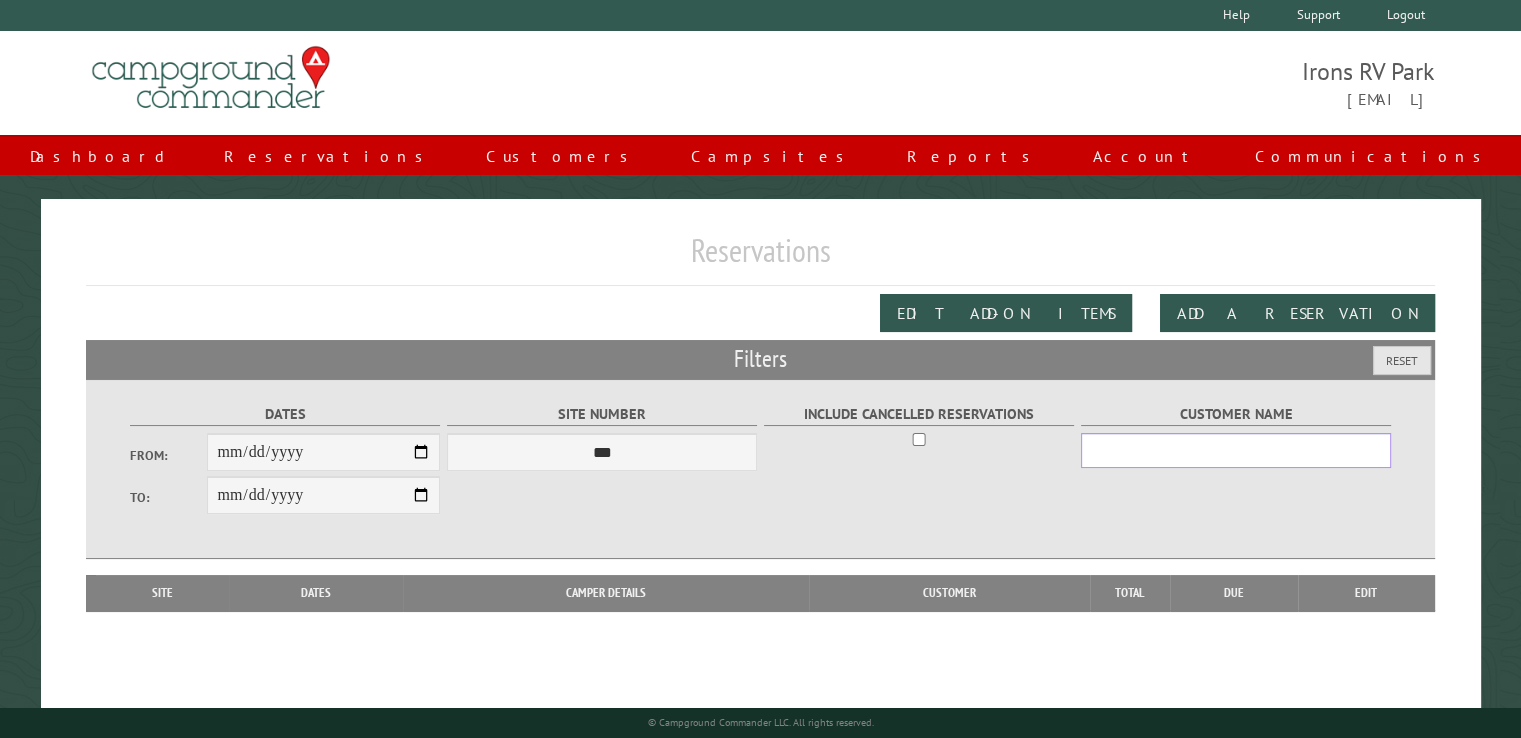 click on "Customer Name" at bounding box center [1236, 450] 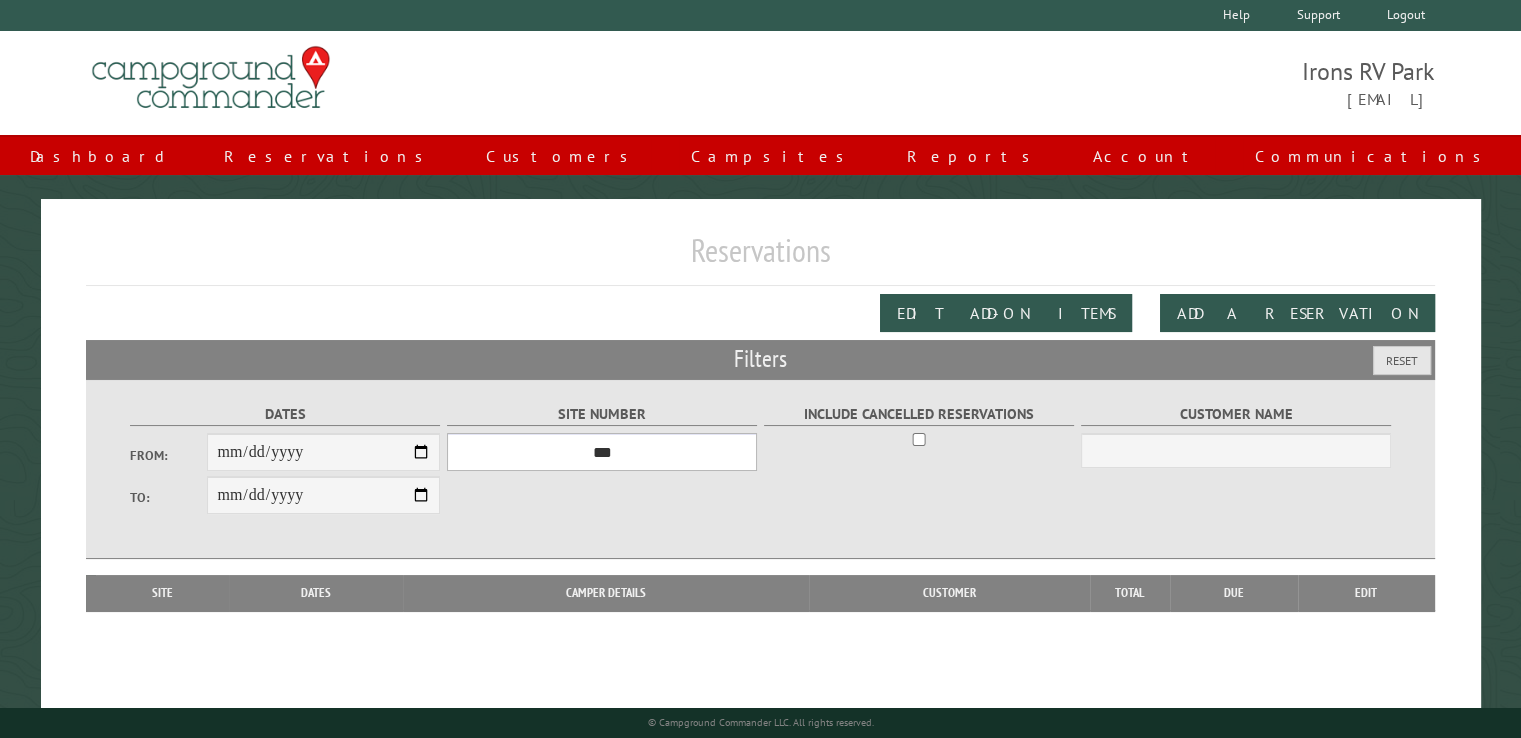 click on "**********" at bounding box center [602, 452] 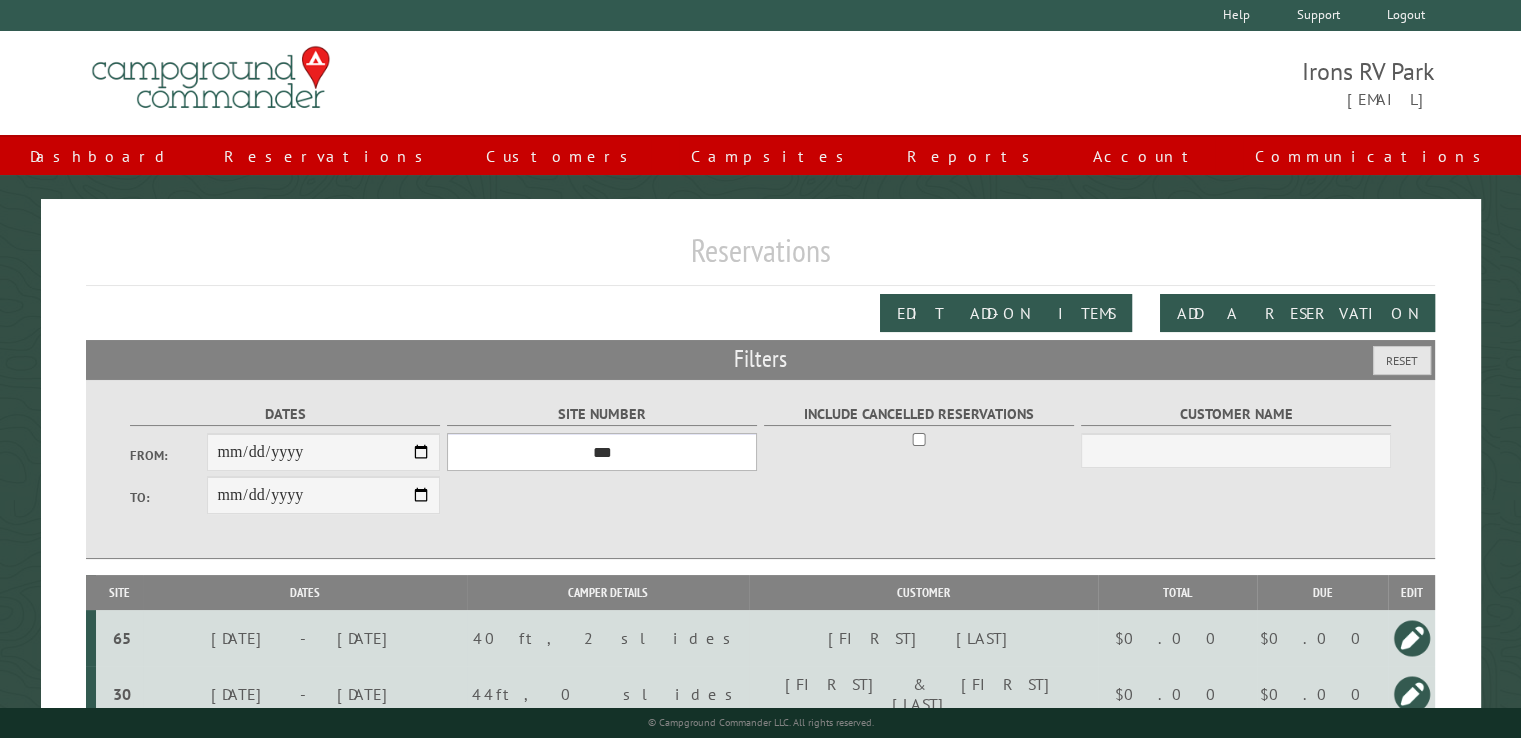 select on "**" 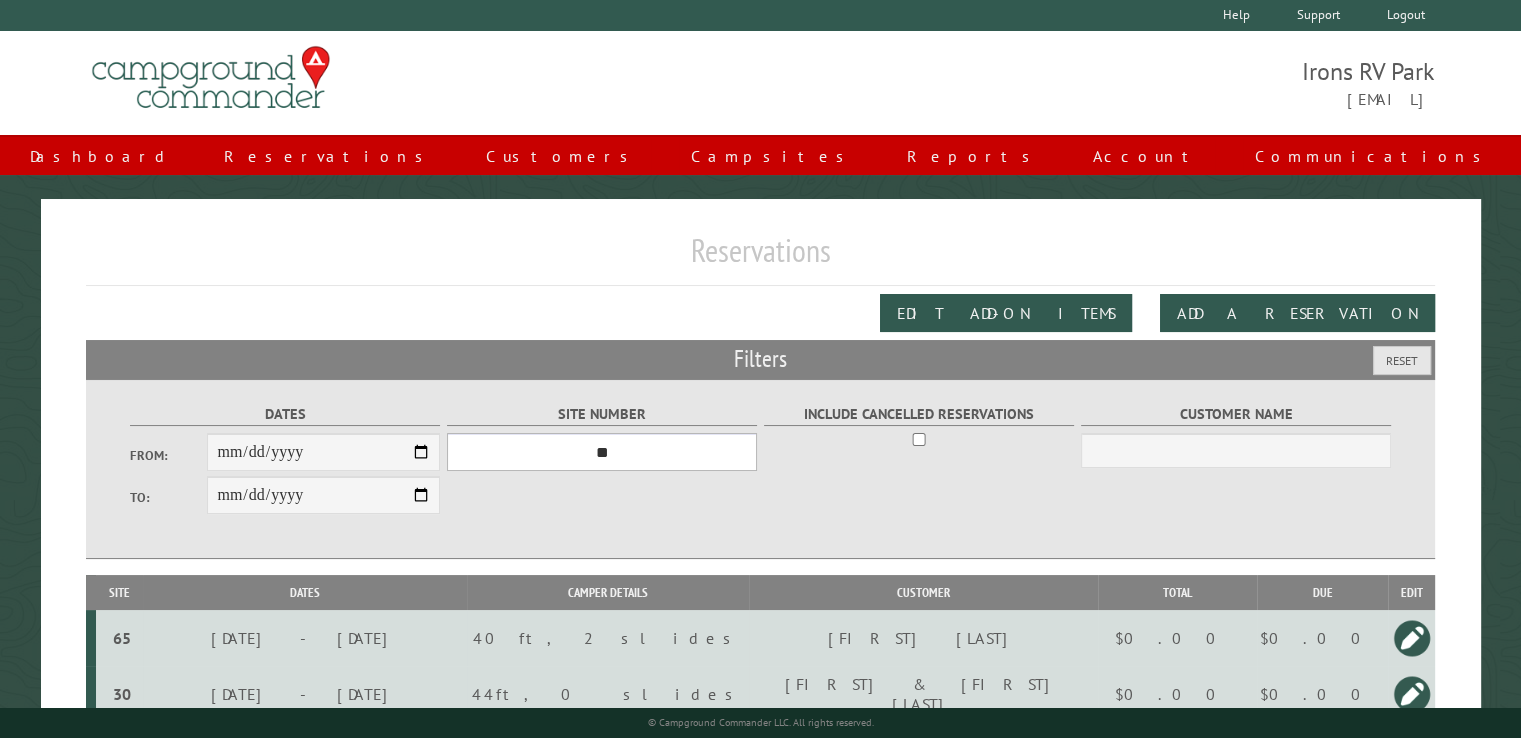click on "**********" at bounding box center (602, 452) 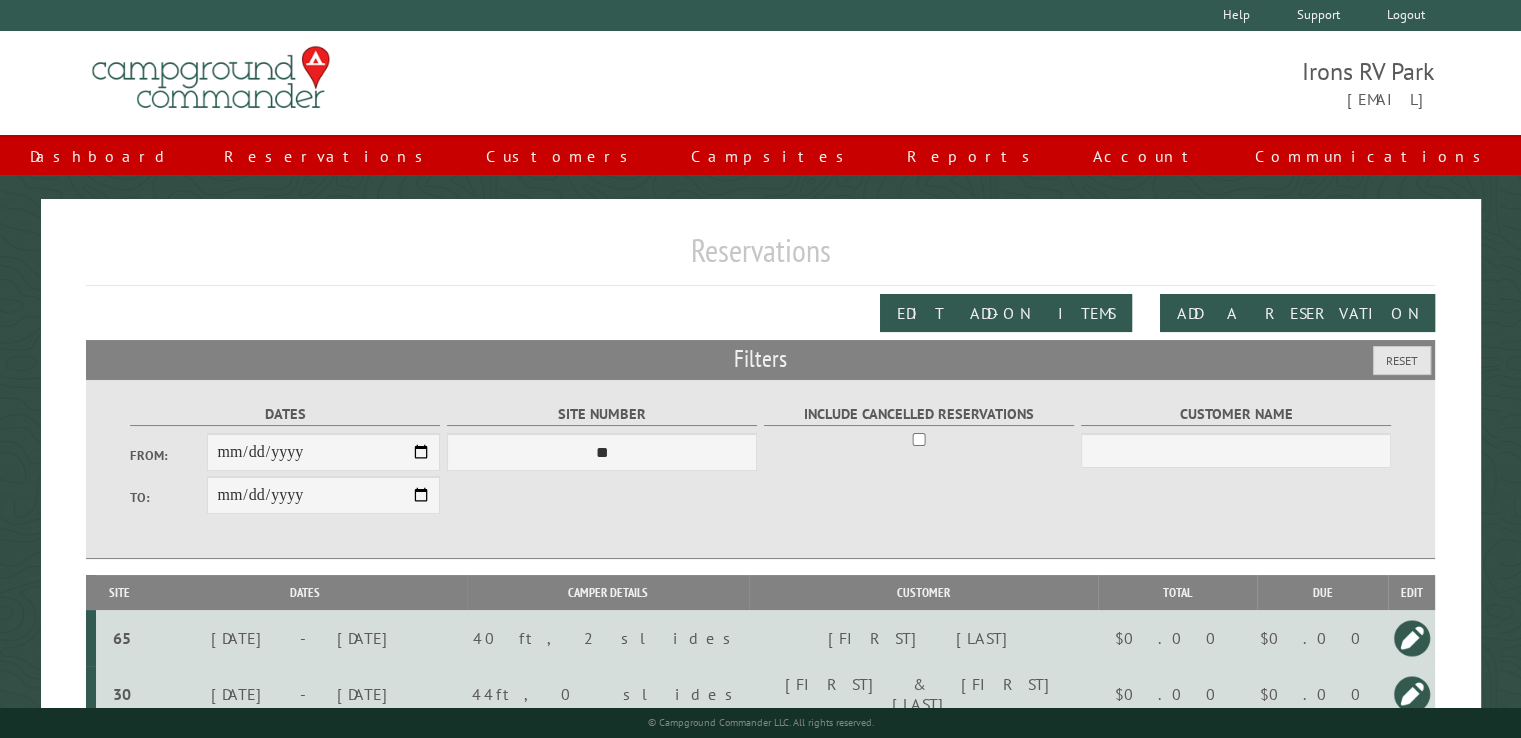 click on "Reservations" at bounding box center (760, 258) 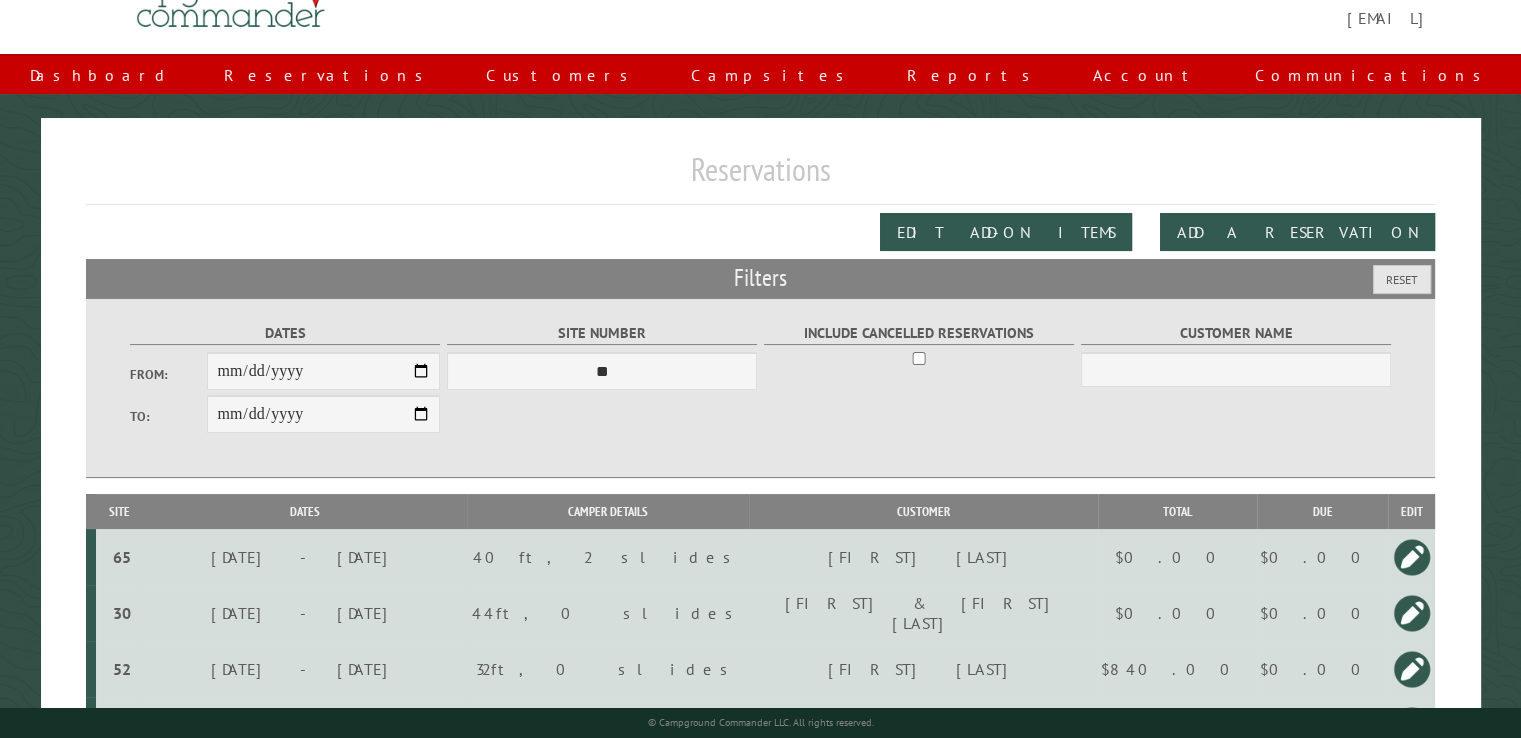scroll, scrollTop: 99, scrollLeft: 0, axis: vertical 